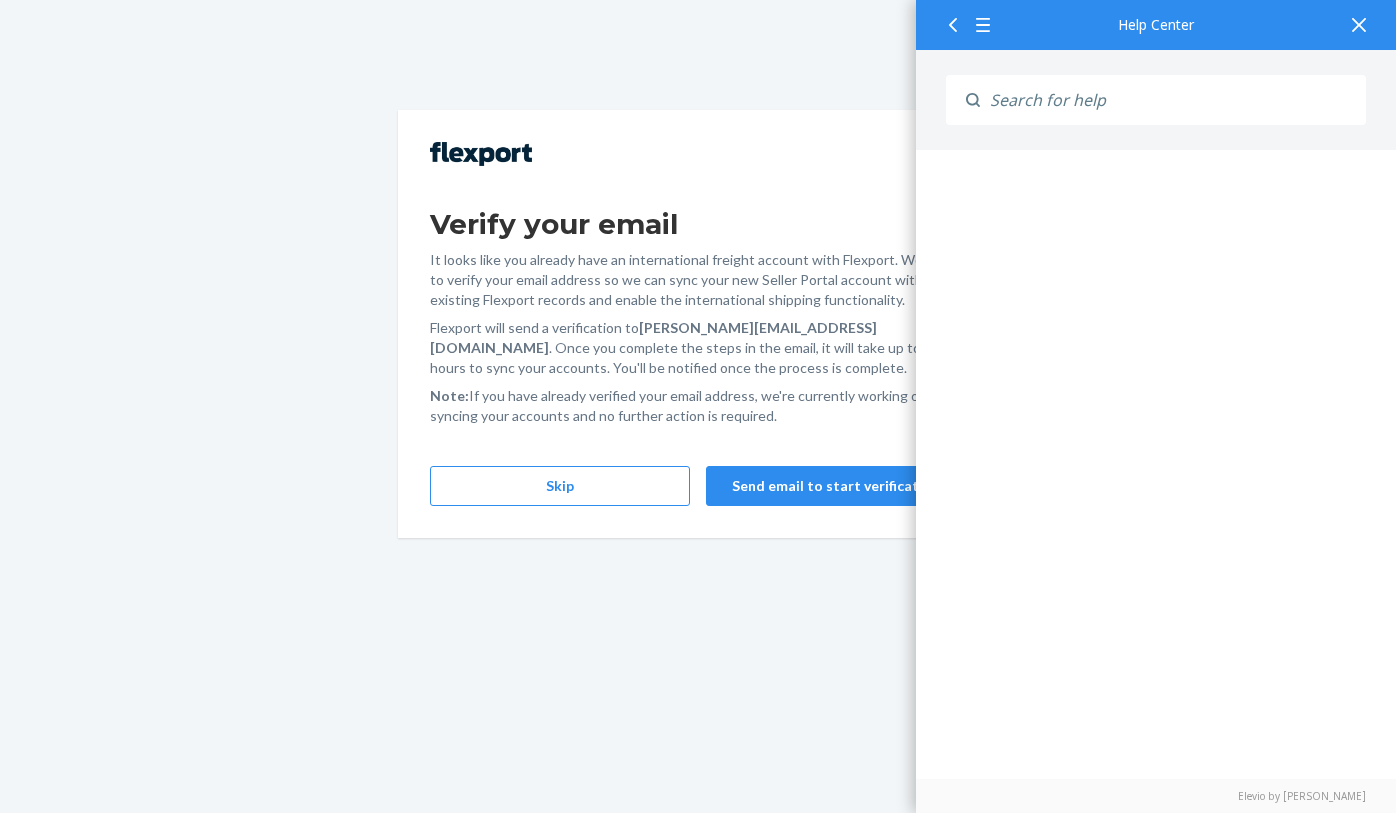 scroll, scrollTop: 0, scrollLeft: 0, axis: both 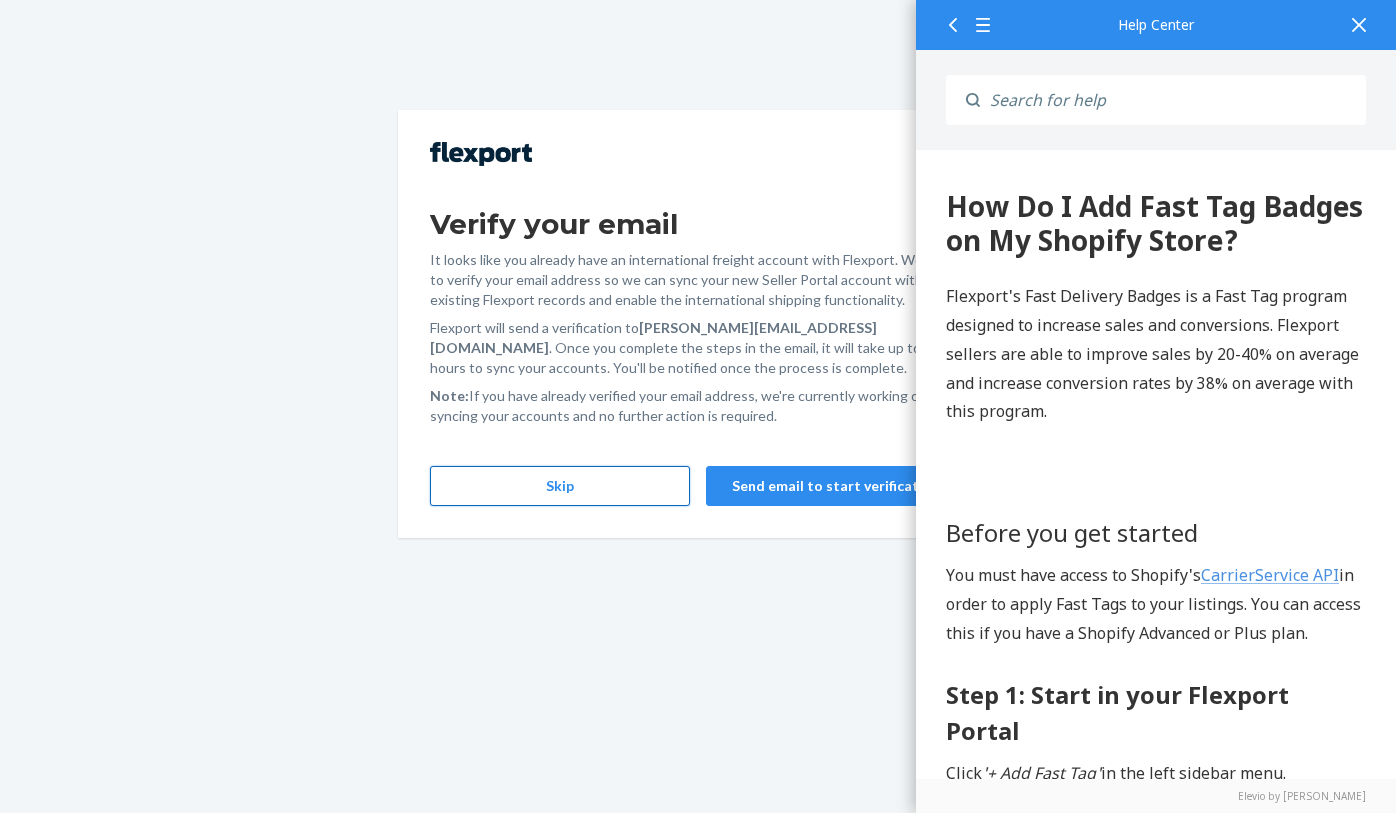 click on "Skip" at bounding box center [560, 486] 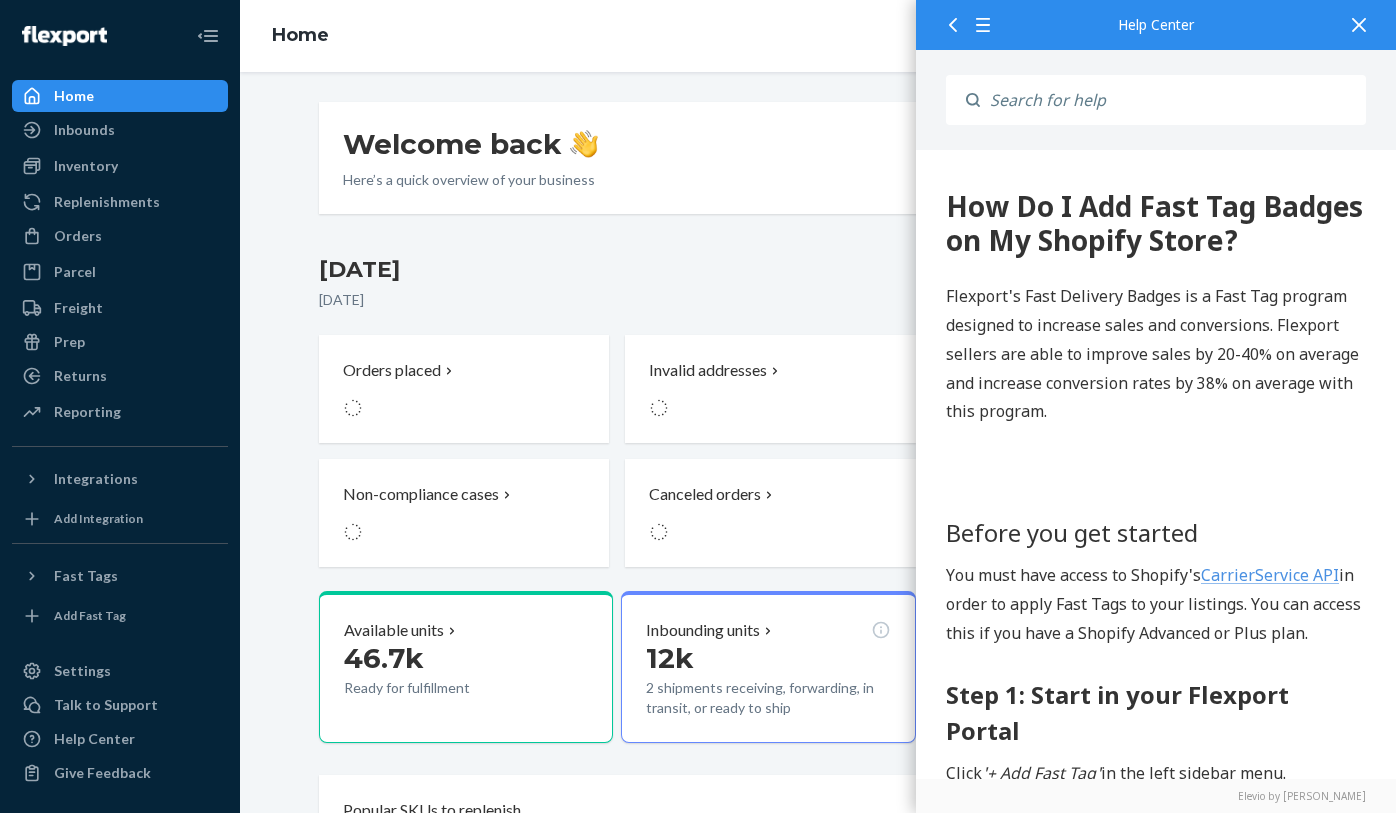 scroll, scrollTop: 0, scrollLeft: 0, axis: both 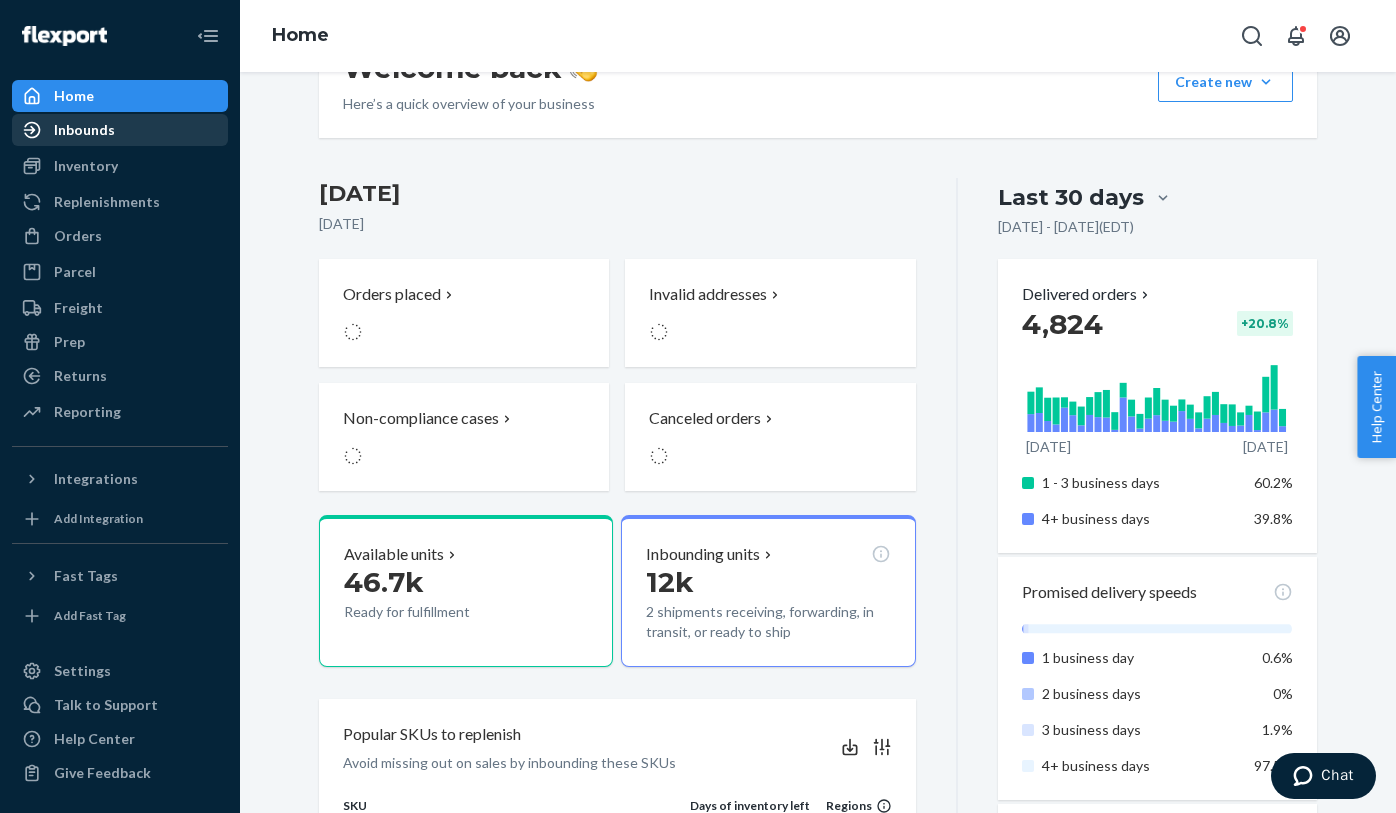 click on "Inbounds" at bounding box center [120, 130] 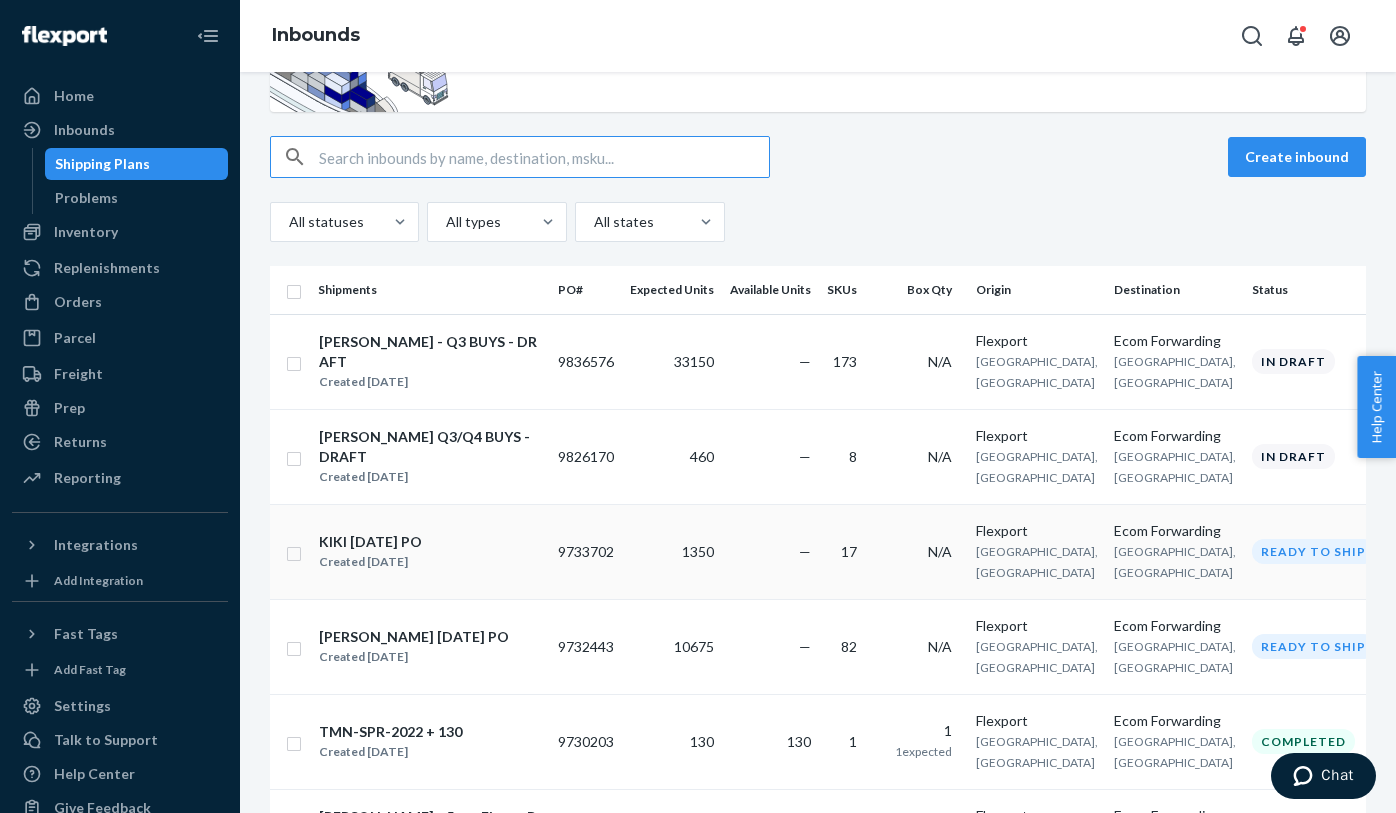 scroll, scrollTop: 144, scrollLeft: 0, axis: vertical 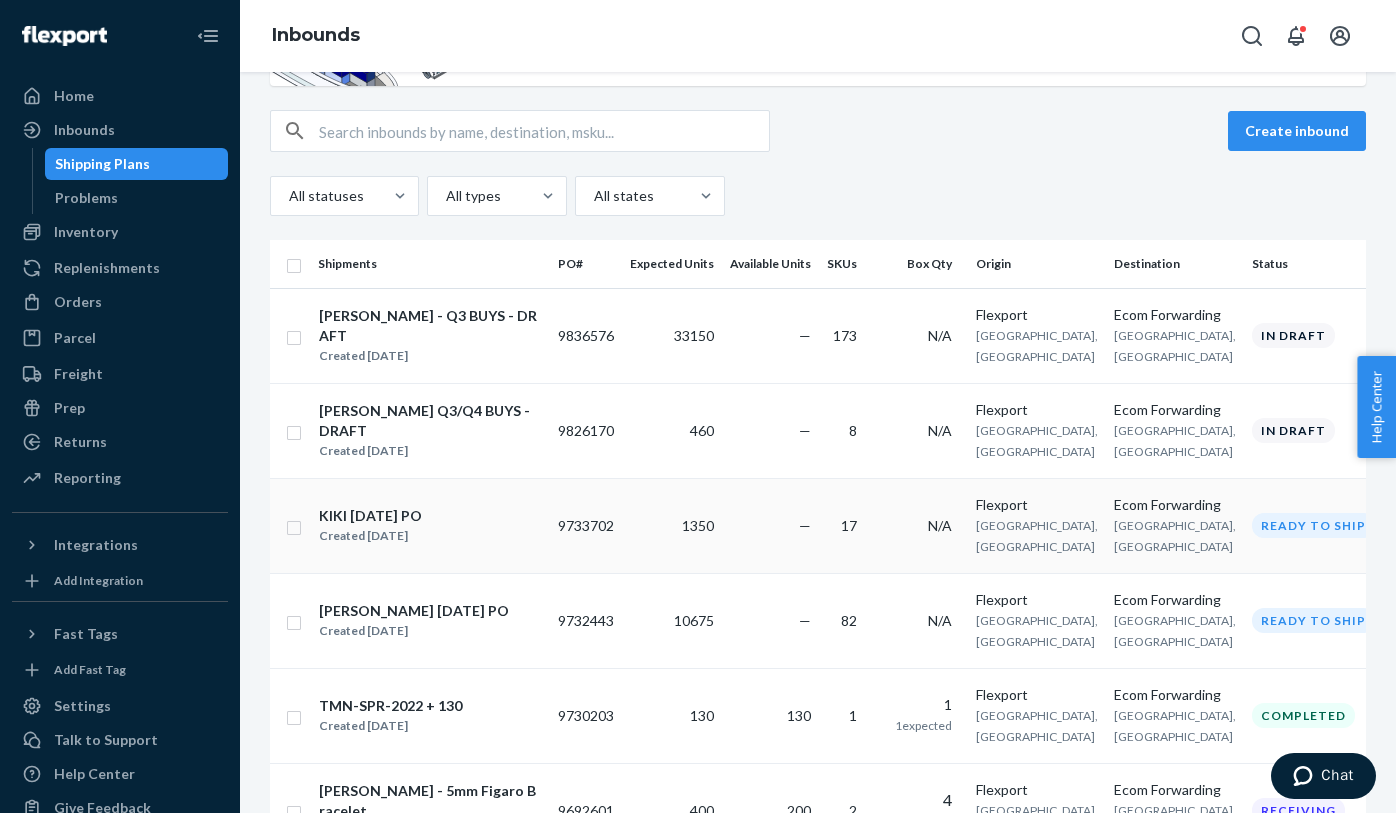 click on "KIKI [DATE] PO Created [DATE]" at bounding box center [430, 526] 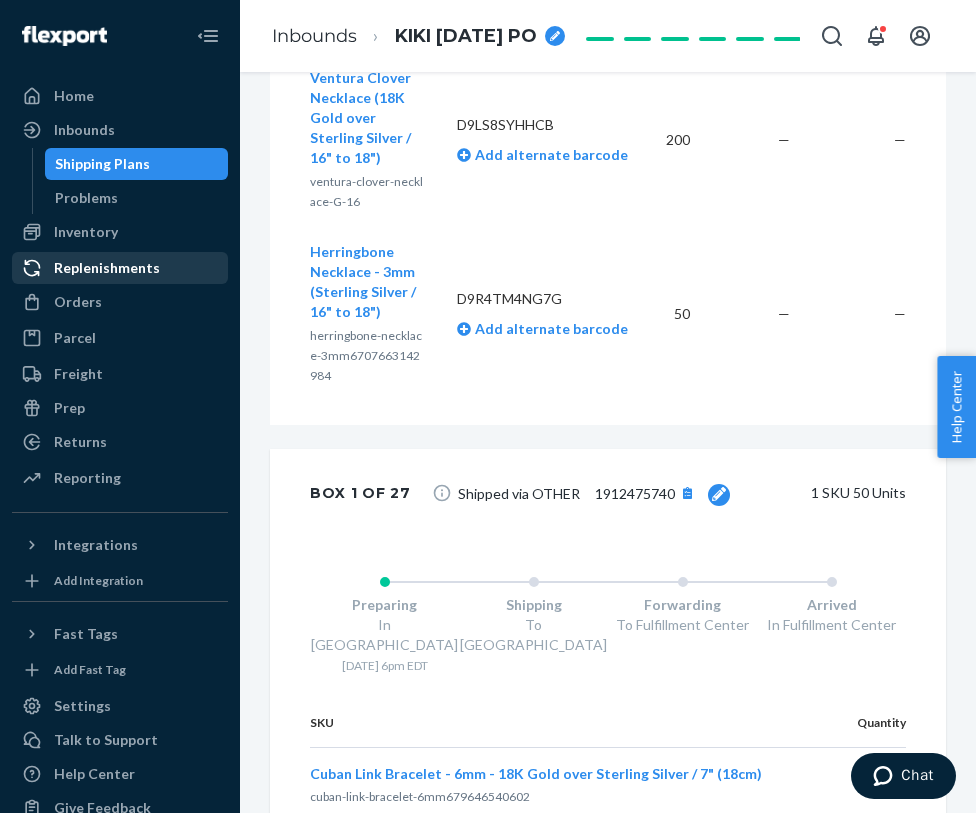 scroll, scrollTop: 3239, scrollLeft: 0, axis: vertical 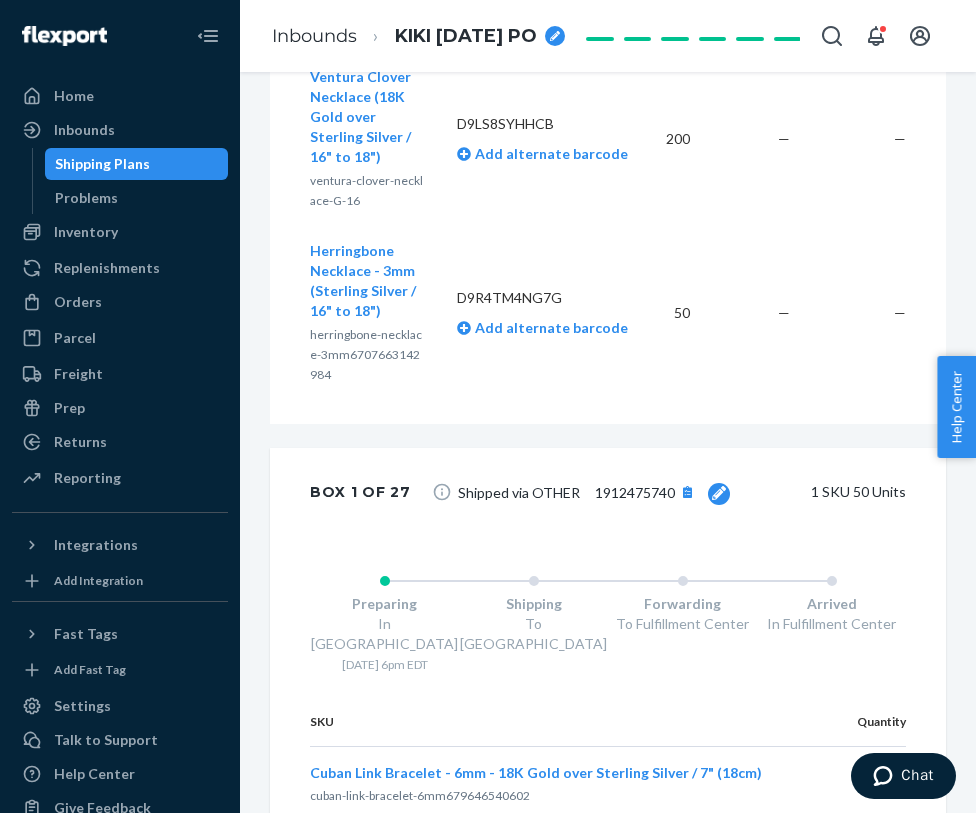 click 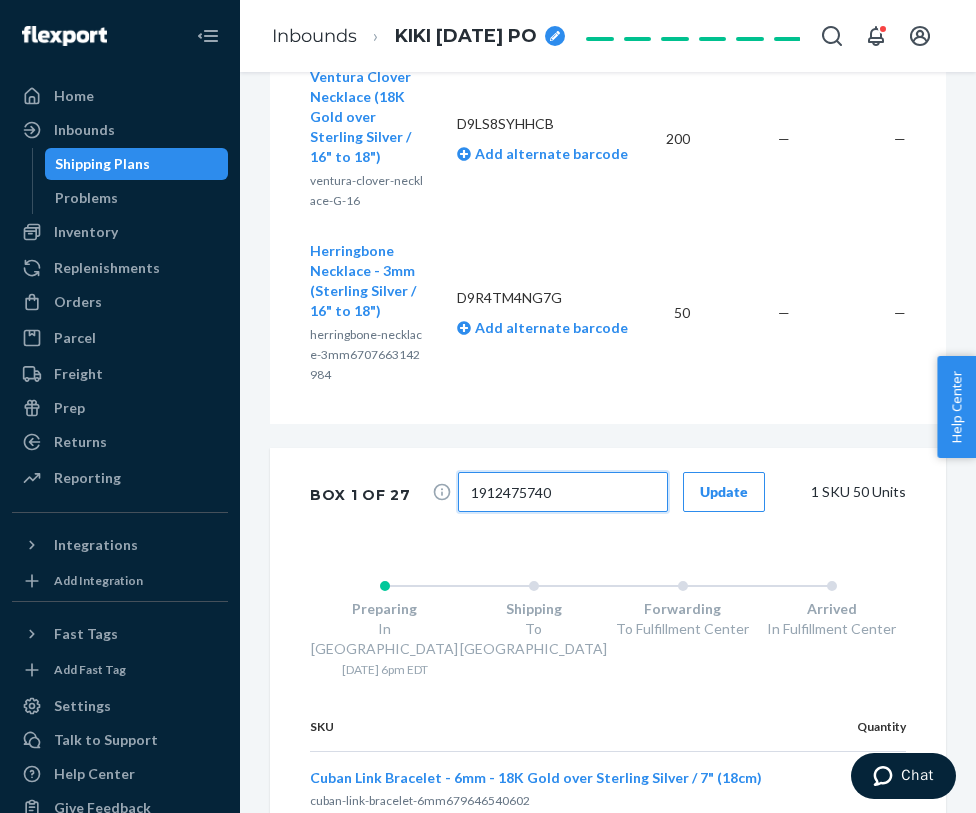 drag, startPoint x: 628, startPoint y: 396, endPoint x: 296, endPoint y: 402, distance: 332.0542 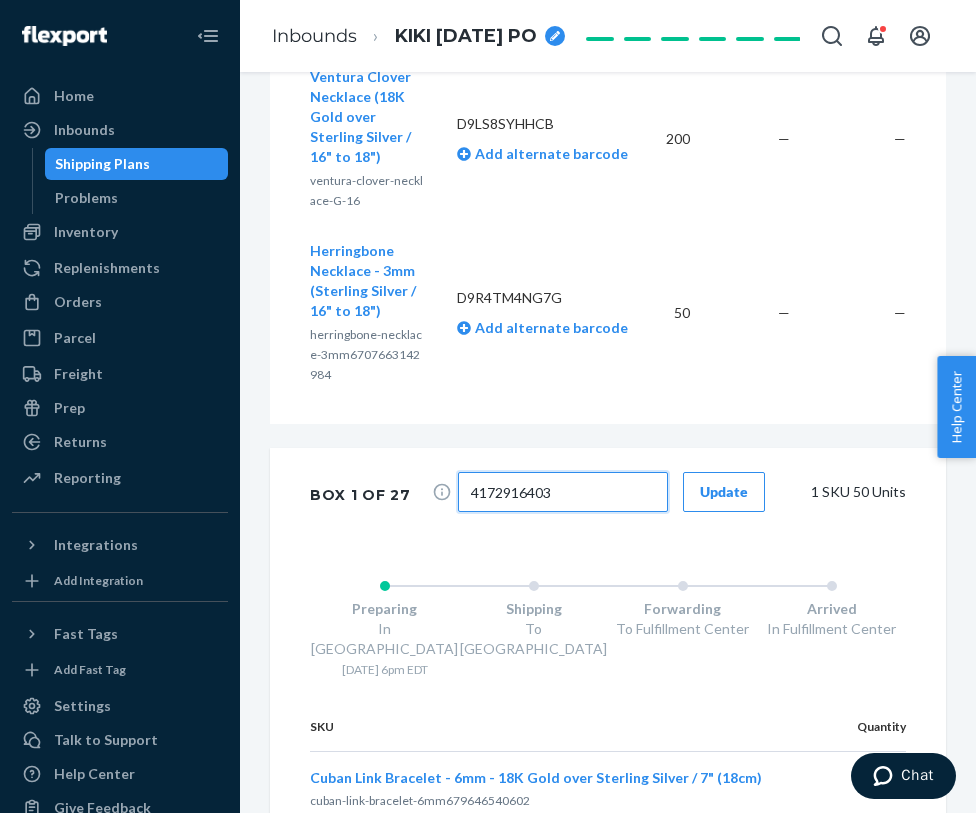 type on "4172916403" 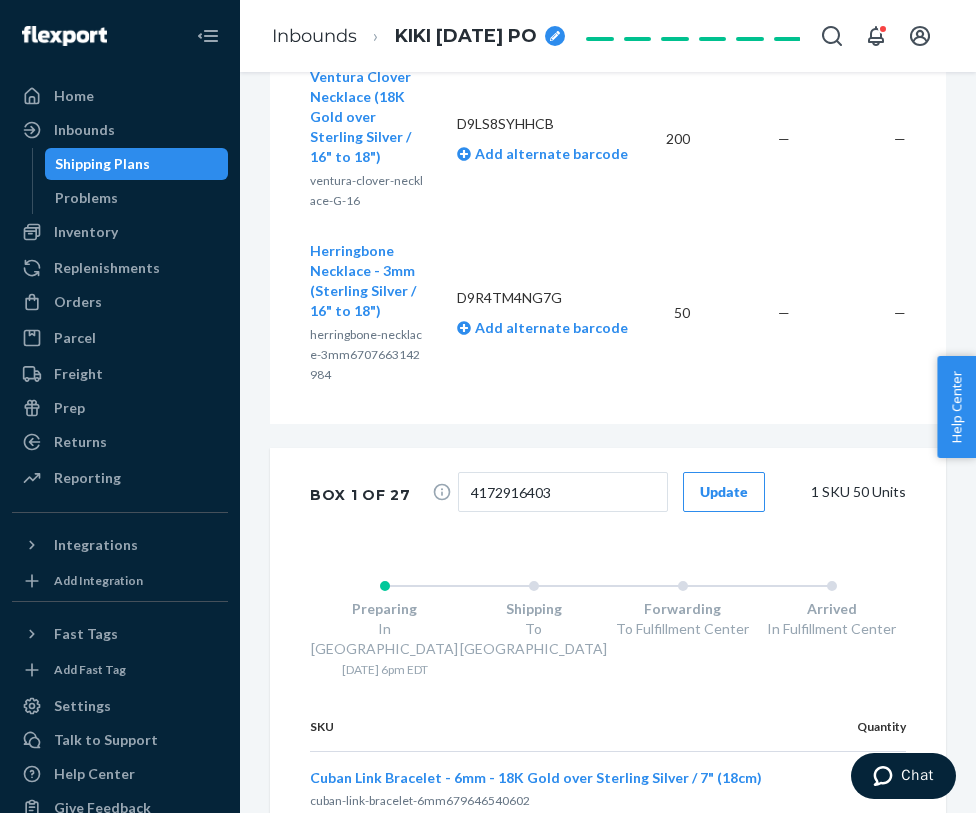 click on "Update" at bounding box center [724, 492] 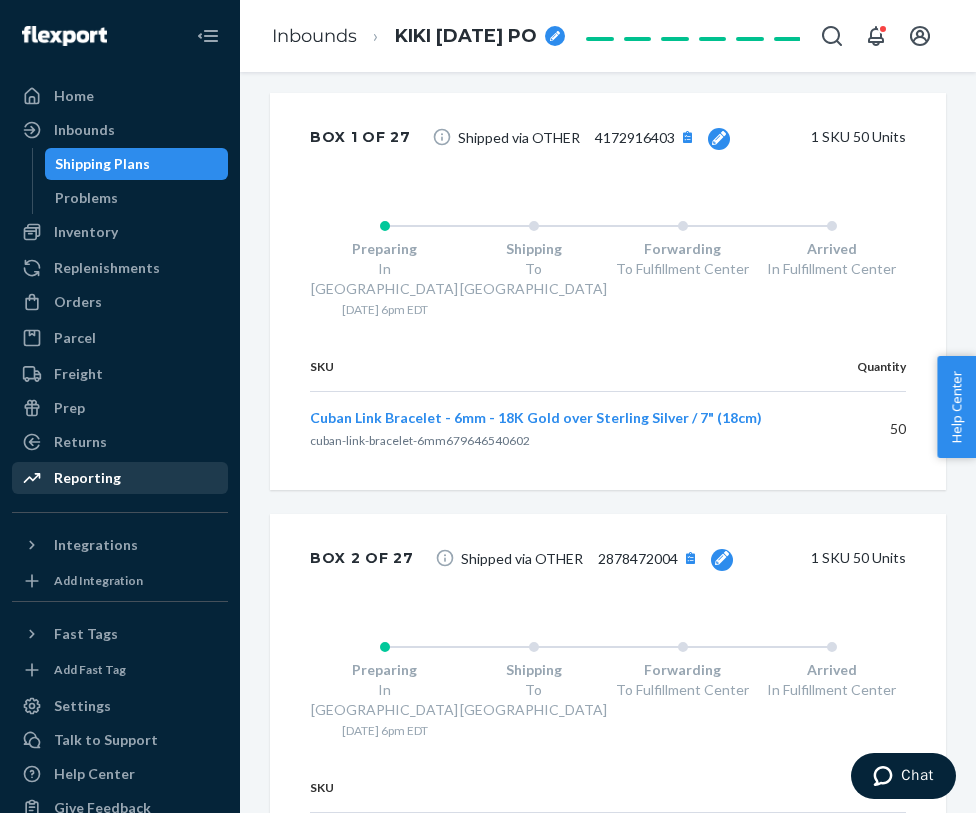 scroll, scrollTop: 3636, scrollLeft: 0, axis: vertical 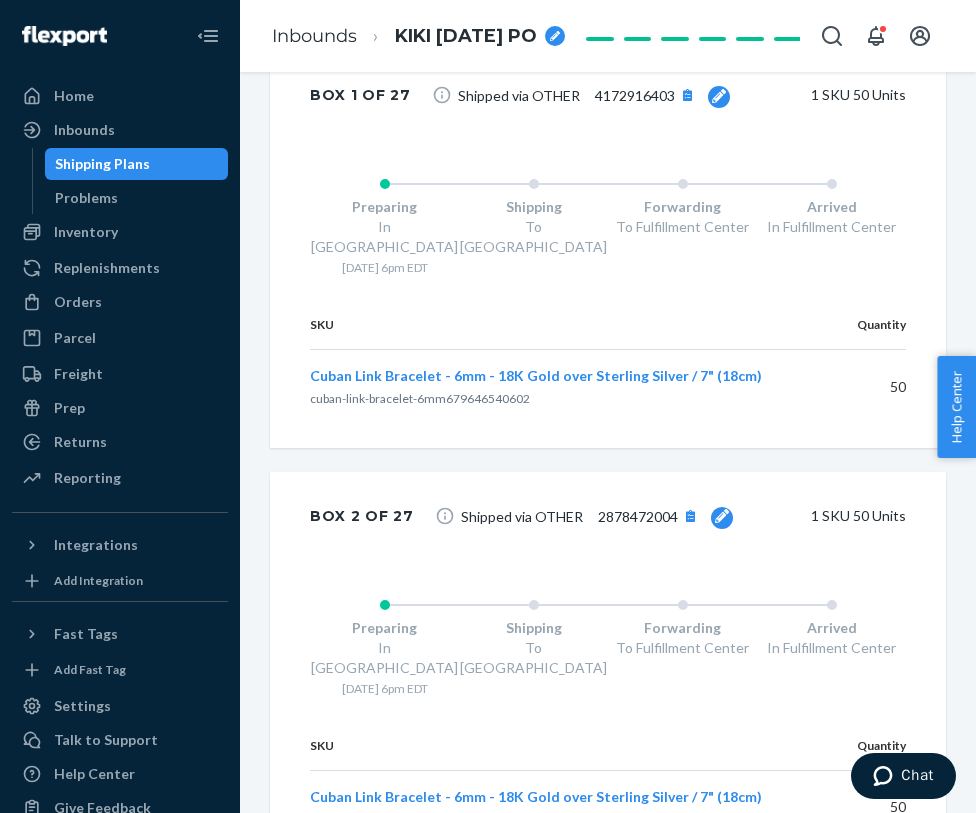 click 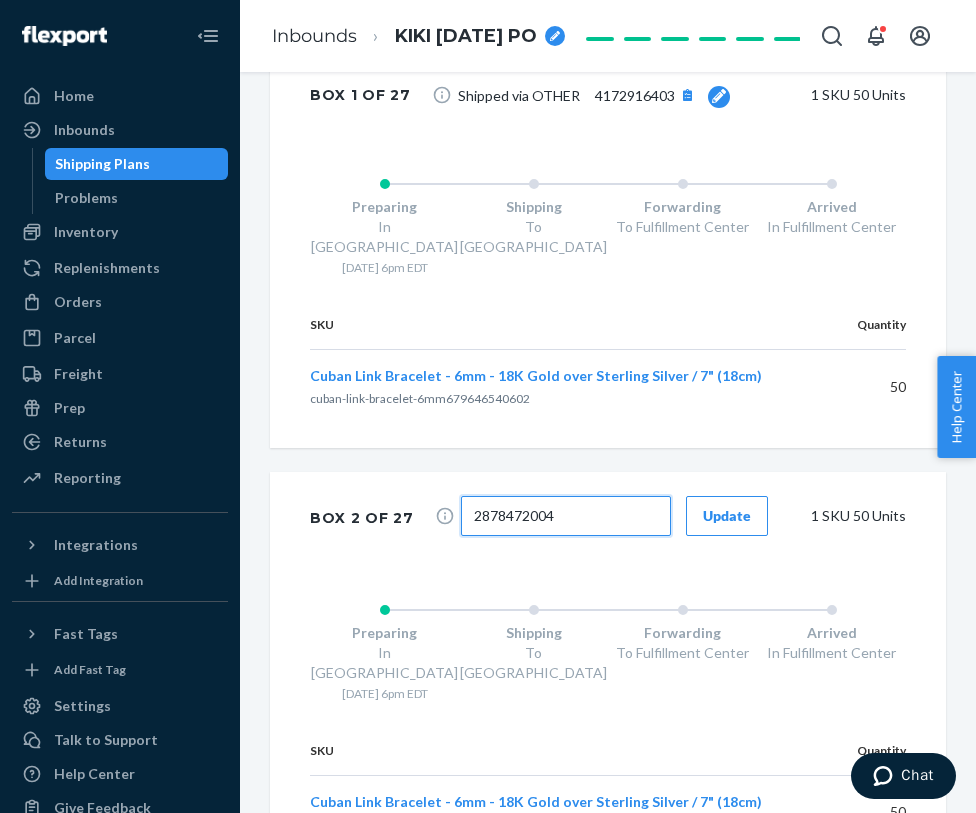 click on "2878472004" at bounding box center (566, 516) 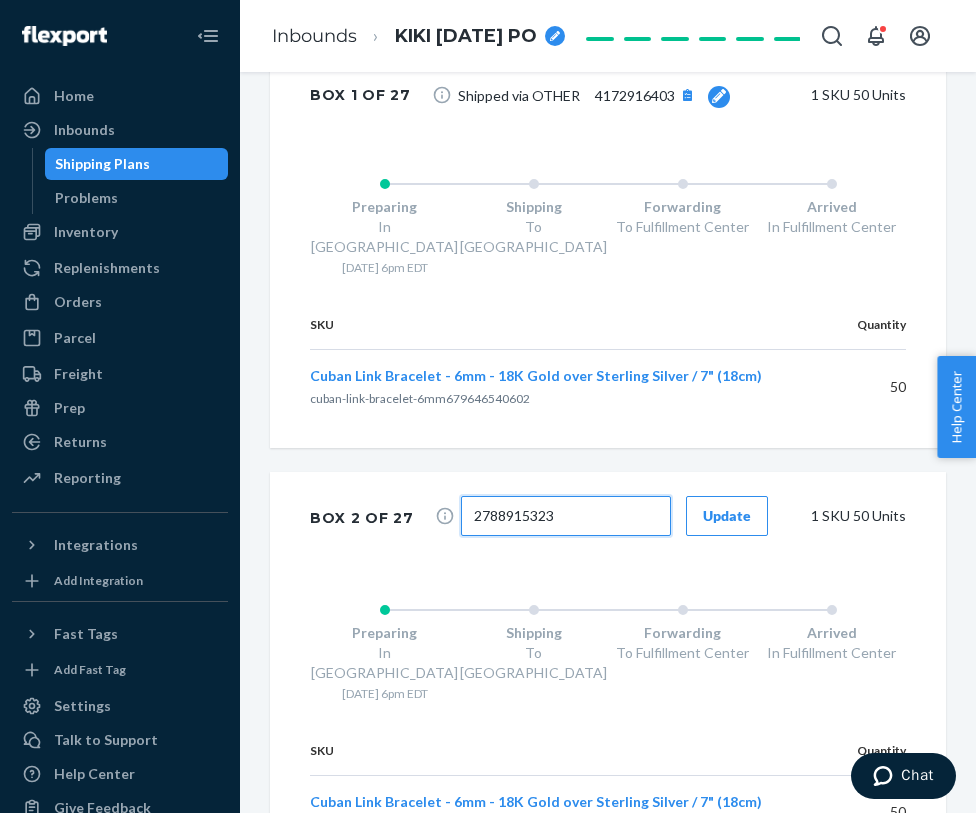 type on "2788915323" 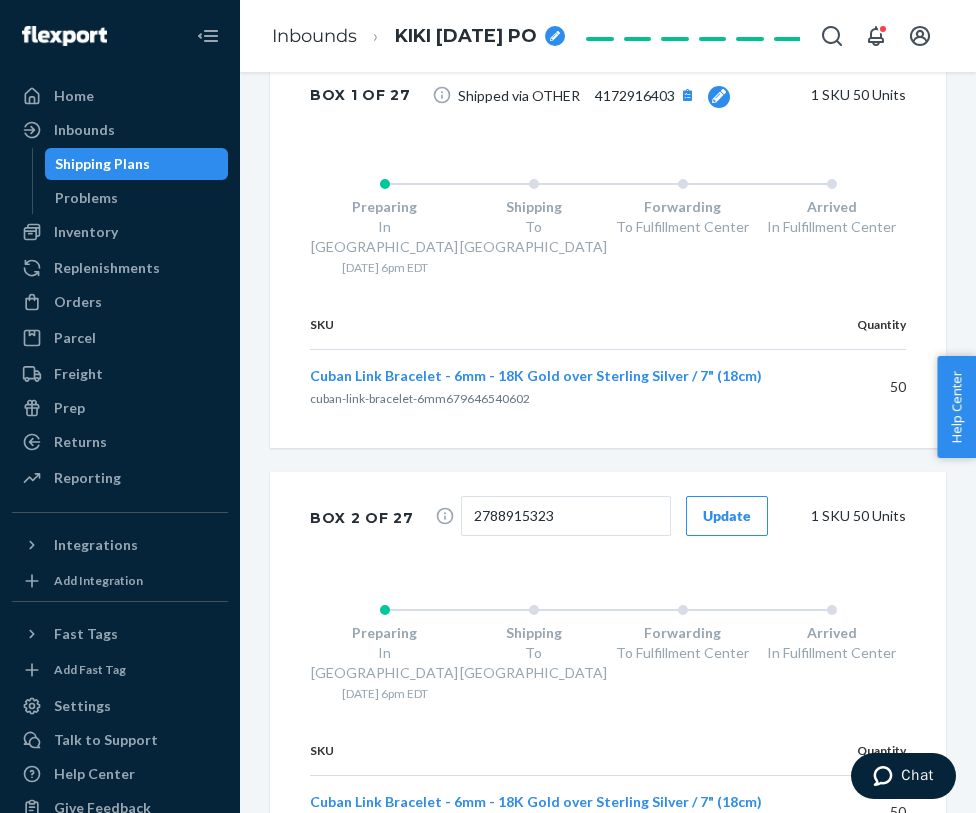 click on "Update" at bounding box center [727, 516] 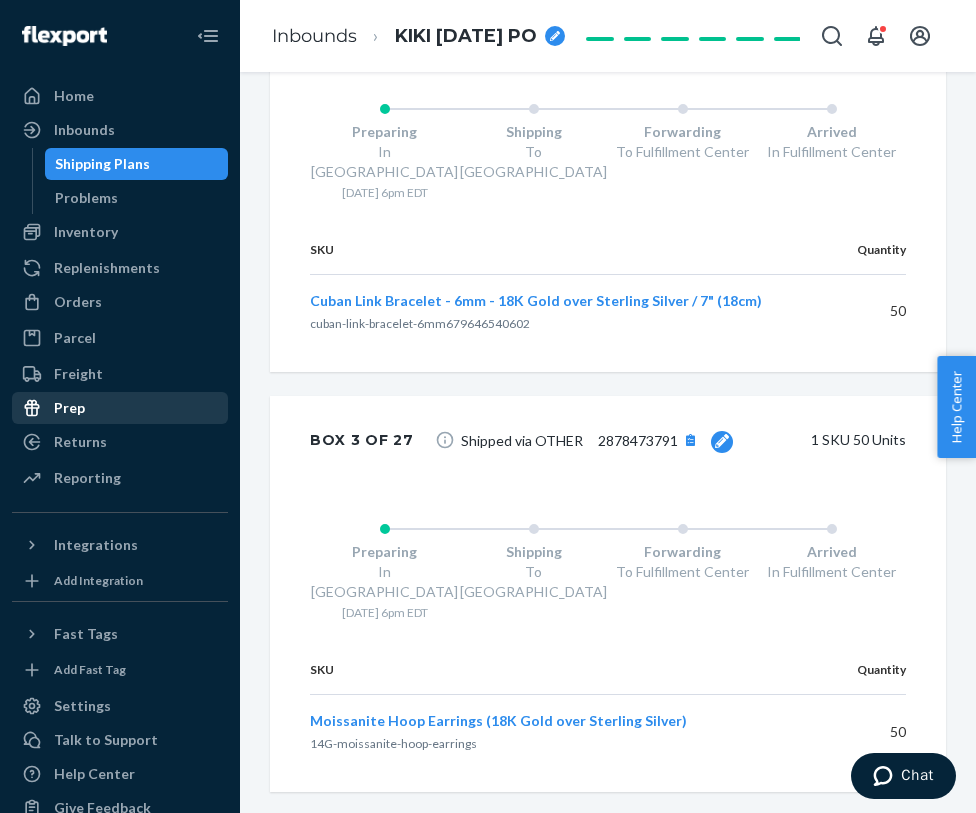 scroll, scrollTop: 4133, scrollLeft: 0, axis: vertical 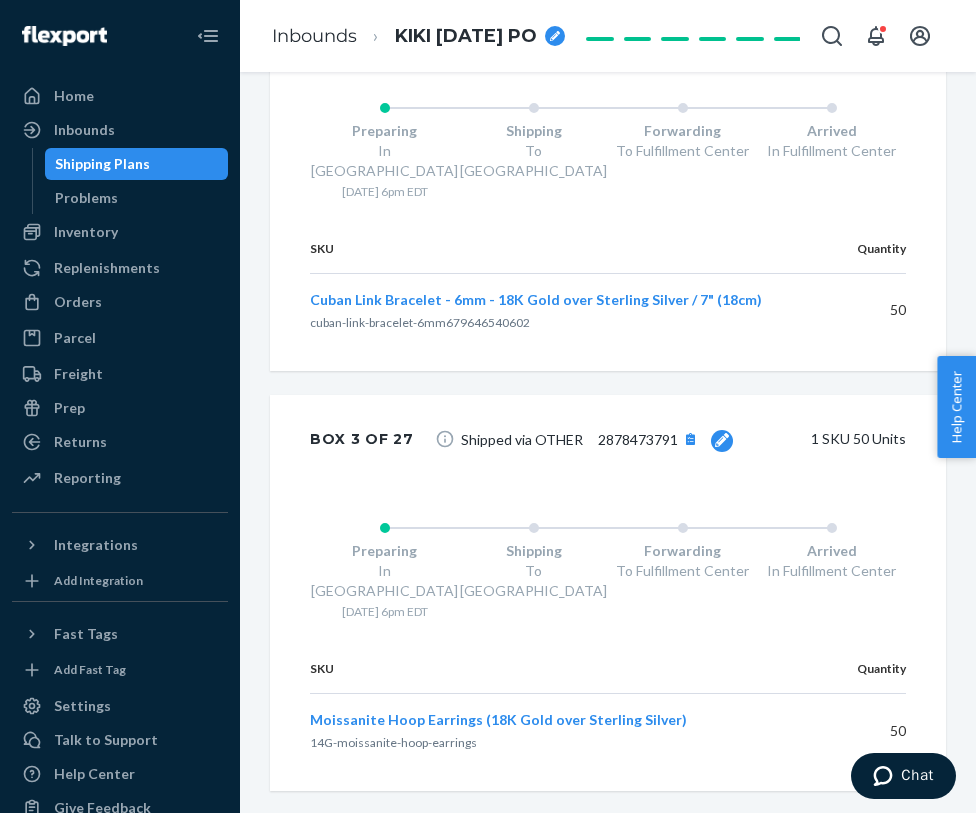 click 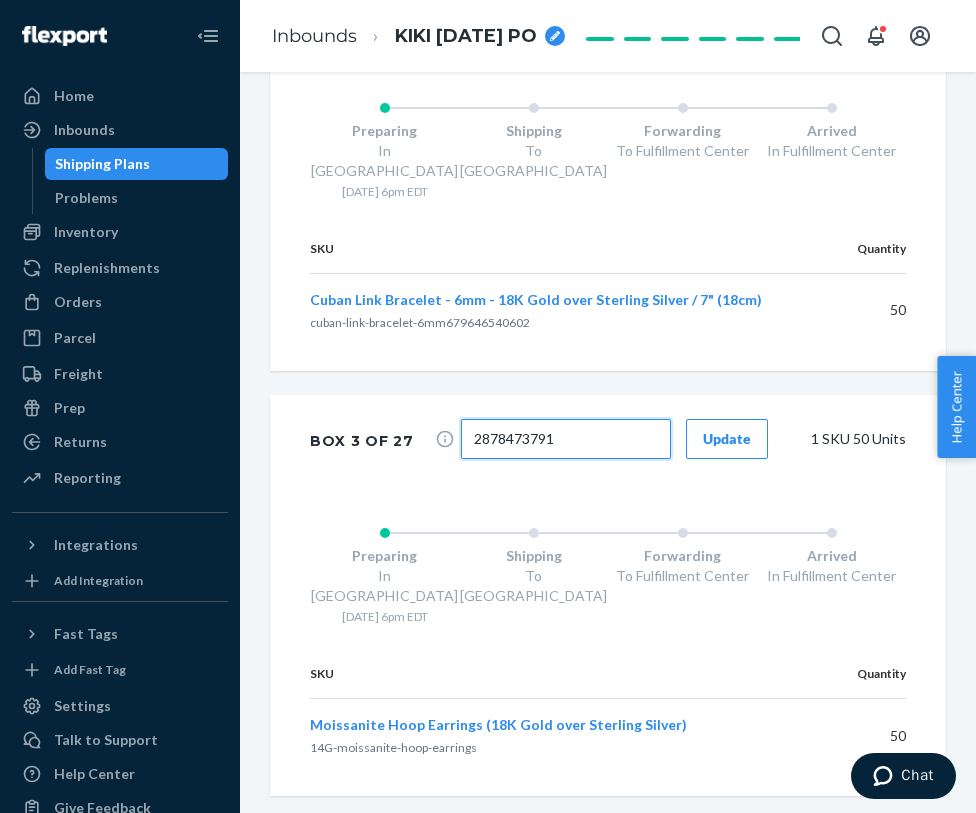 click on "2878473791" at bounding box center (566, 439) 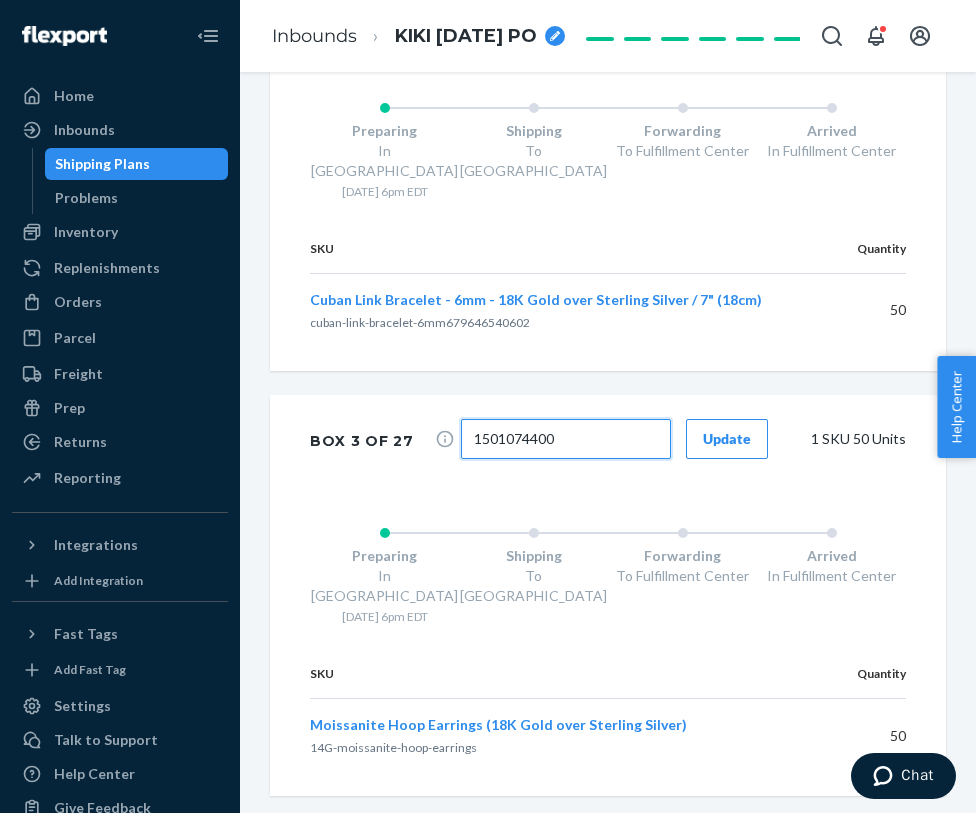 type on "1501074400" 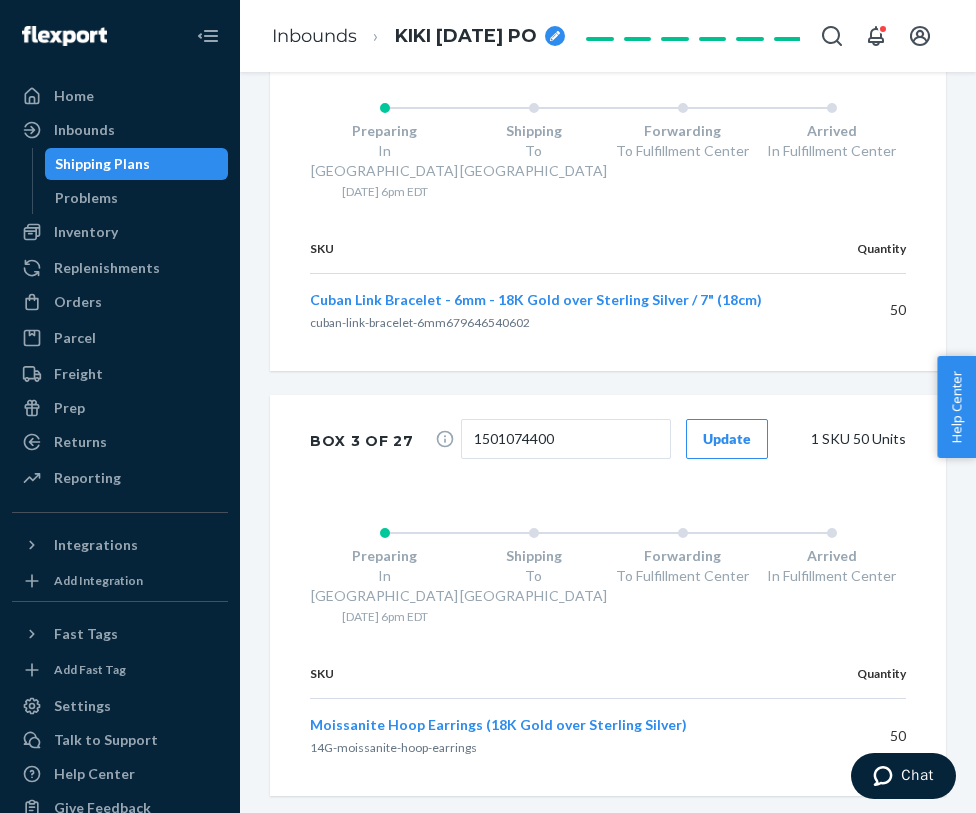 click on "Update" at bounding box center [727, 439] 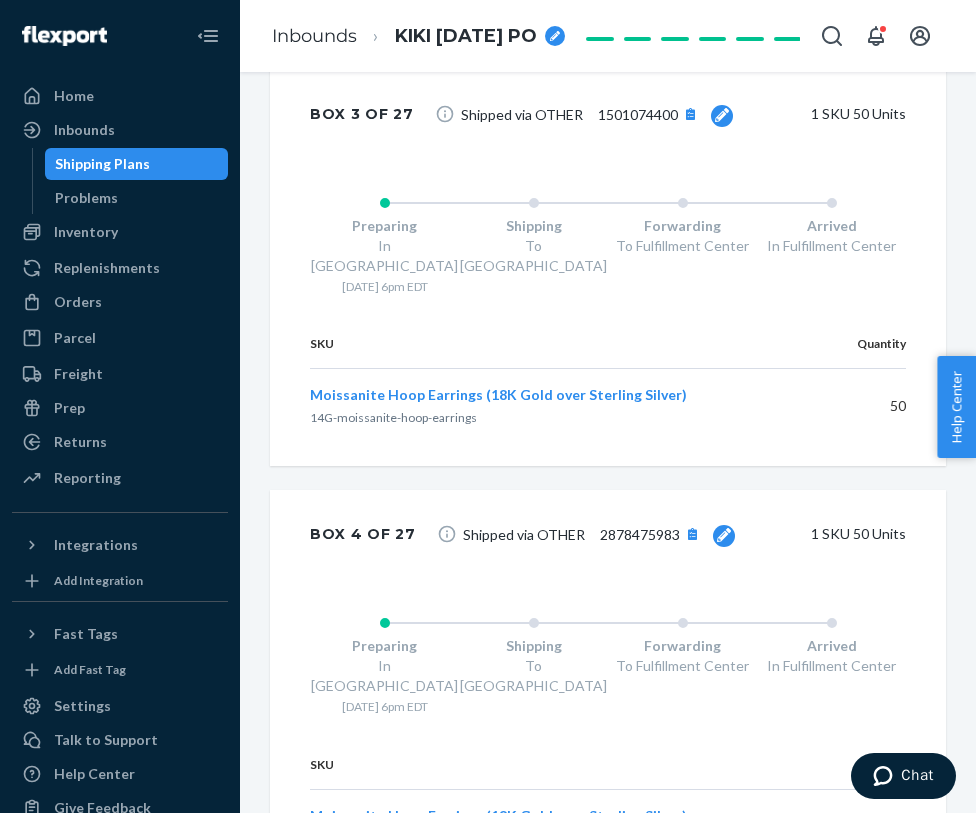 scroll, scrollTop: 4507, scrollLeft: 0, axis: vertical 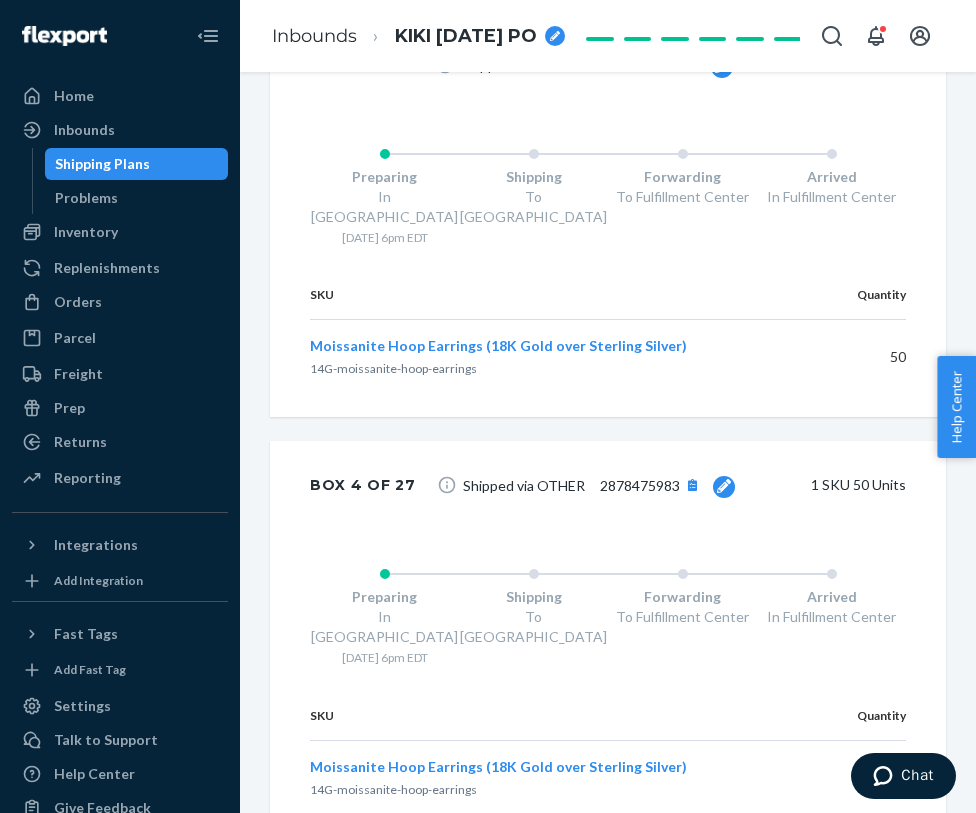 click at bounding box center (724, 487) 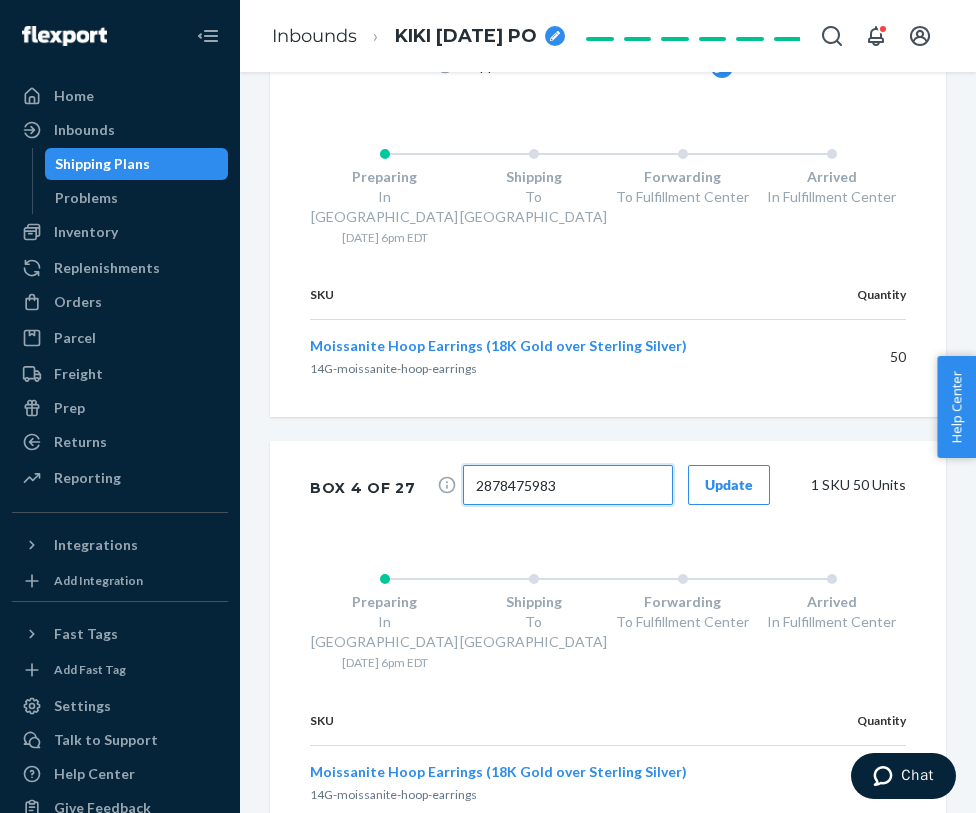 click on "2878475983" at bounding box center [568, 485] 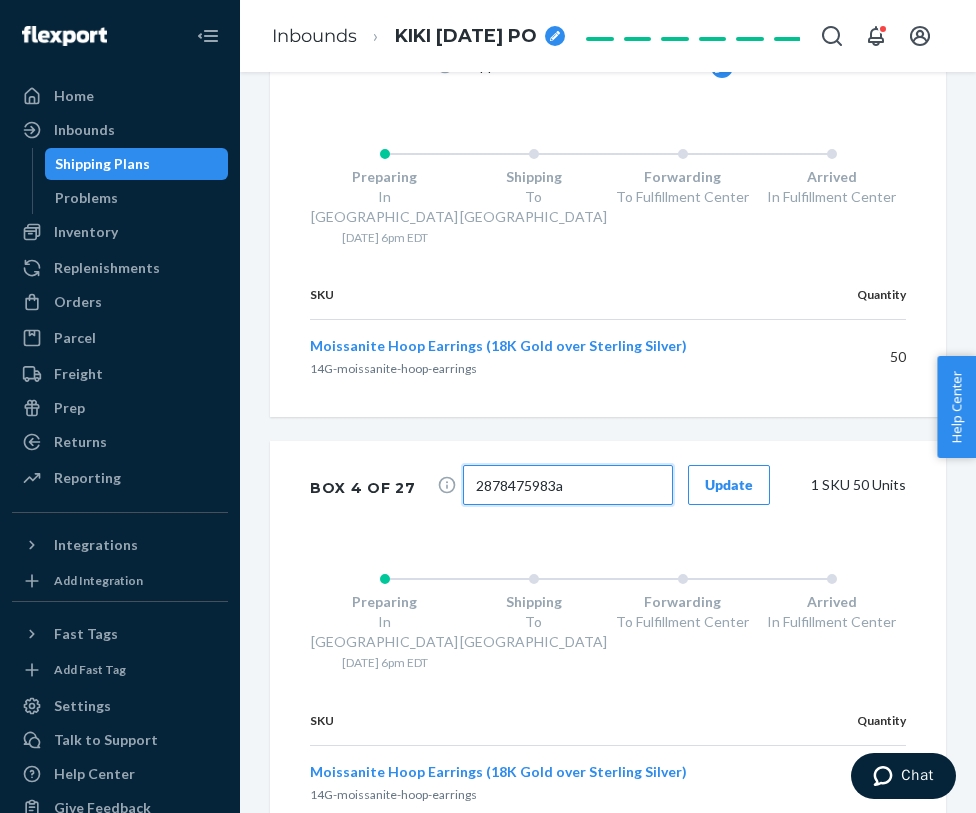 paste on "4172913791" 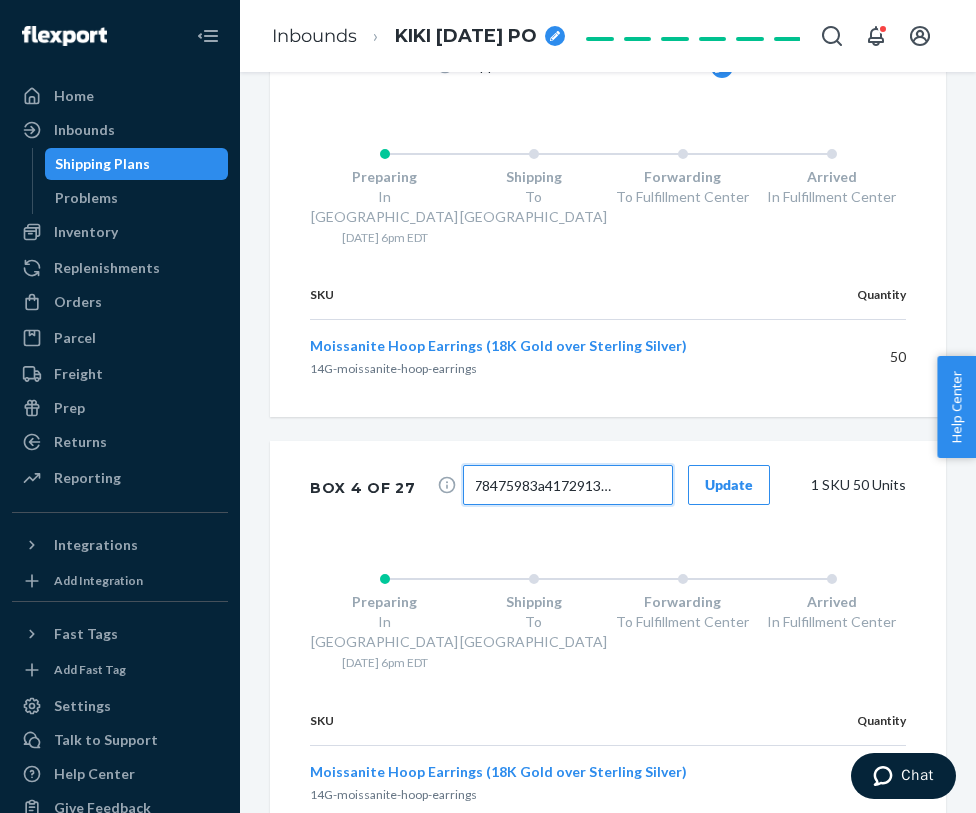 scroll, scrollTop: 0, scrollLeft: 28, axis: horizontal 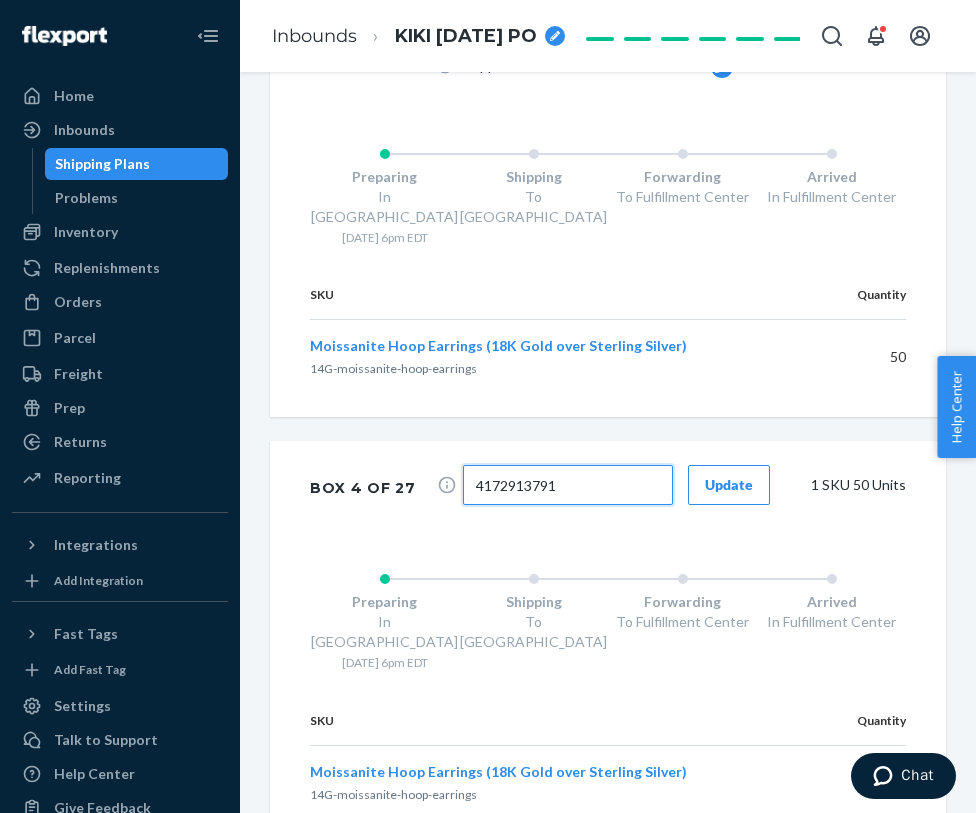 type on "4172913791" 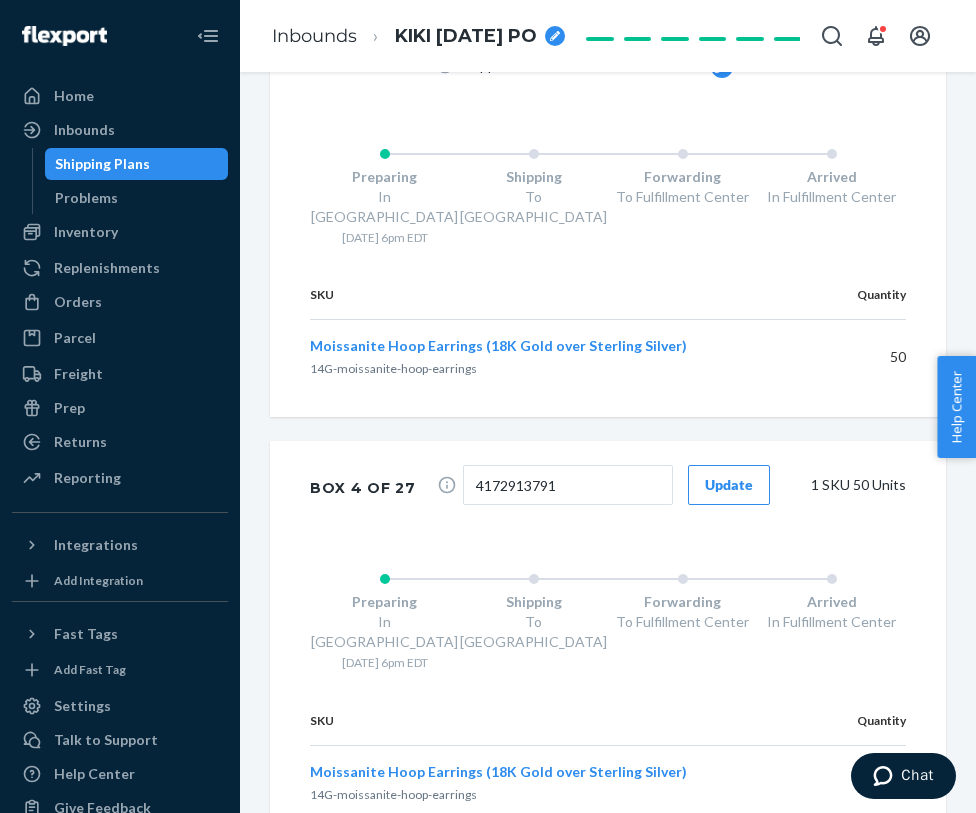 click on "Update" at bounding box center [729, 485] 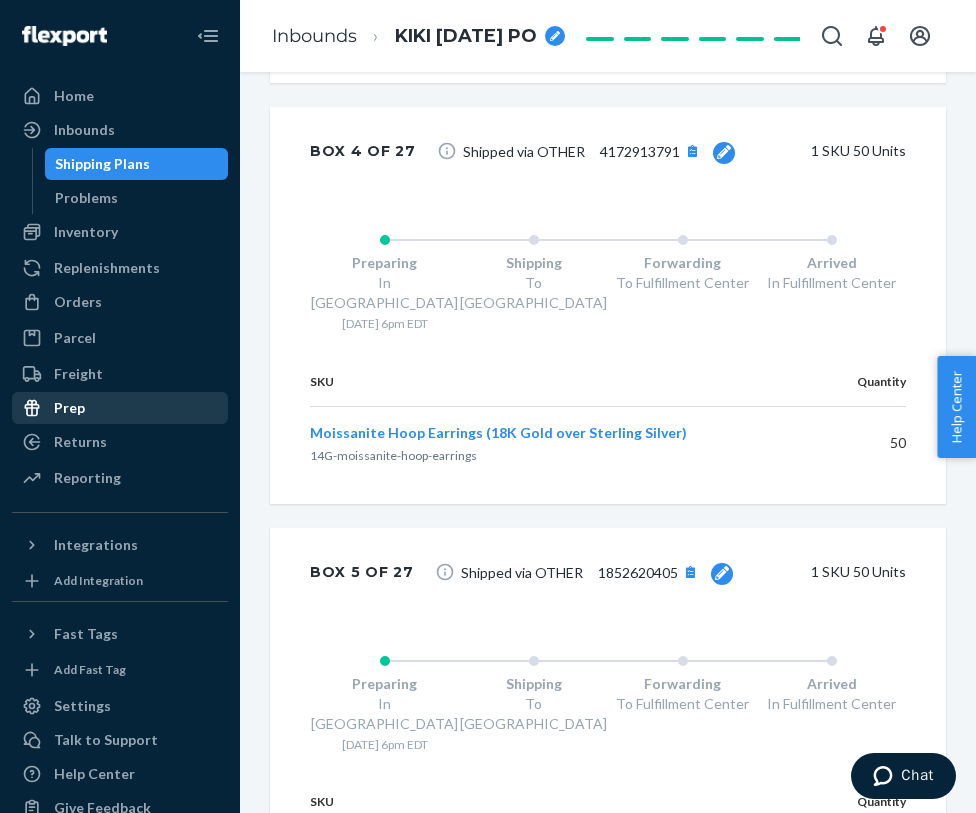 scroll, scrollTop: 4843, scrollLeft: 0, axis: vertical 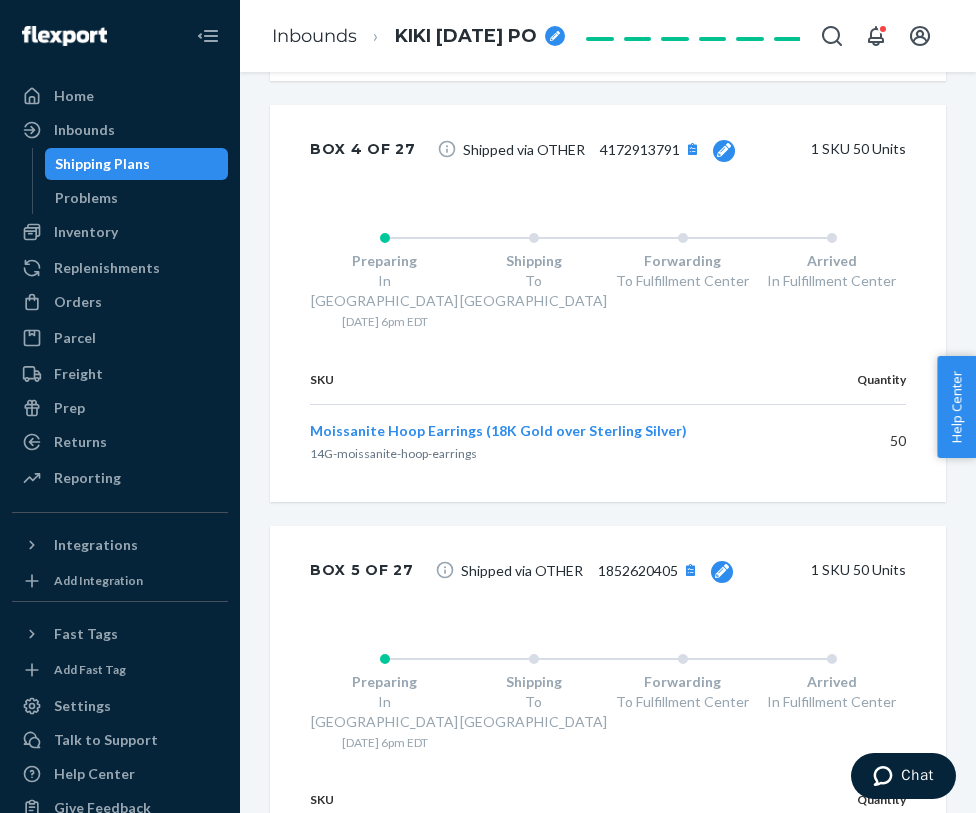 click 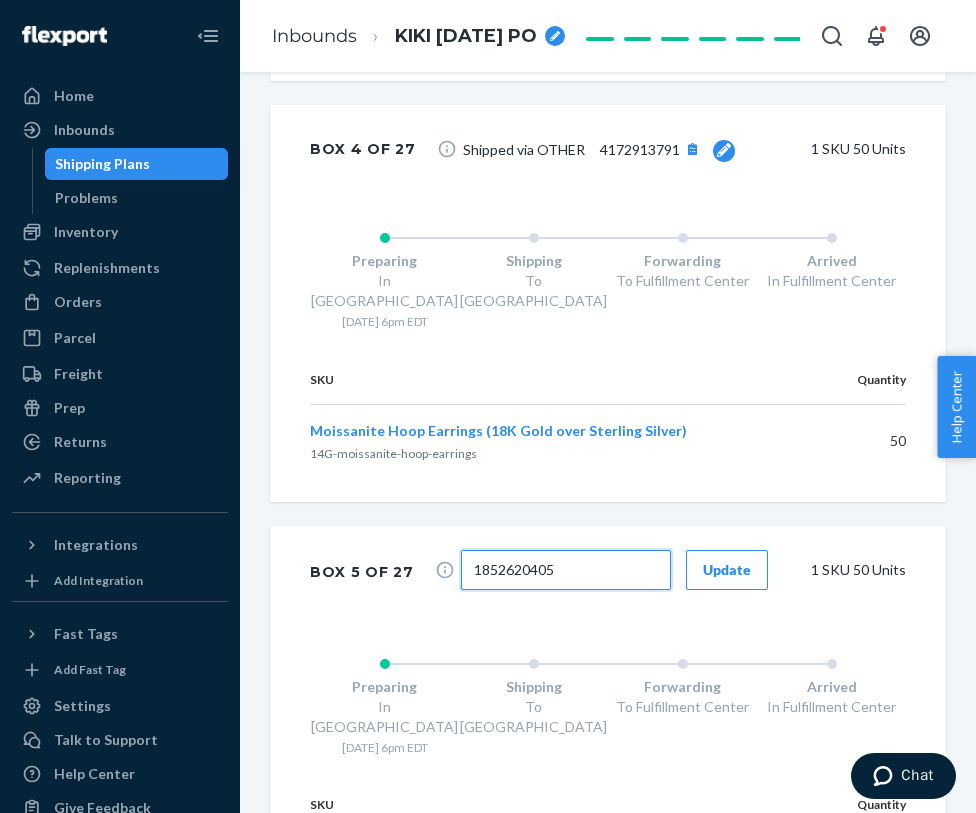 click on "1852620405" at bounding box center (566, 570) 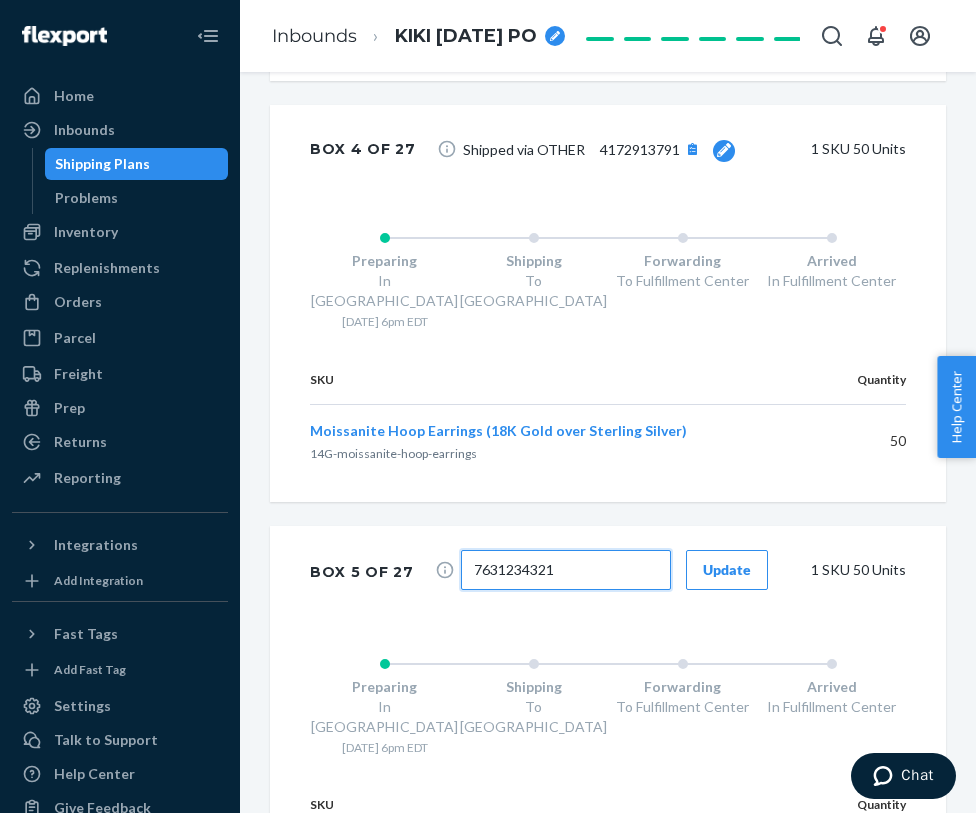 type on "7631234321" 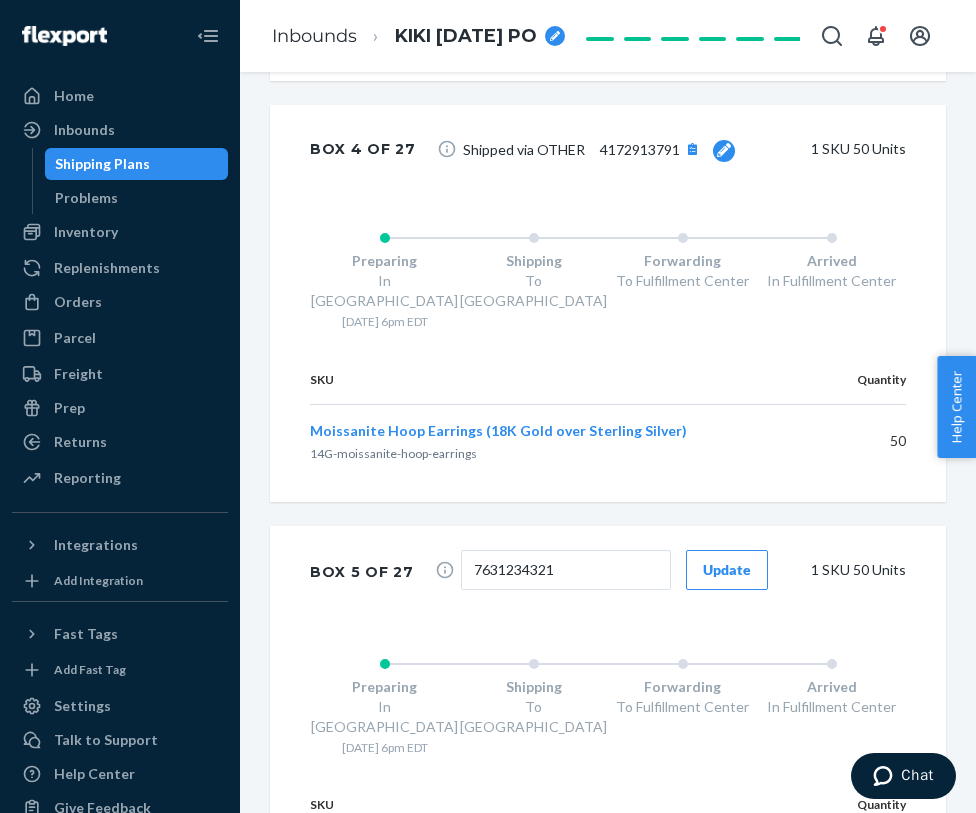 click on "Update" at bounding box center (727, 570) 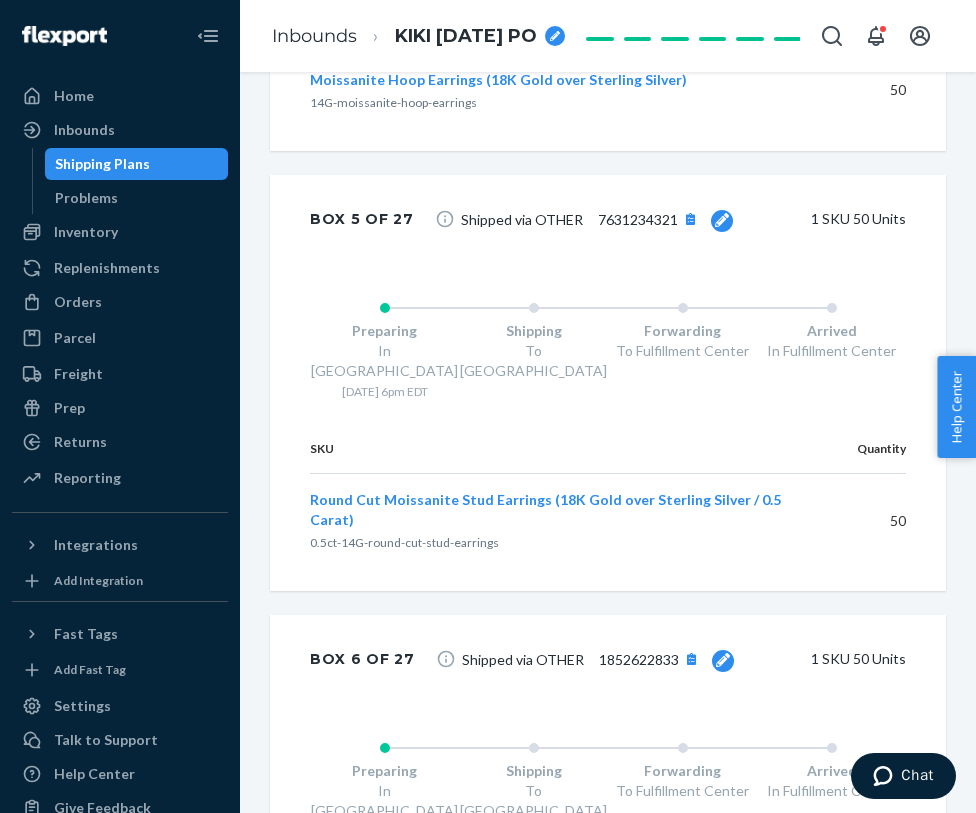 scroll, scrollTop: 5193, scrollLeft: 0, axis: vertical 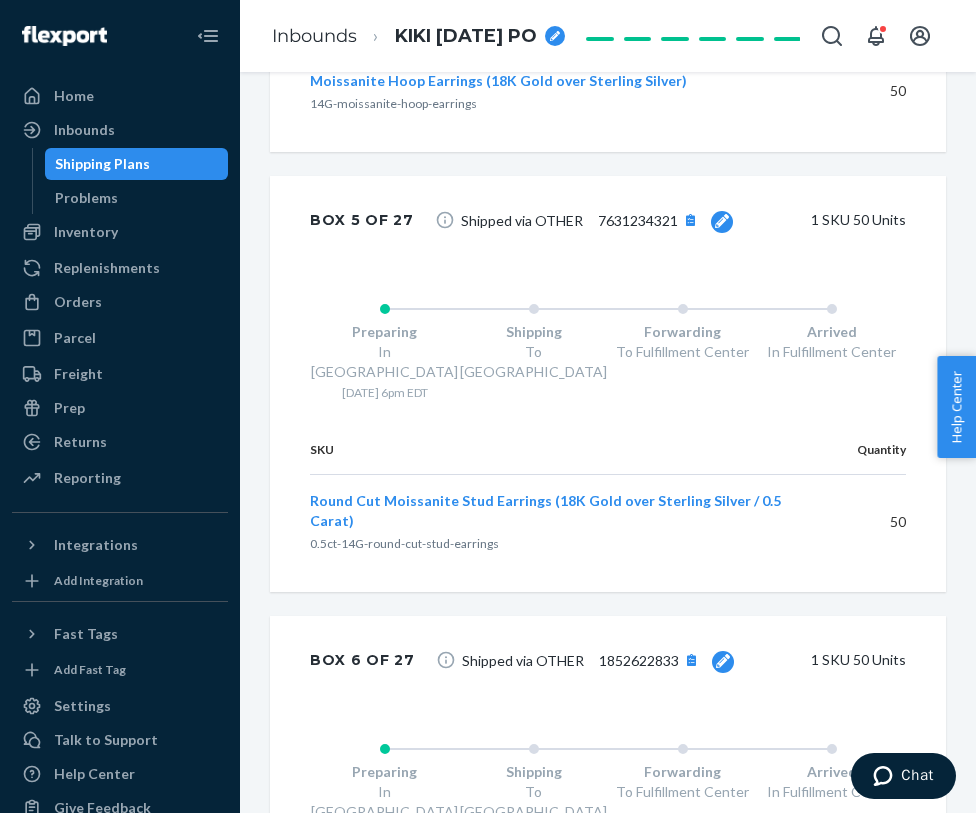 click 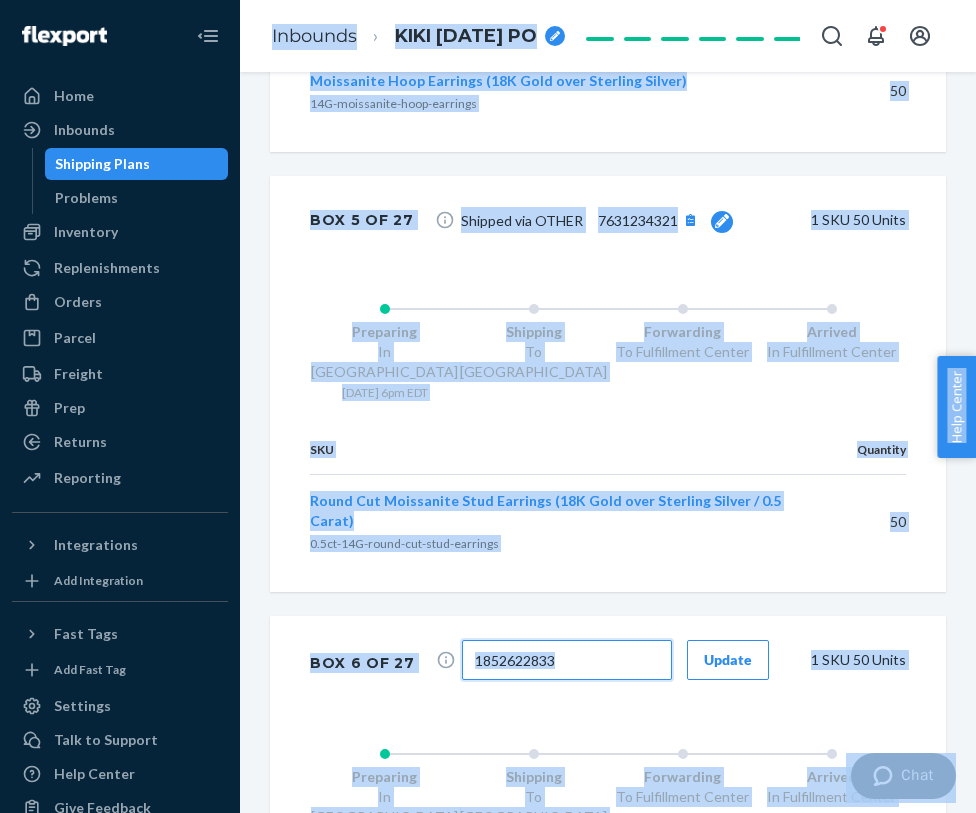 click on "1852622833" at bounding box center (567, 660) 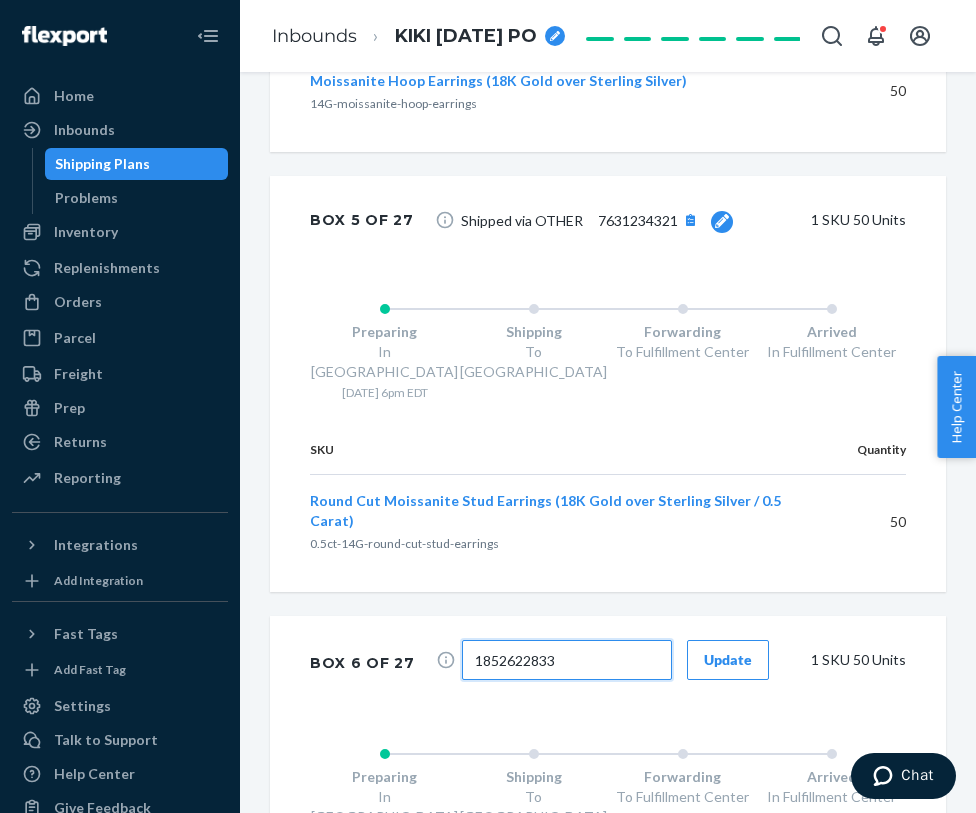 paste on "763123308" 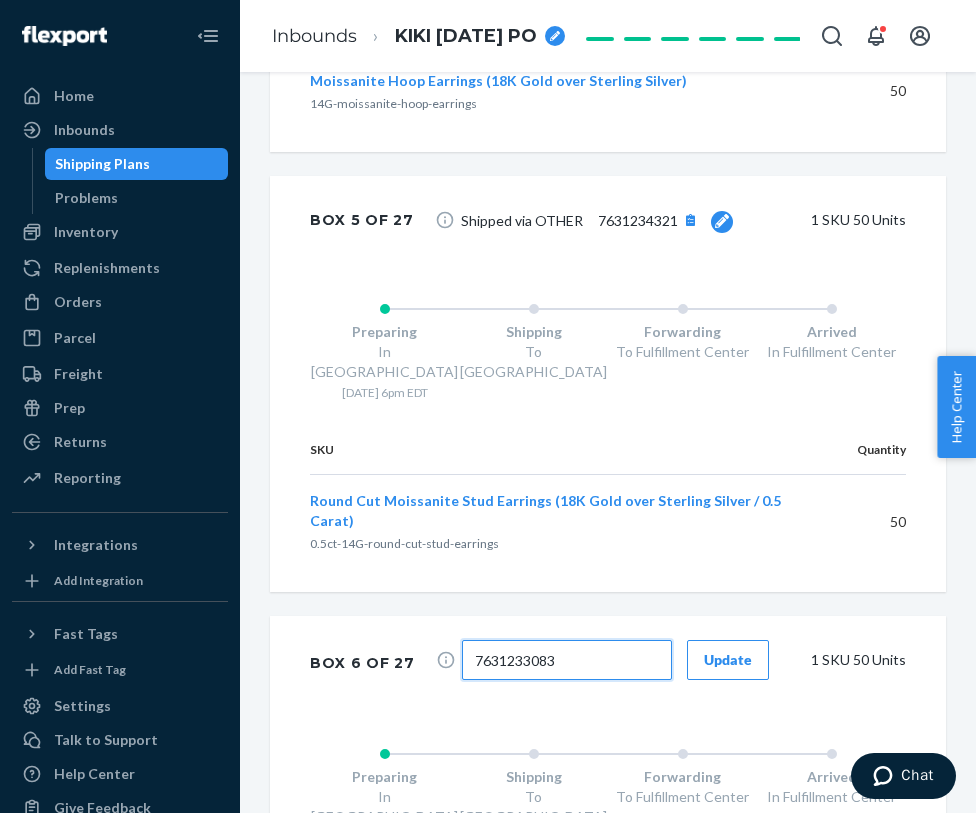 type on "7631233083" 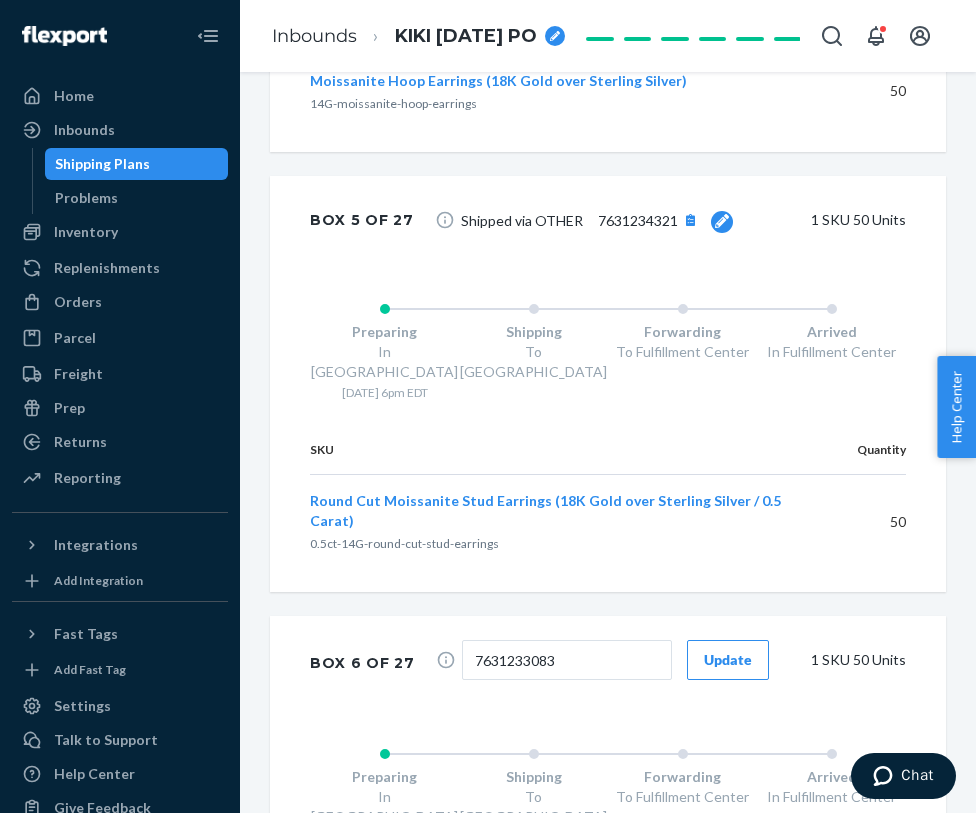 click on "Update" at bounding box center (728, 660) 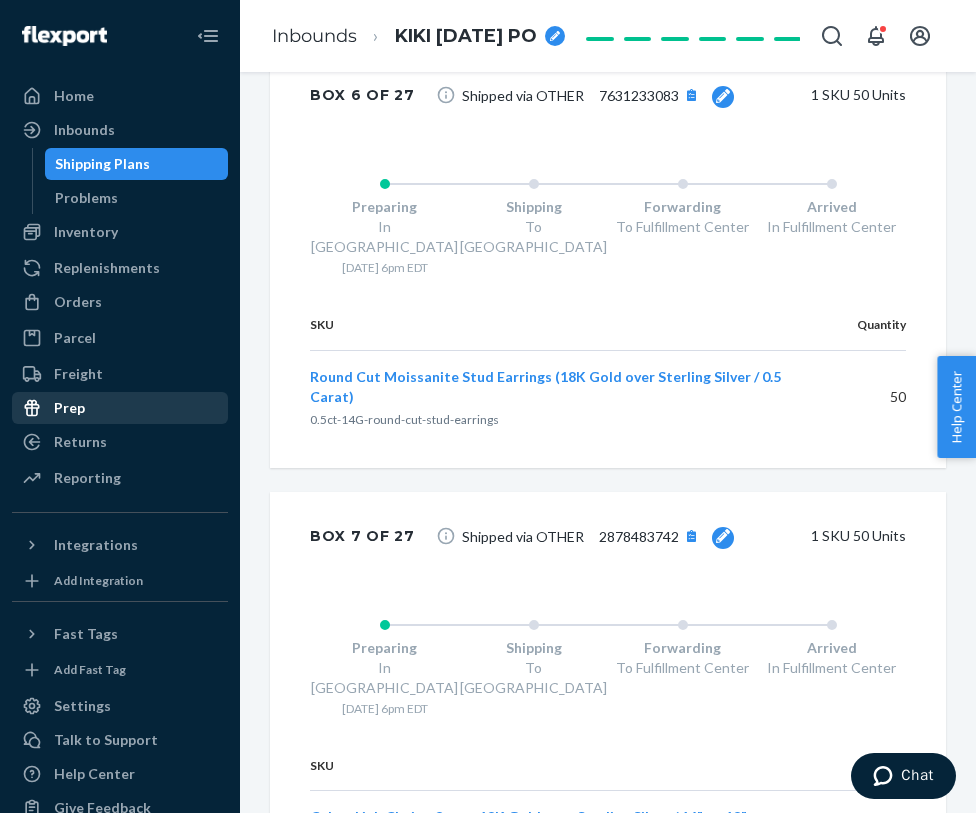 scroll, scrollTop: 5672, scrollLeft: 0, axis: vertical 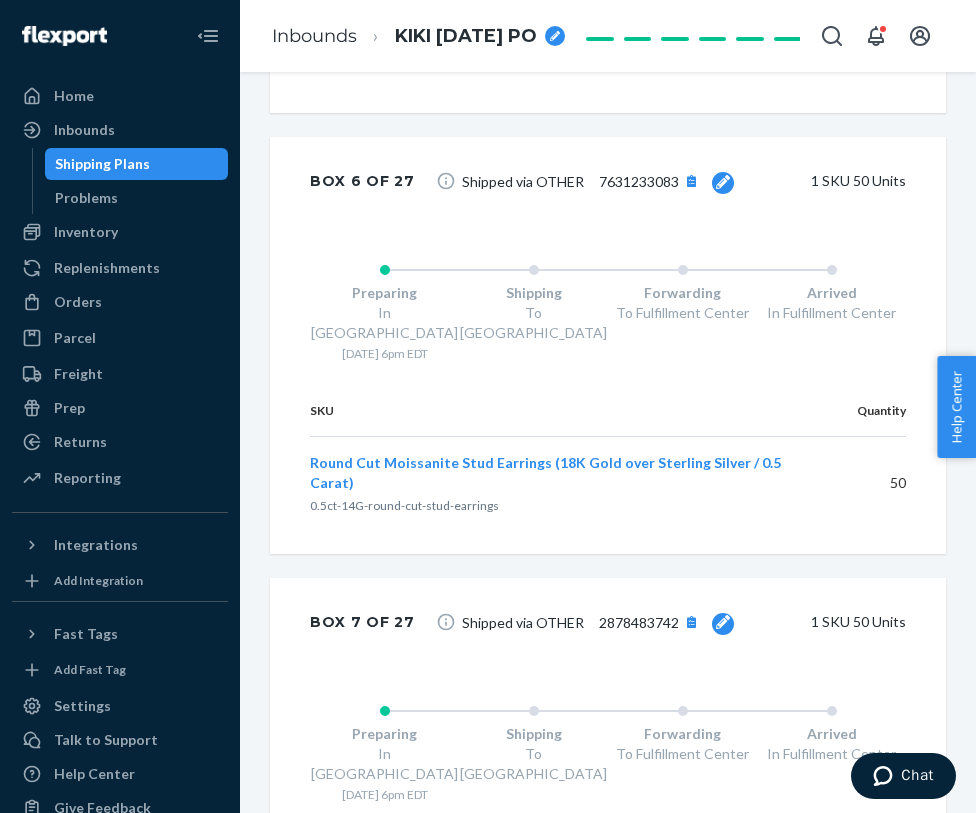 click 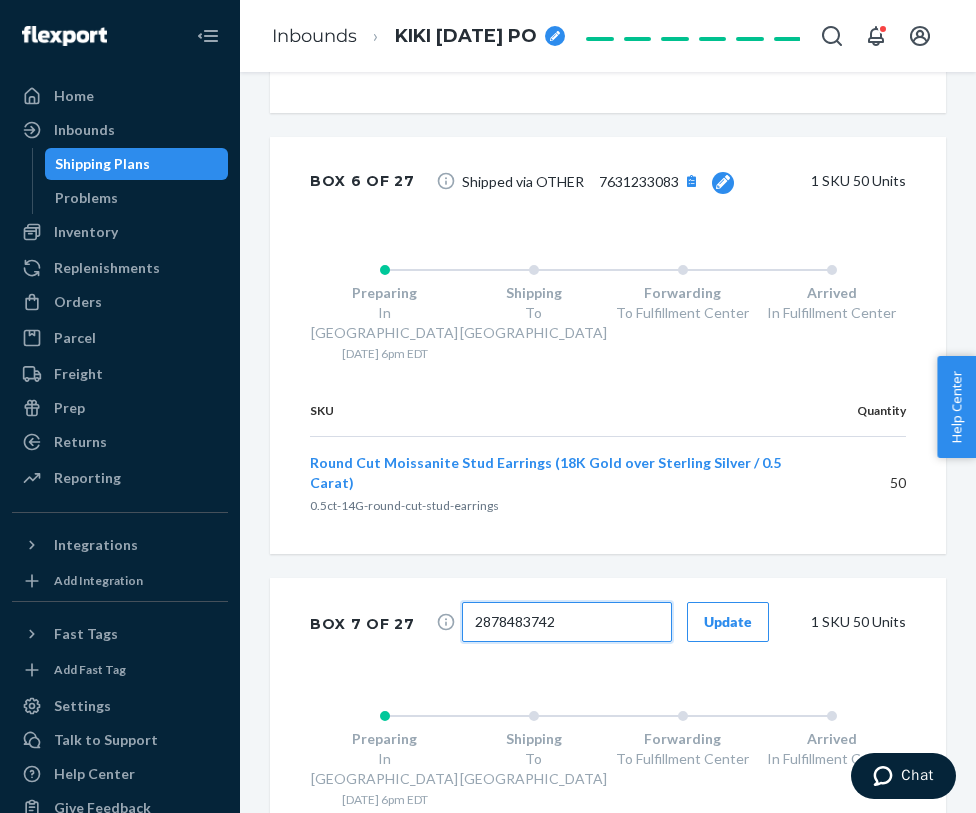 click on "2878483742" at bounding box center (567, 622) 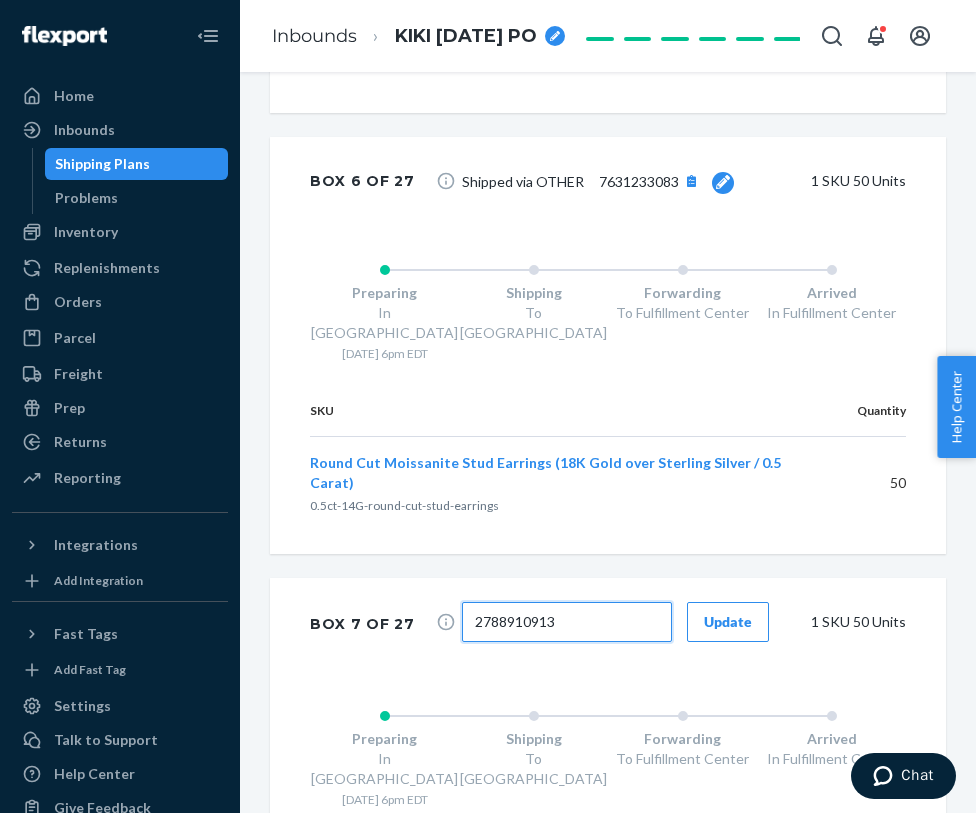 type on "2788910913" 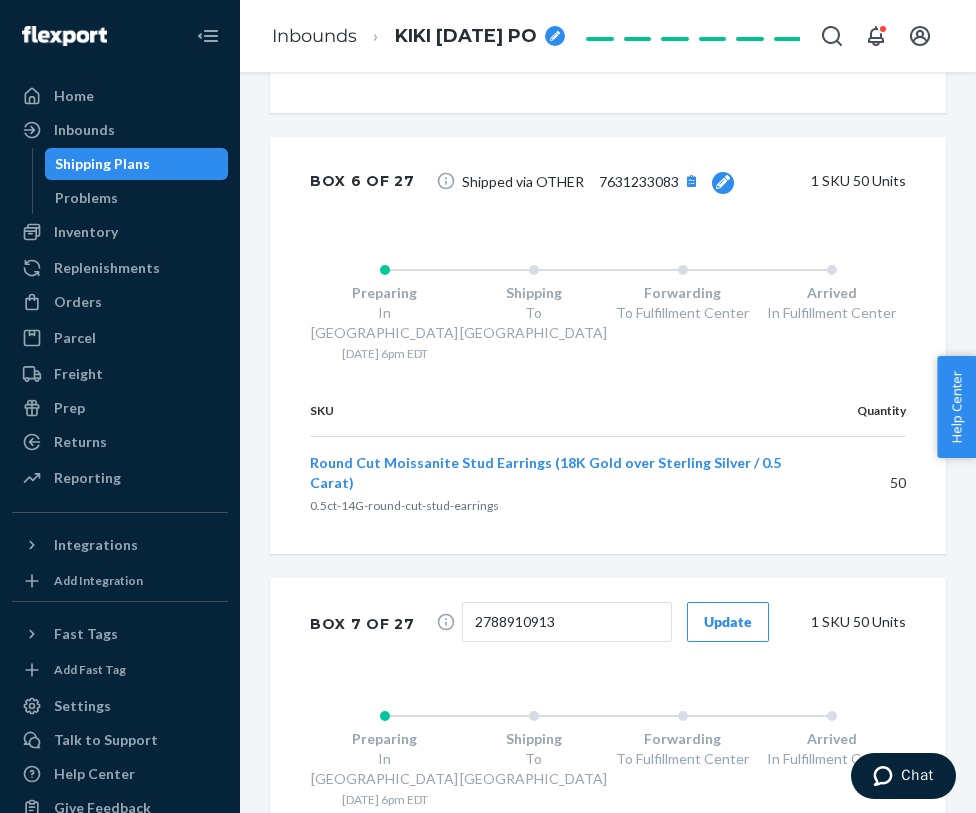 click on "Update" at bounding box center (728, 622) 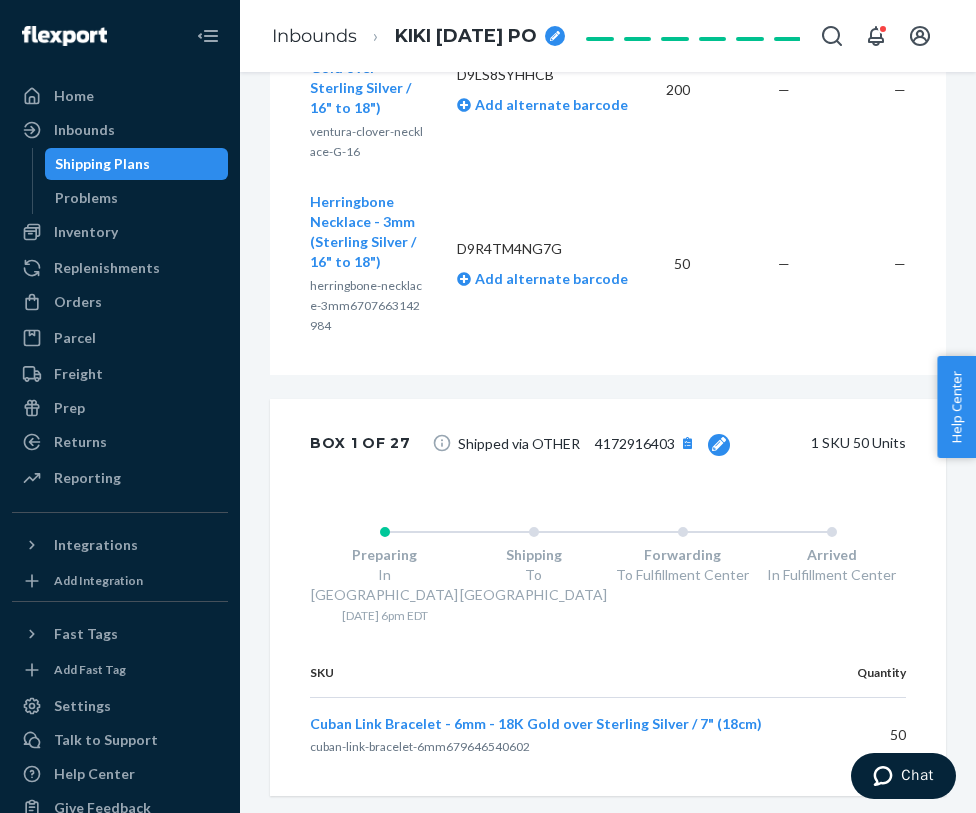 scroll, scrollTop: 3336, scrollLeft: 0, axis: vertical 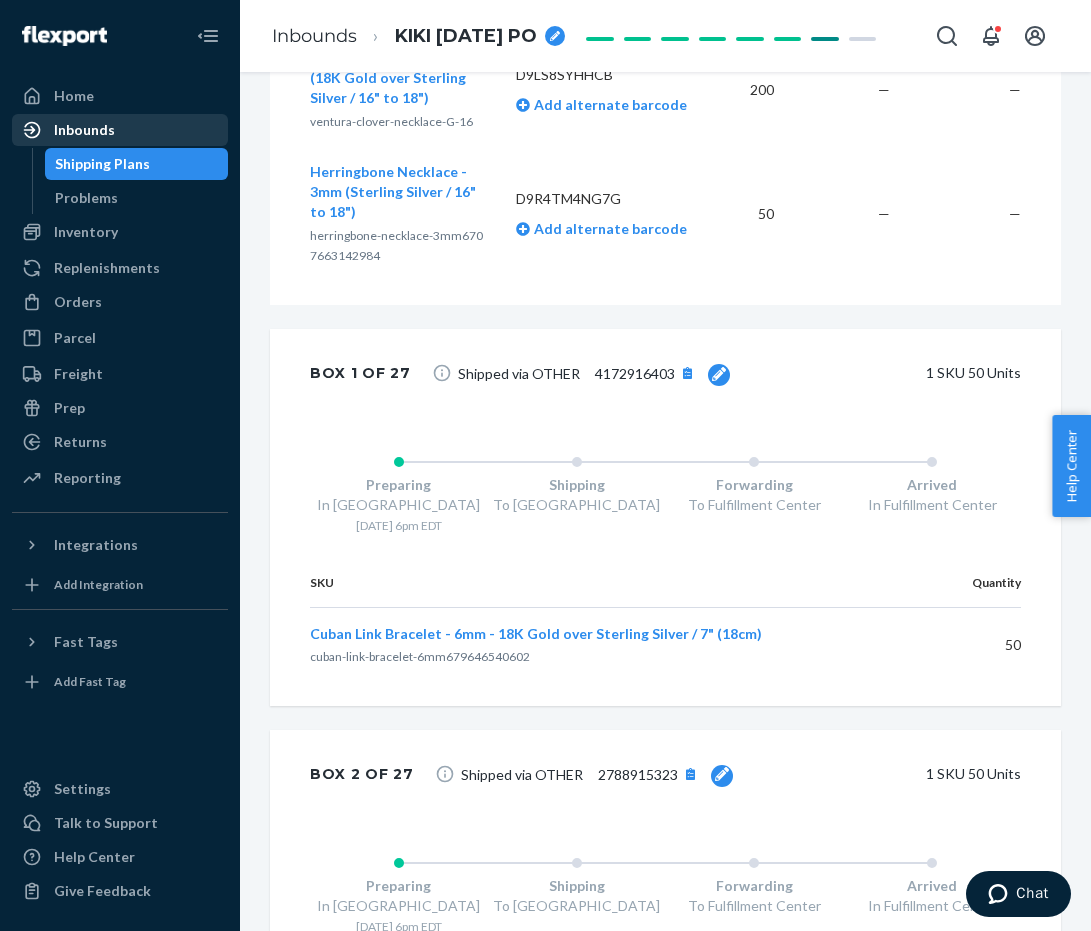 click on "Inbounds" at bounding box center [84, 130] 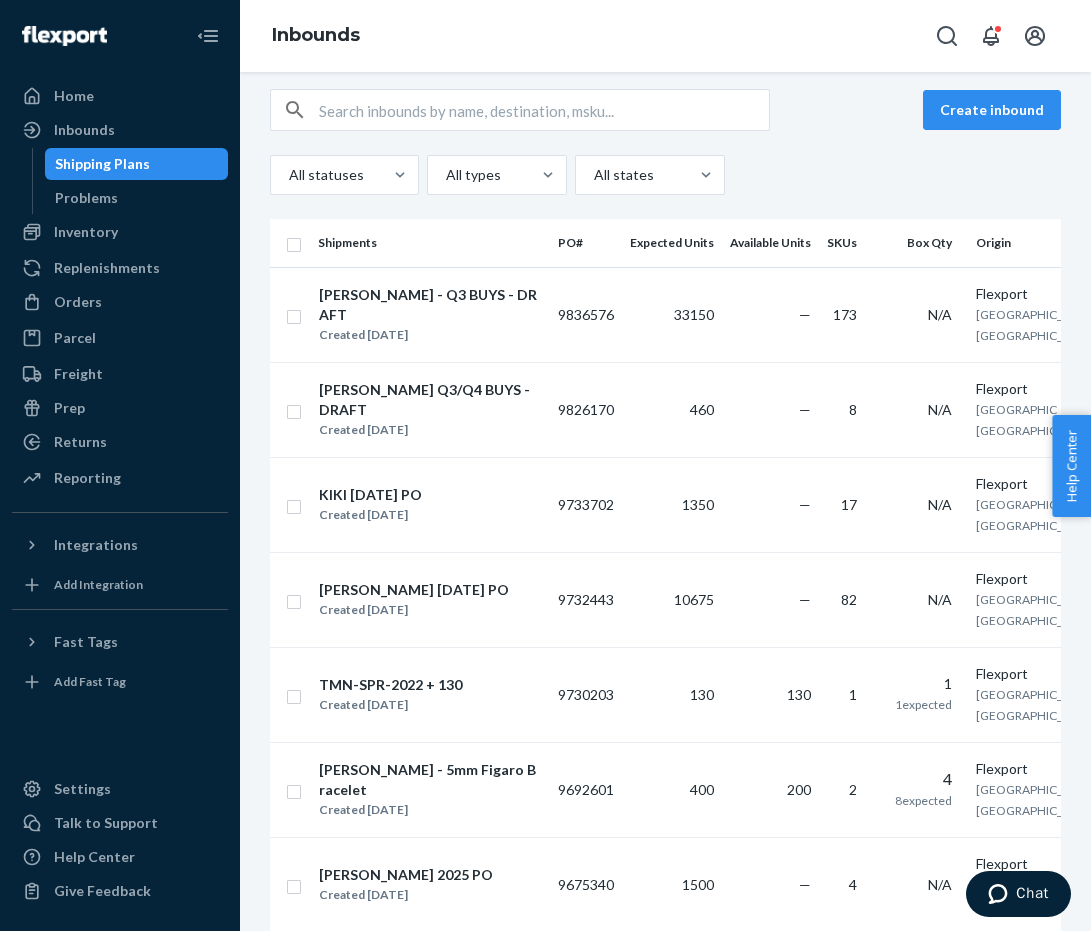 scroll, scrollTop: 162, scrollLeft: 0, axis: vertical 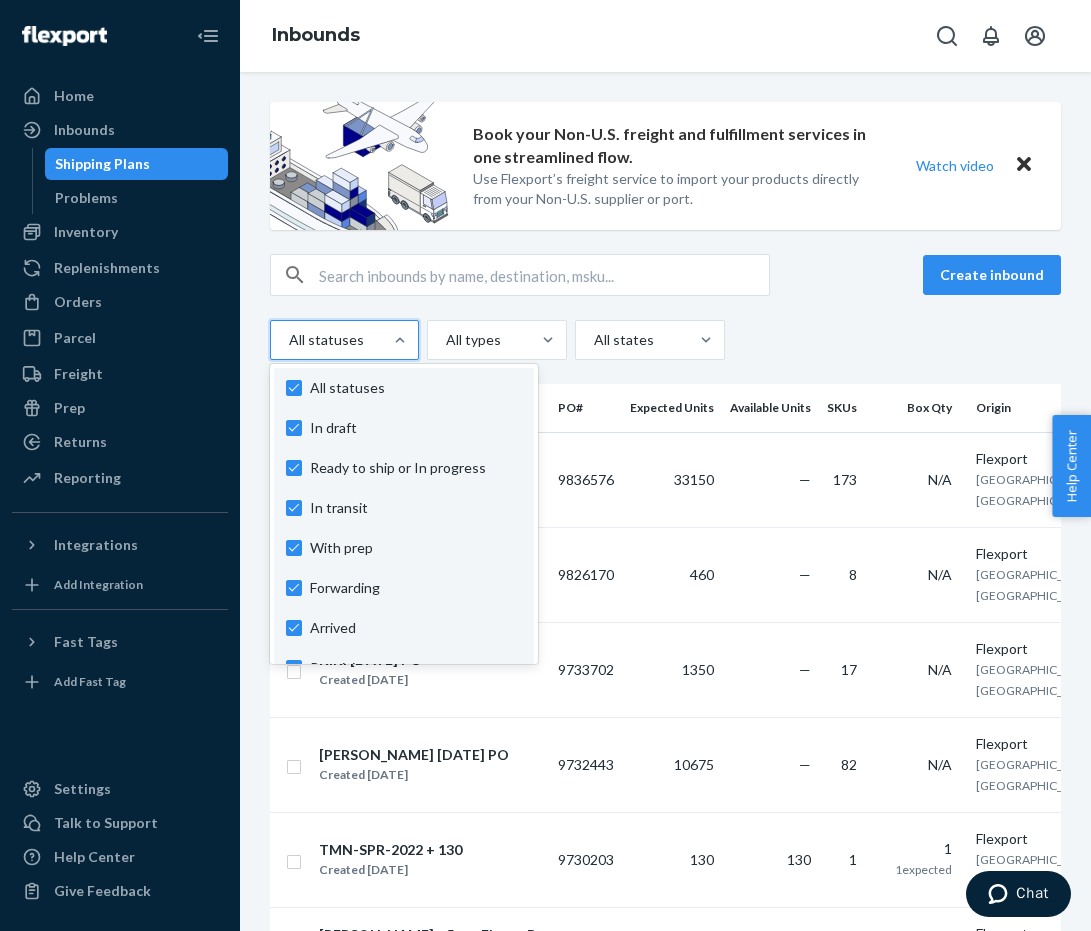 click at bounding box center [342, 340] 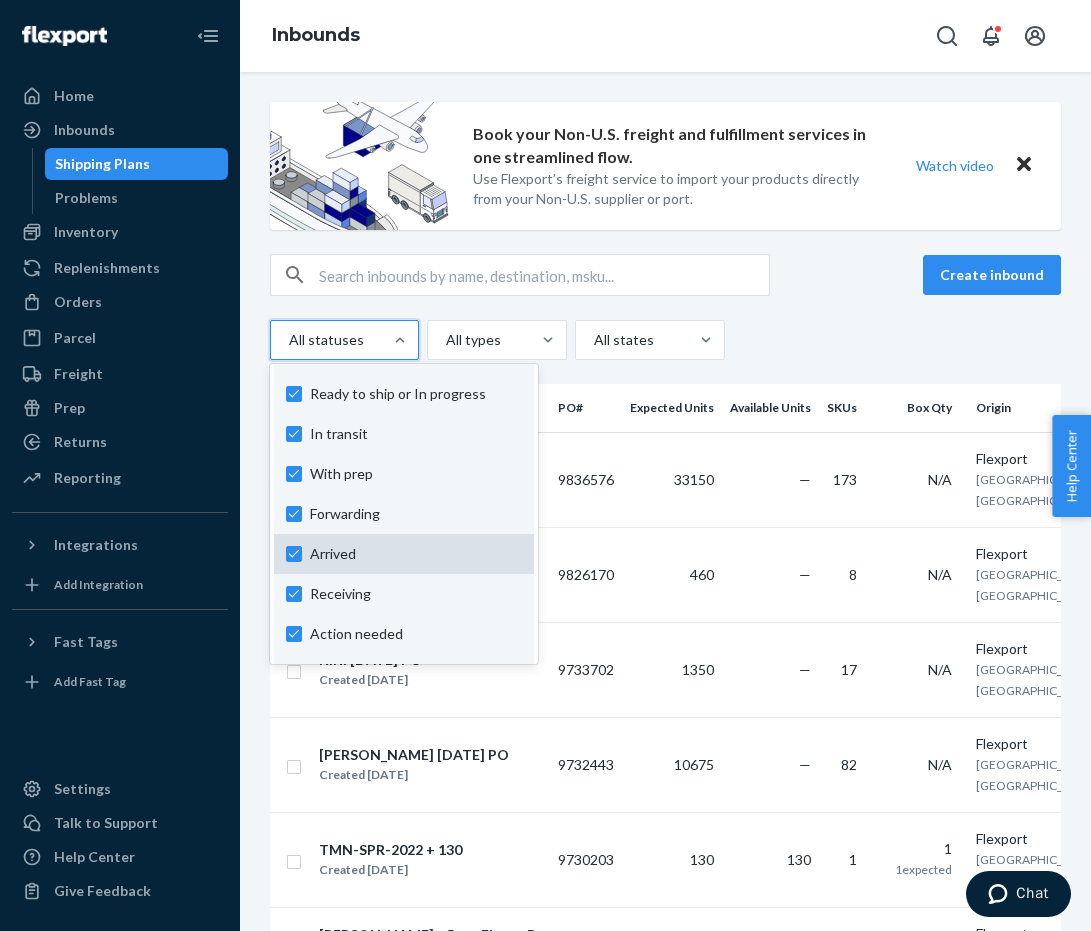 scroll, scrollTop: 0, scrollLeft: 0, axis: both 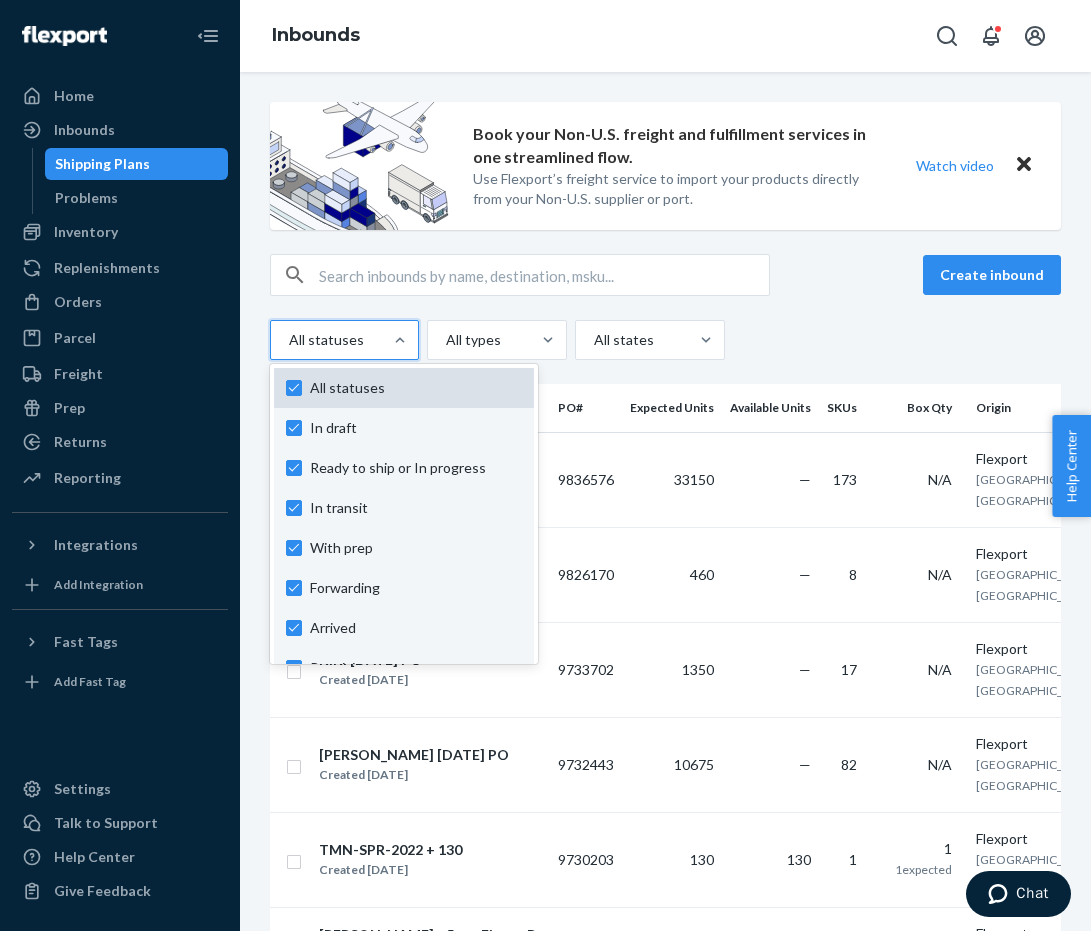 click on "All statuses" at bounding box center [416, 388] 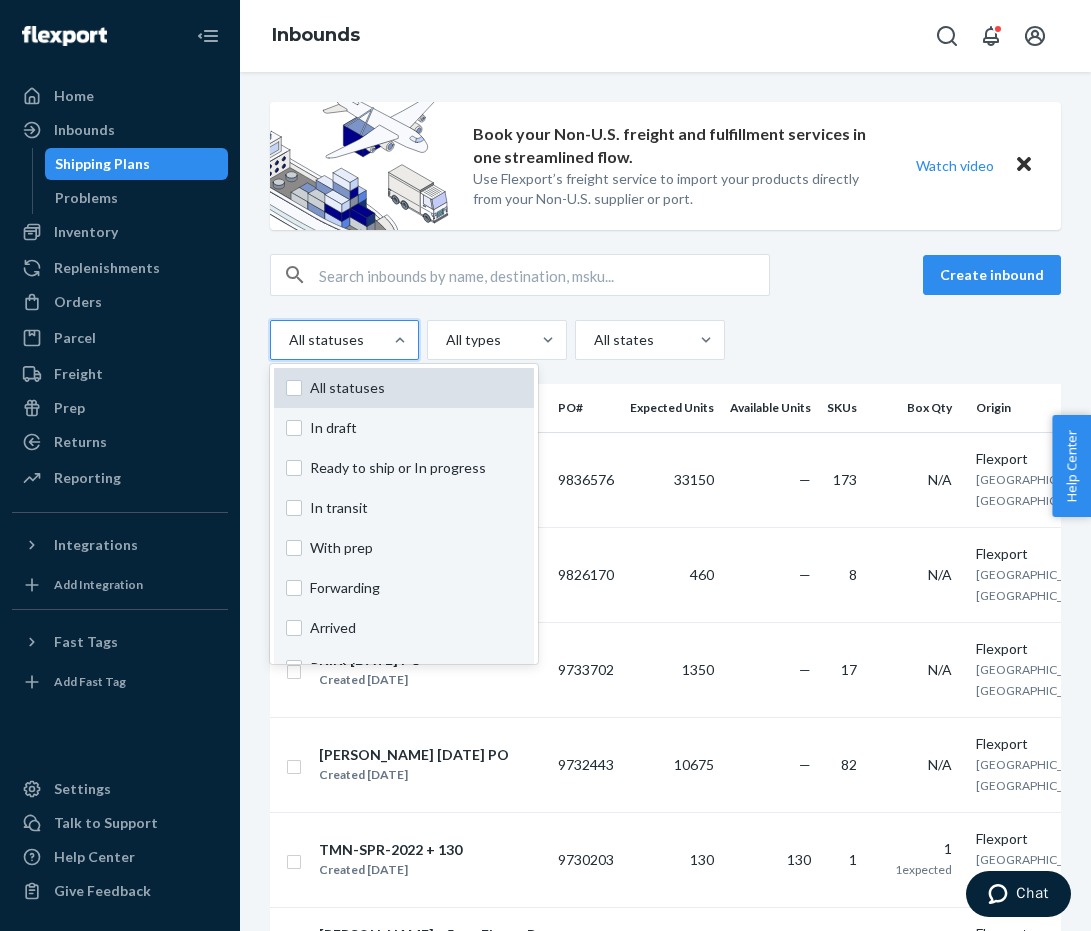 checkbox on "false" 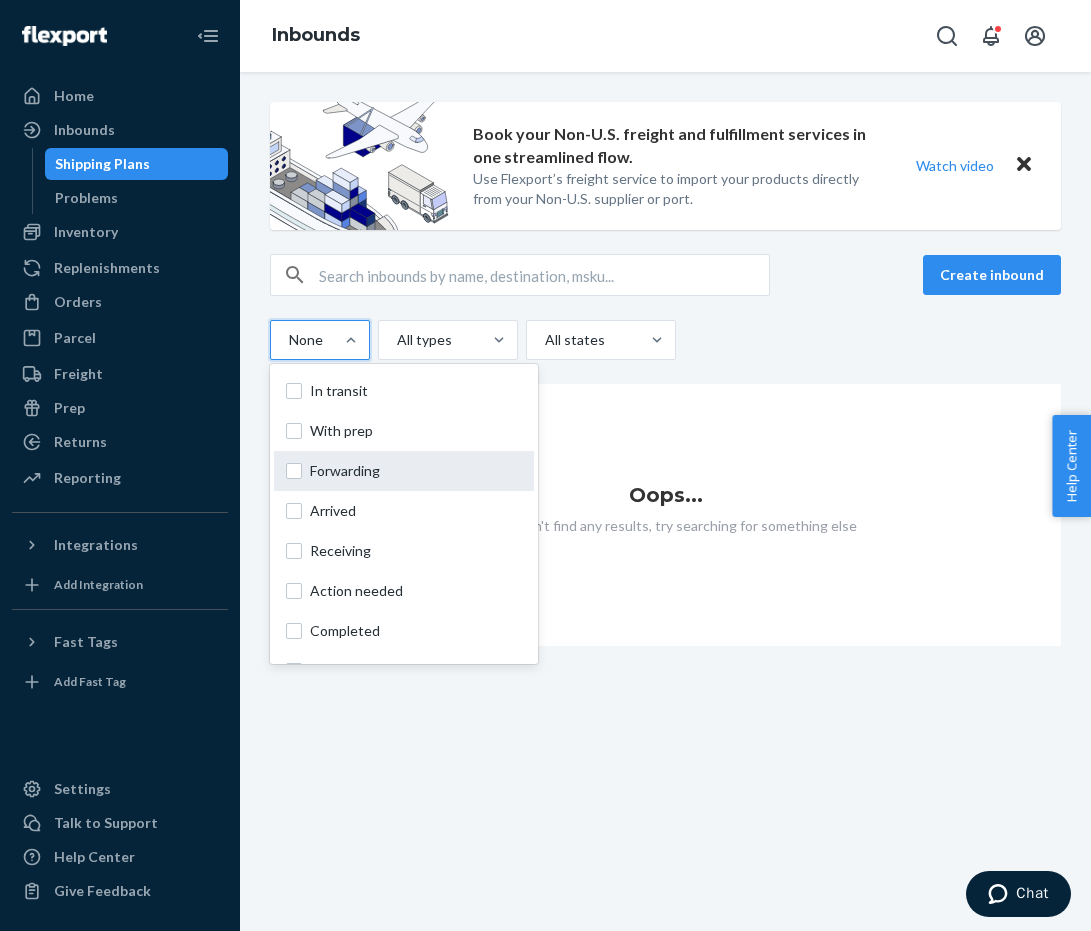 scroll, scrollTop: 120, scrollLeft: 0, axis: vertical 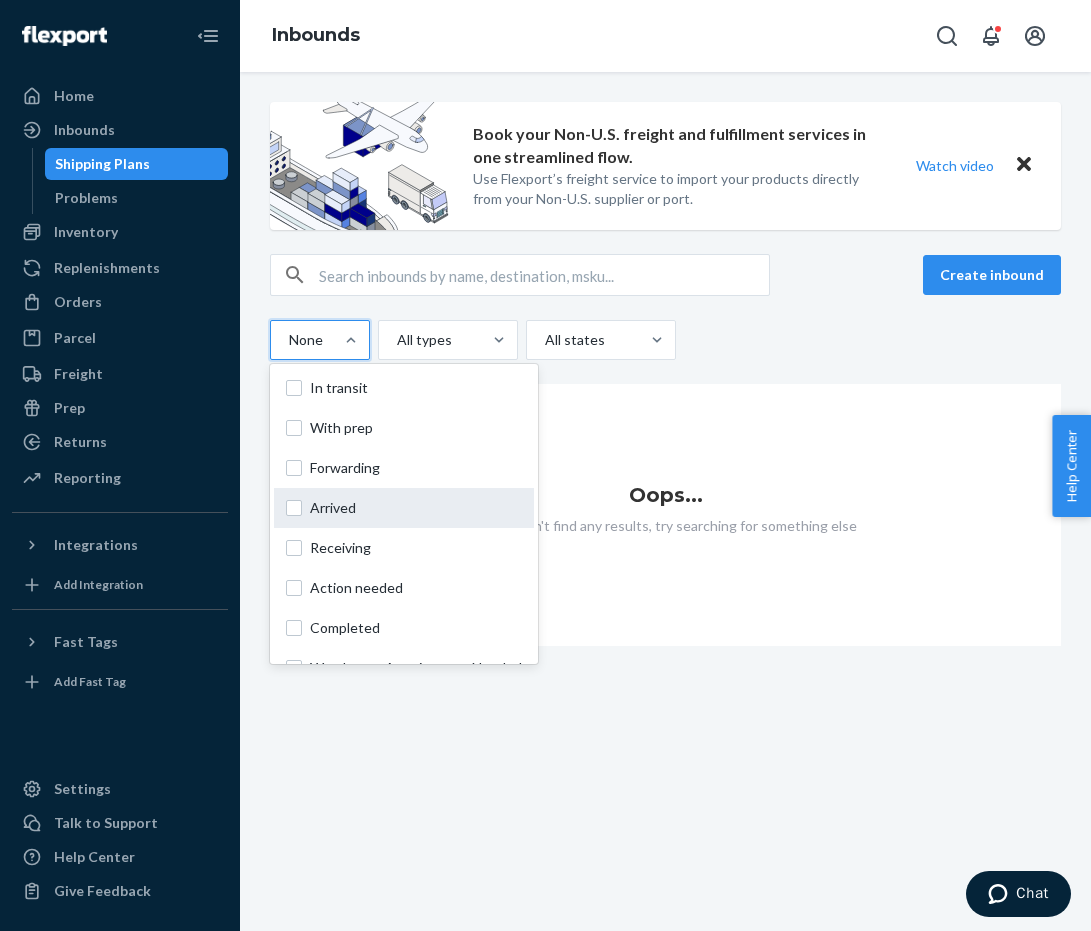 click on "Arrived" at bounding box center [416, 508] 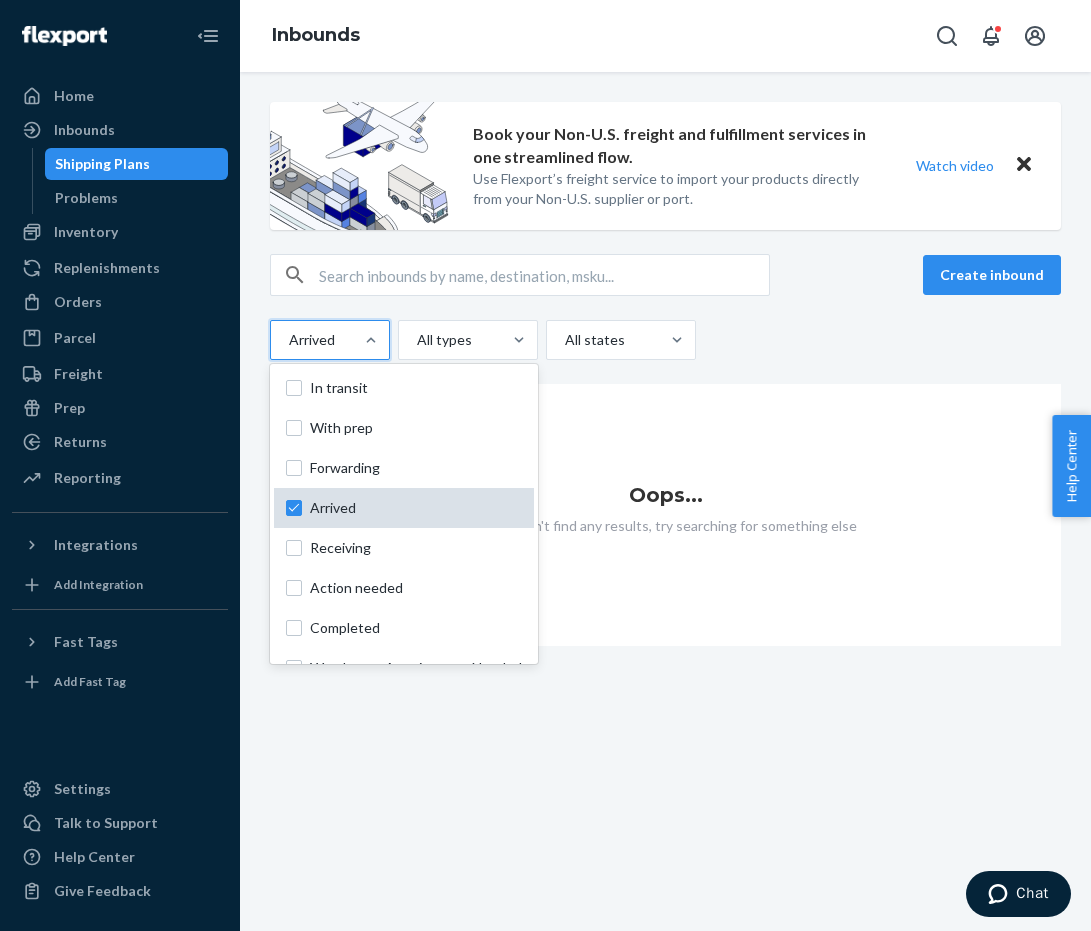 click on "Arrived" at bounding box center [416, 508] 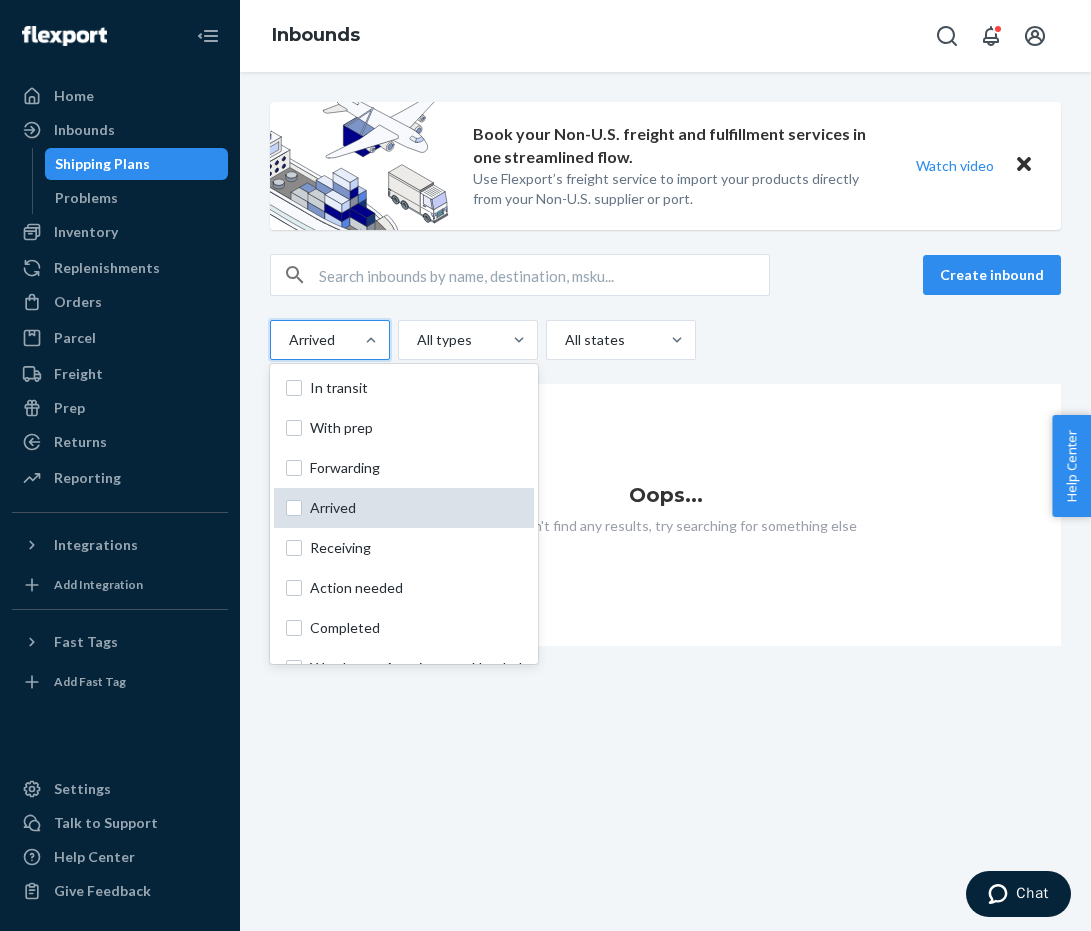 checkbox on "false" 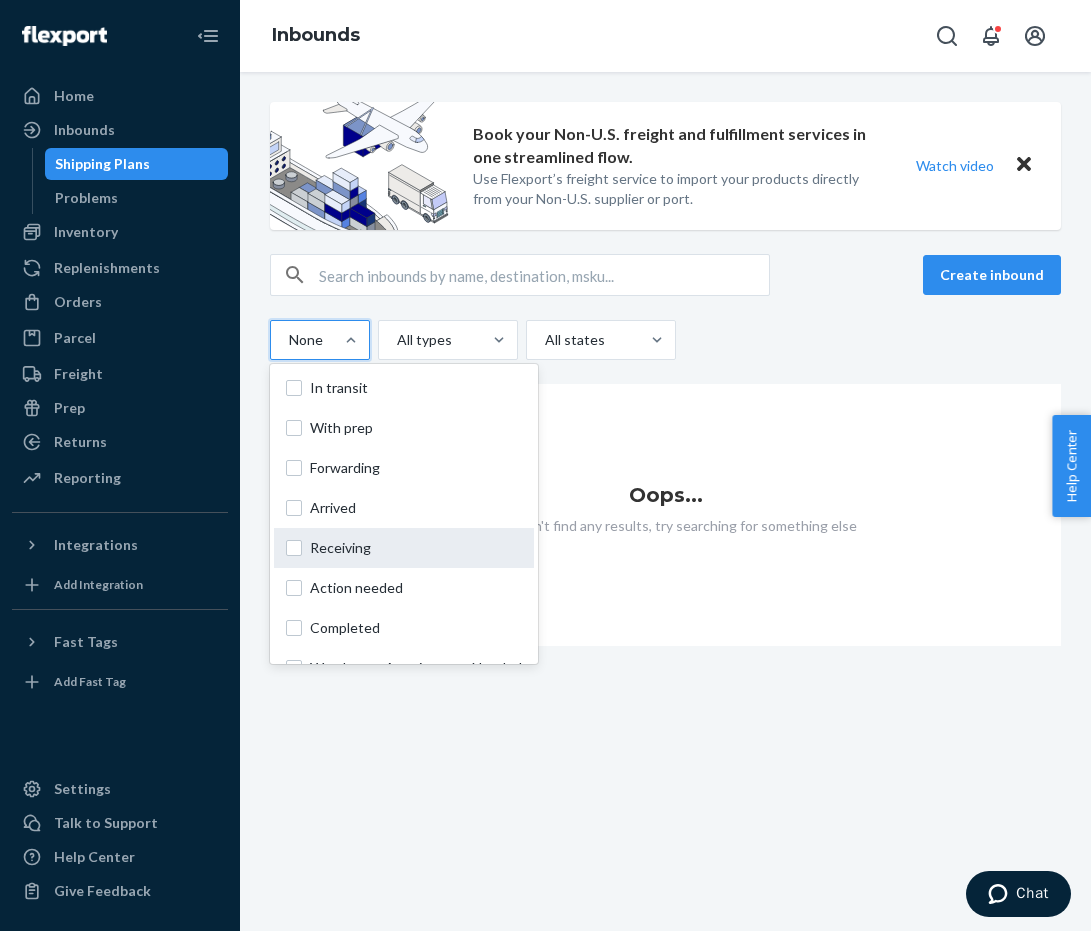 click on "Receiving" at bounding box center [404, 548] 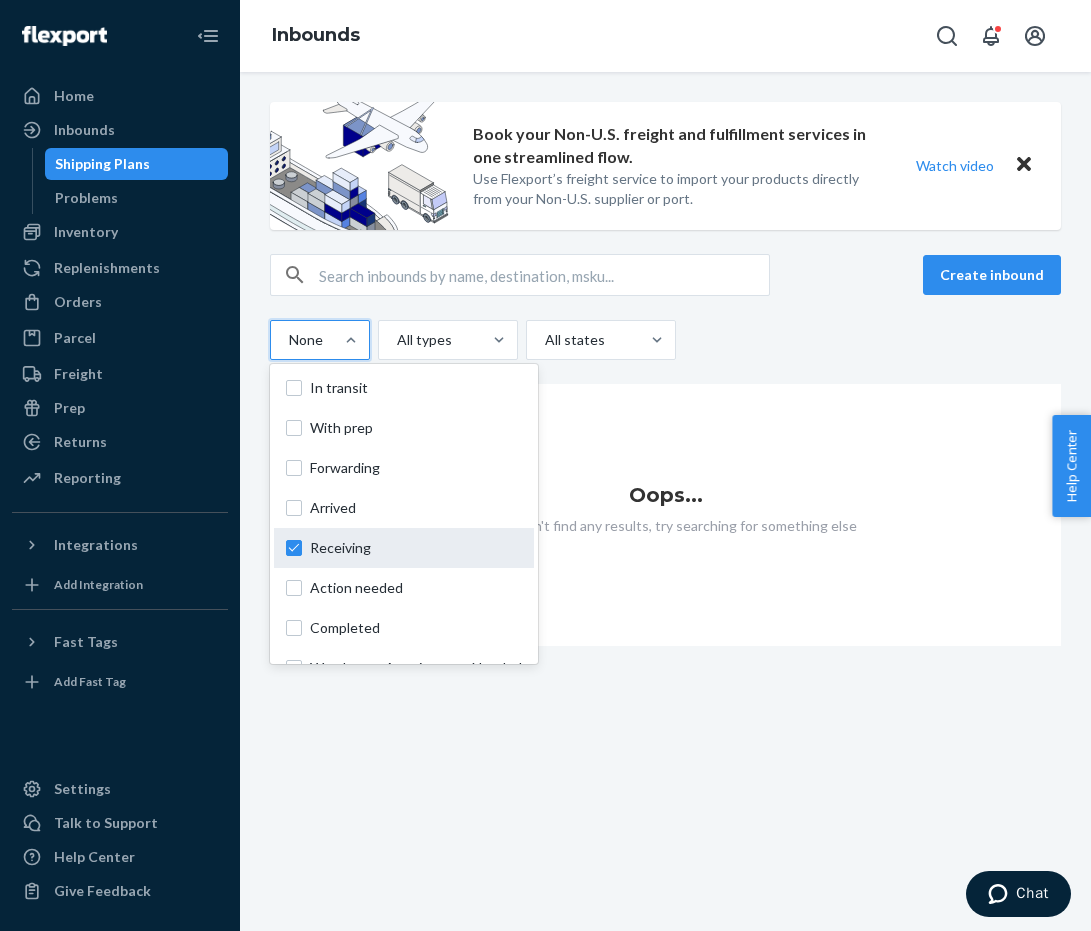 click on "option Arrived, selected.    option Receiving focused, 0 of 10. 10 results available. Use Up and Down to choose options, press Enter to select the currently focused option, press Escape to exit the menu, press Tab to select the option and exit the menu. None All statuses In draft Ready to ship or In progress In transit With prep Forwarding Arrived Receiving Action needed Completed Warehouse Appointment Needed" at bounding box center (288, 340) 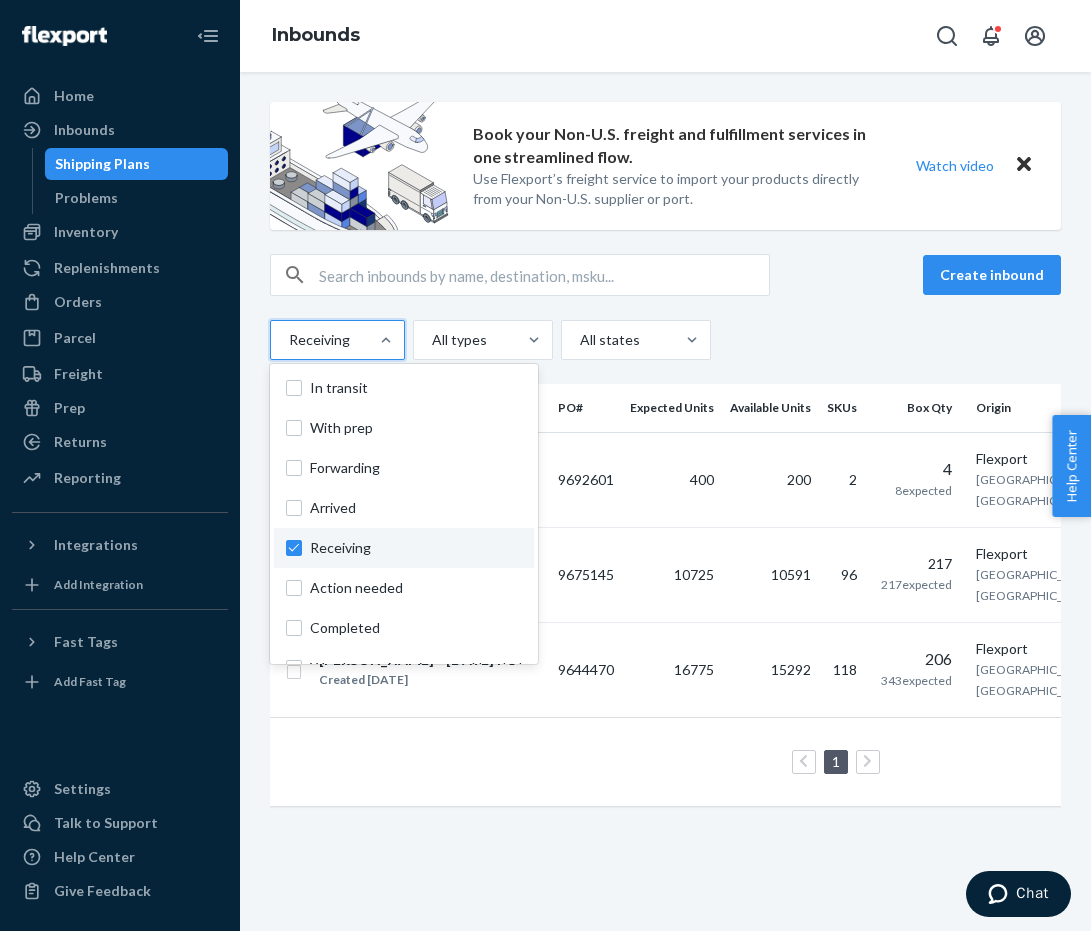 drag, startPoint x: 788, startPoint y: 308, endPoint x: 780, endPoint y: 321, distance: 15.264338 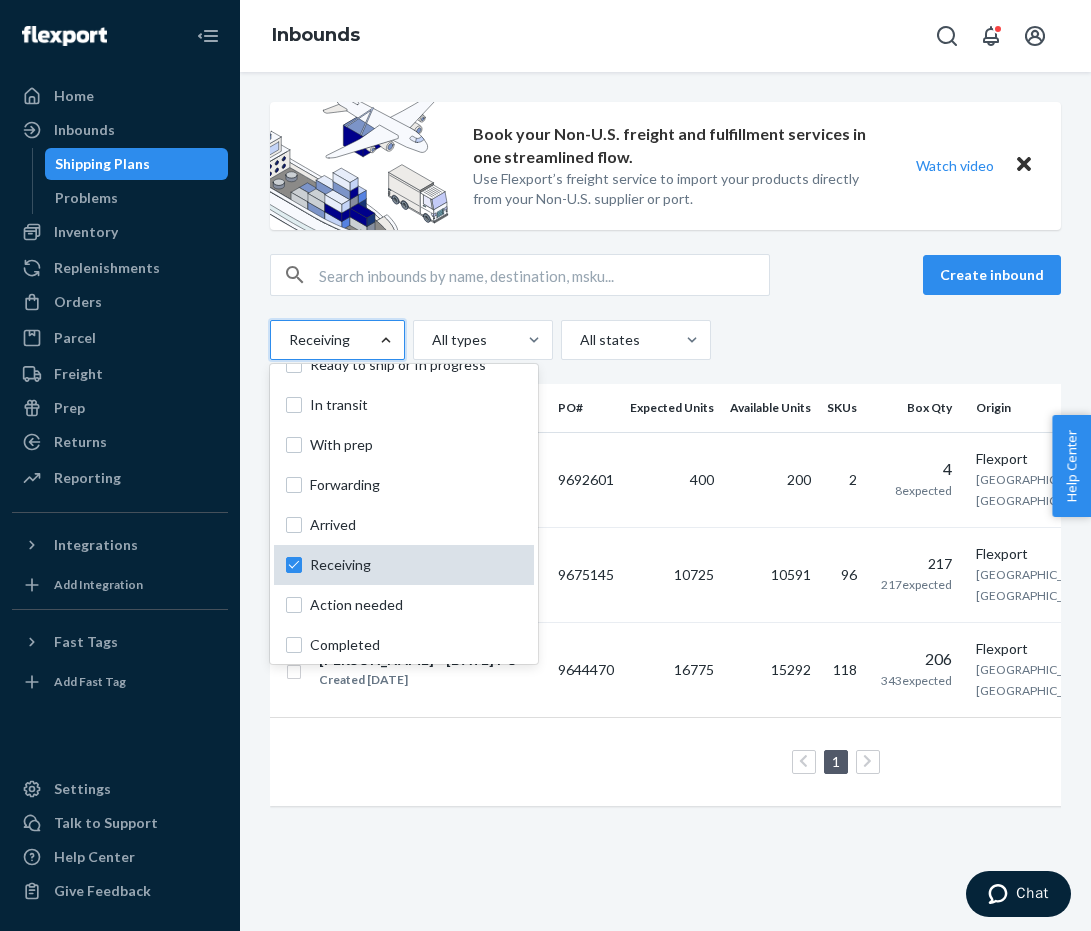 scroll, scrollTop: 108, scrollLeft: 0, axis: vertical 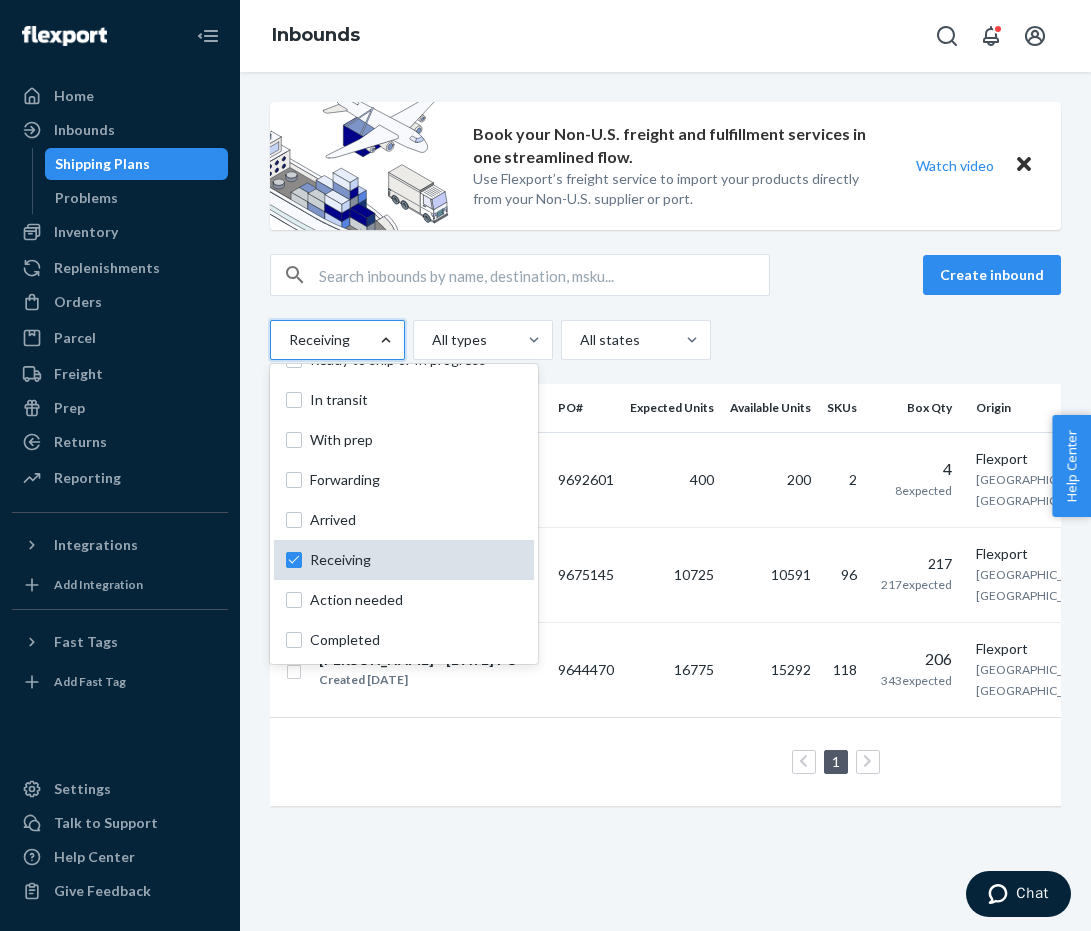 drag, startPoint x: 292, startPoint y: 559, endPoint x: 351, endPoint y: 556, distance: 59.07622 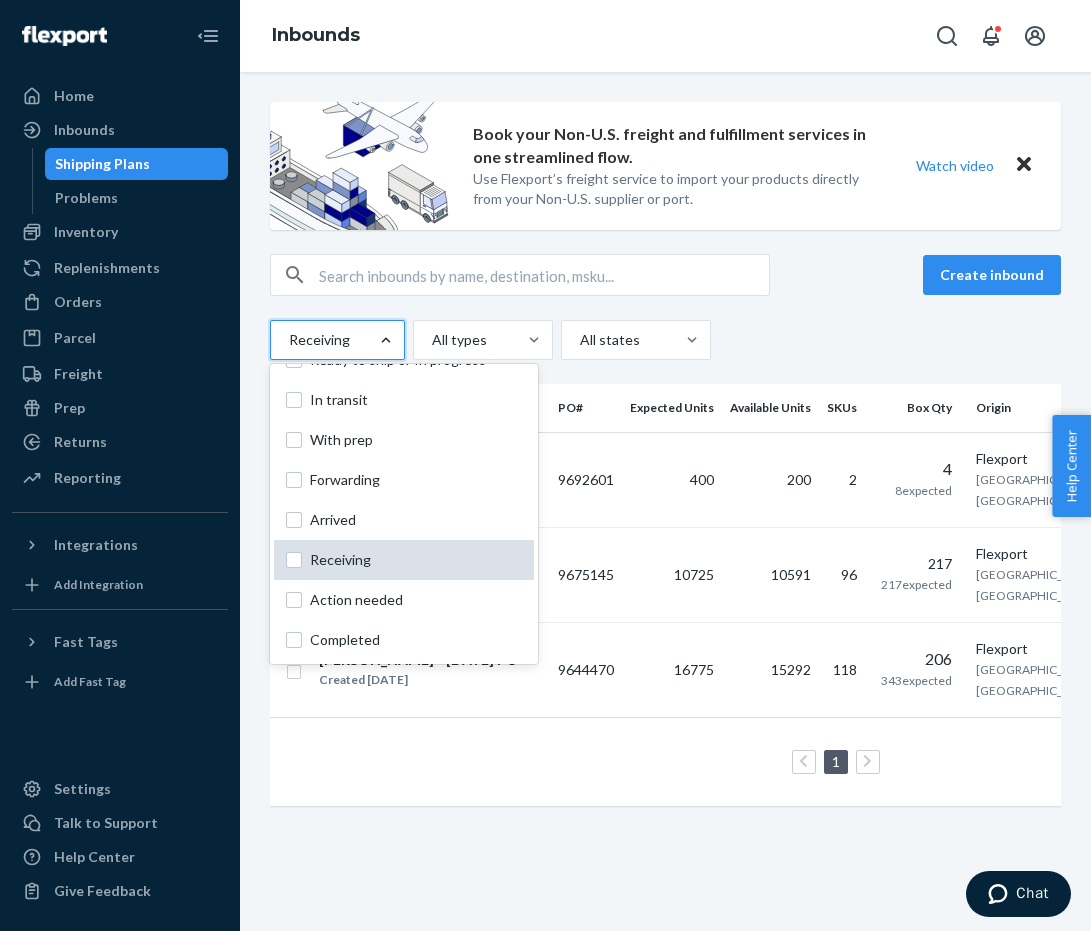 checkbox on "false" 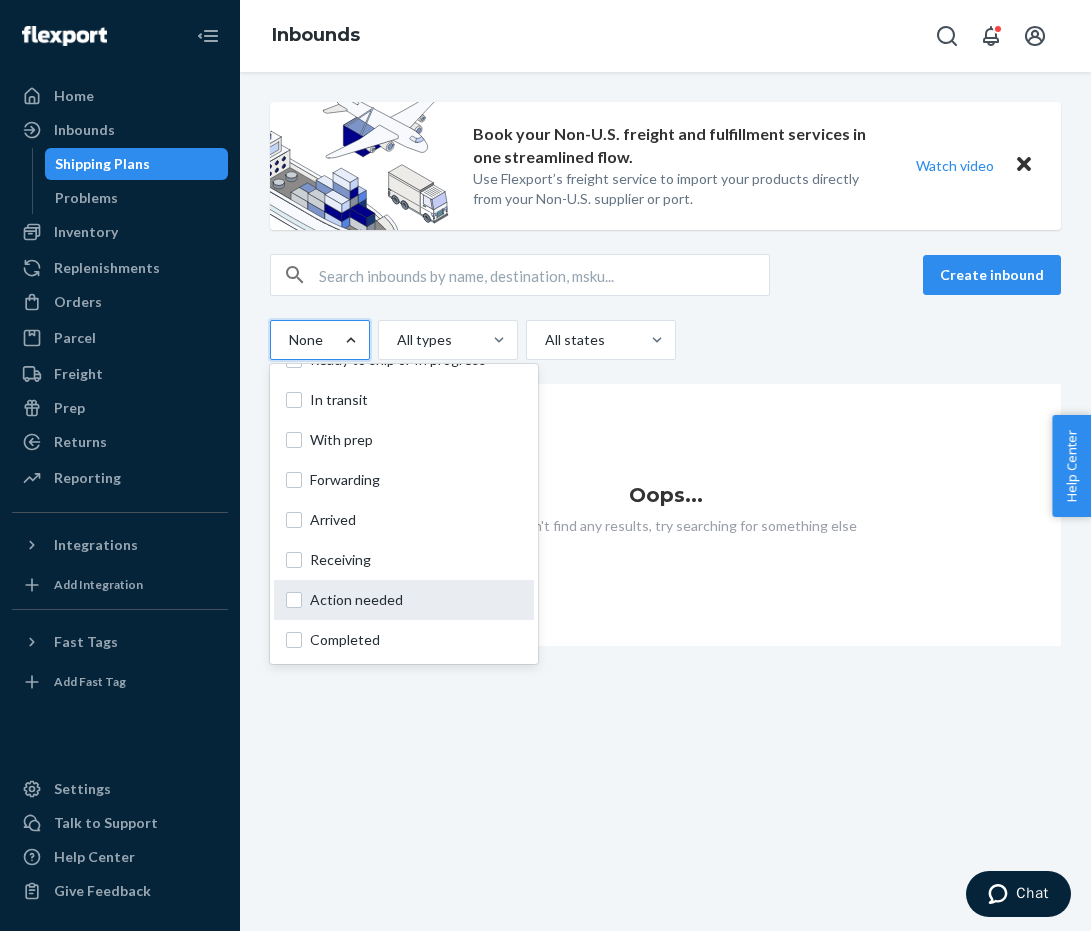 scroll, scrollTop: 148, scrollLeft: 0, axis: vertical 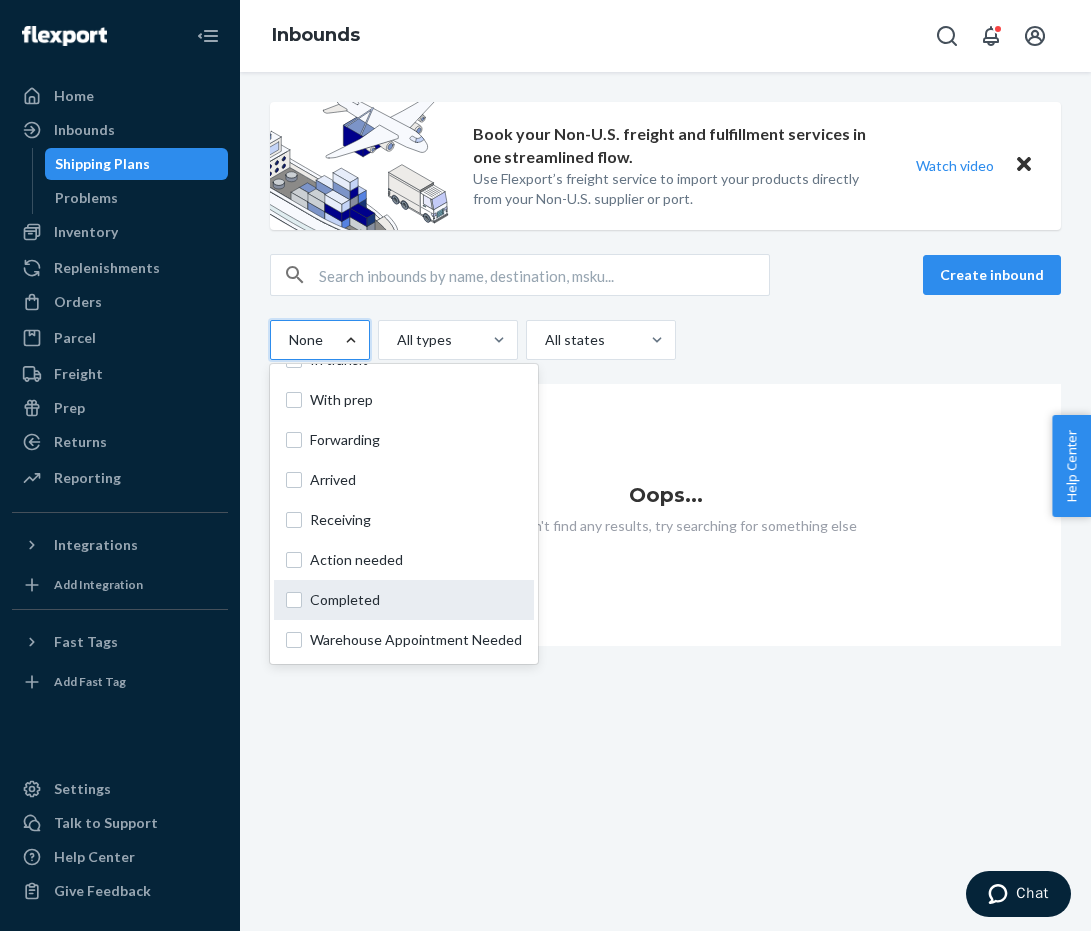 click on "Completed" at bounding box center (404, 600) 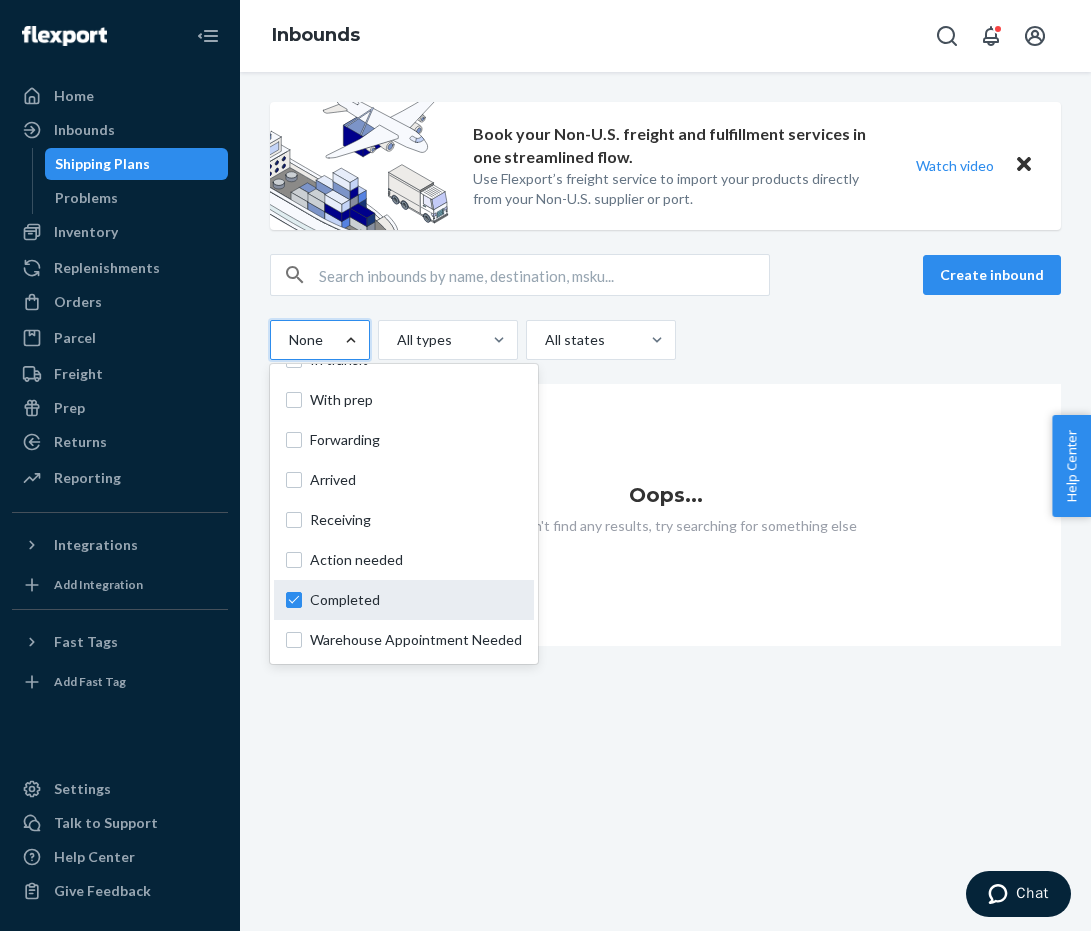 checkbox on "true" 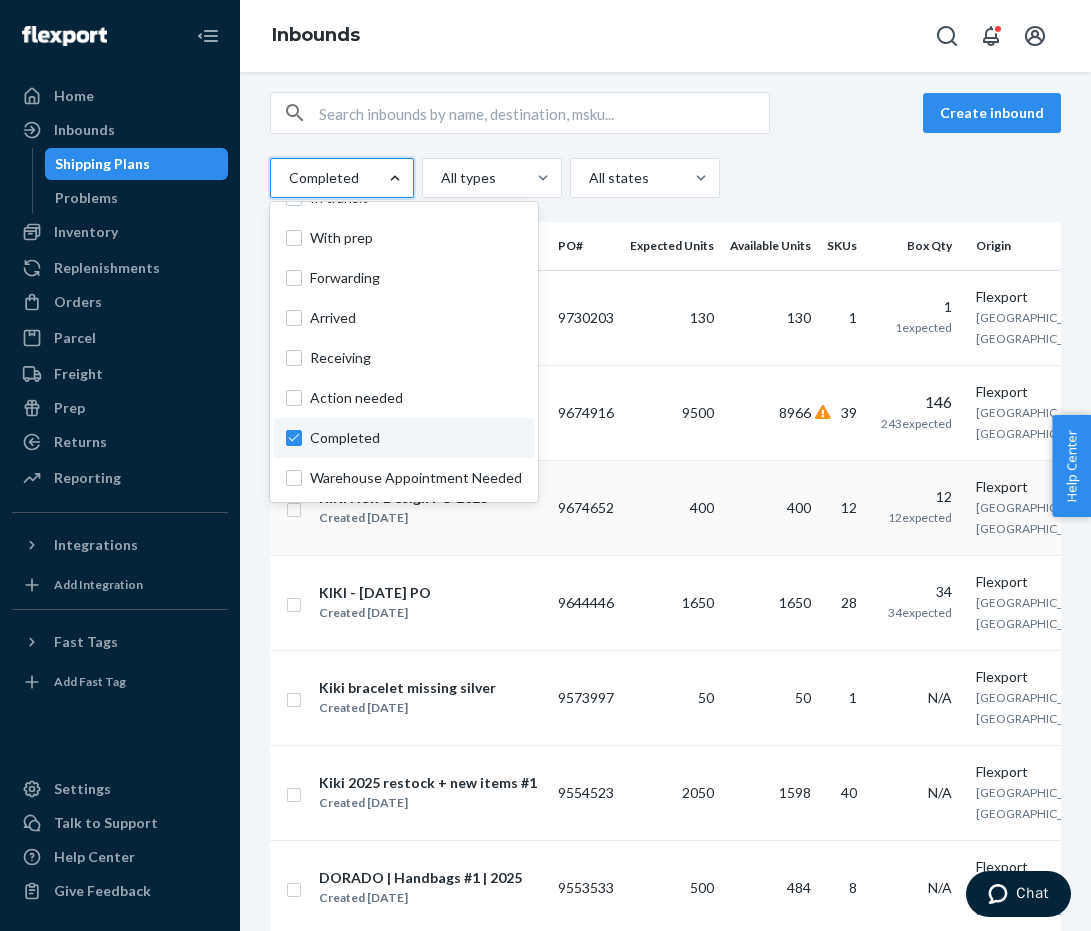 scroll, scrollTop: 159, scrollLeft: 0, axis: vertical 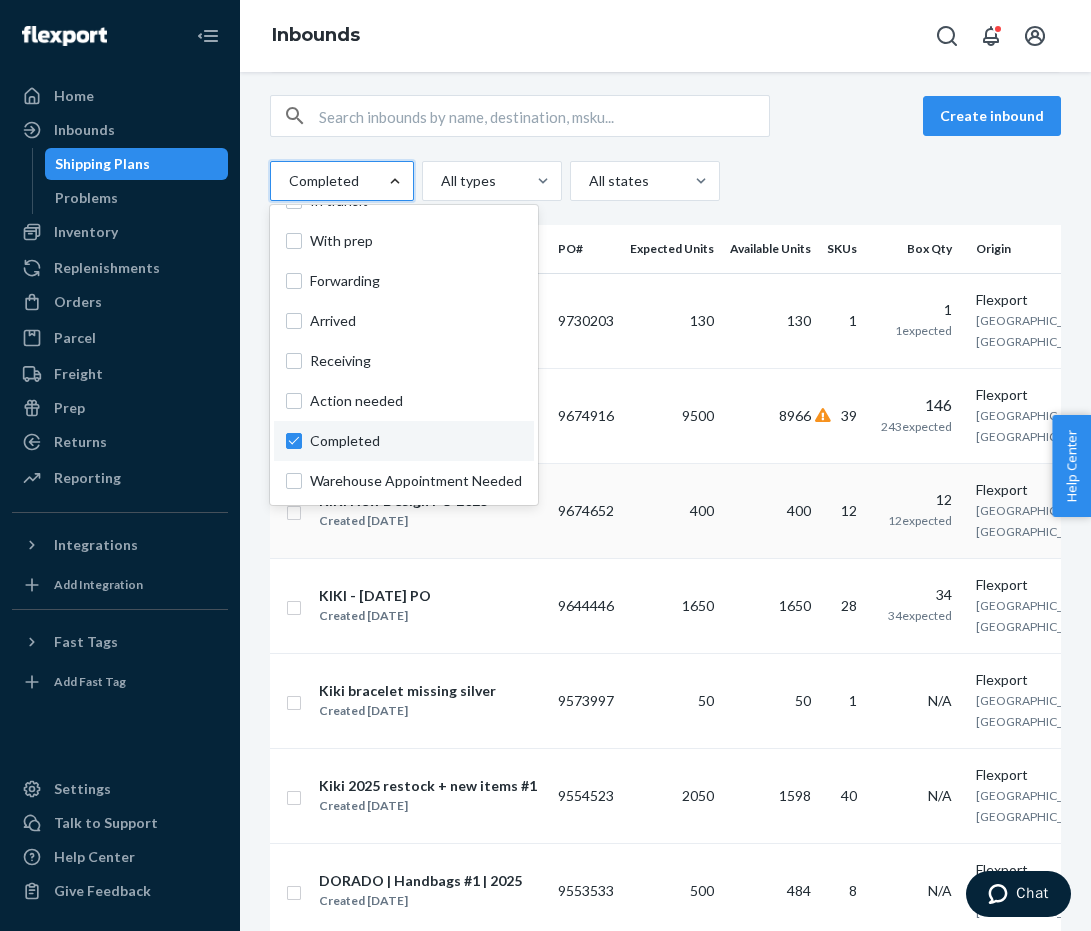 click on "50" at bounding box center (672, 700) 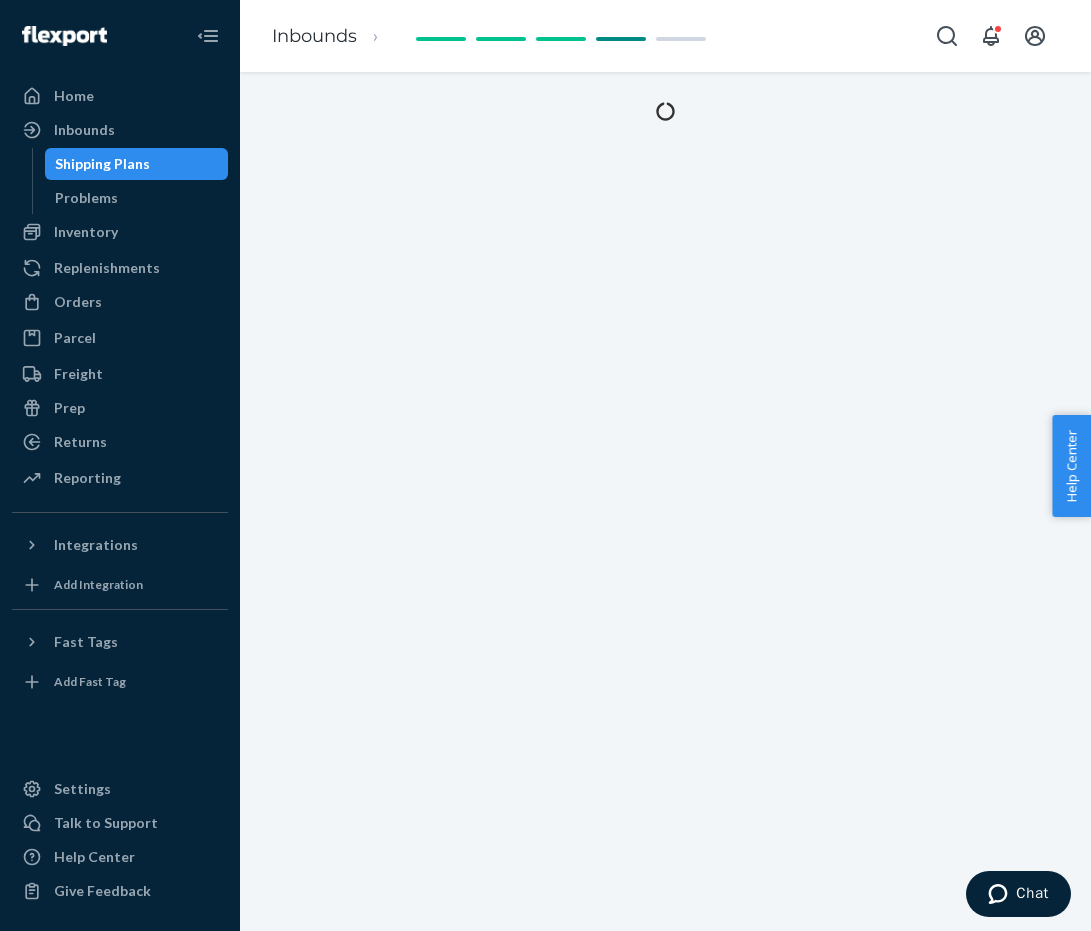 scroll, scrollTop: 0, scrollLeft: 0, axis: both 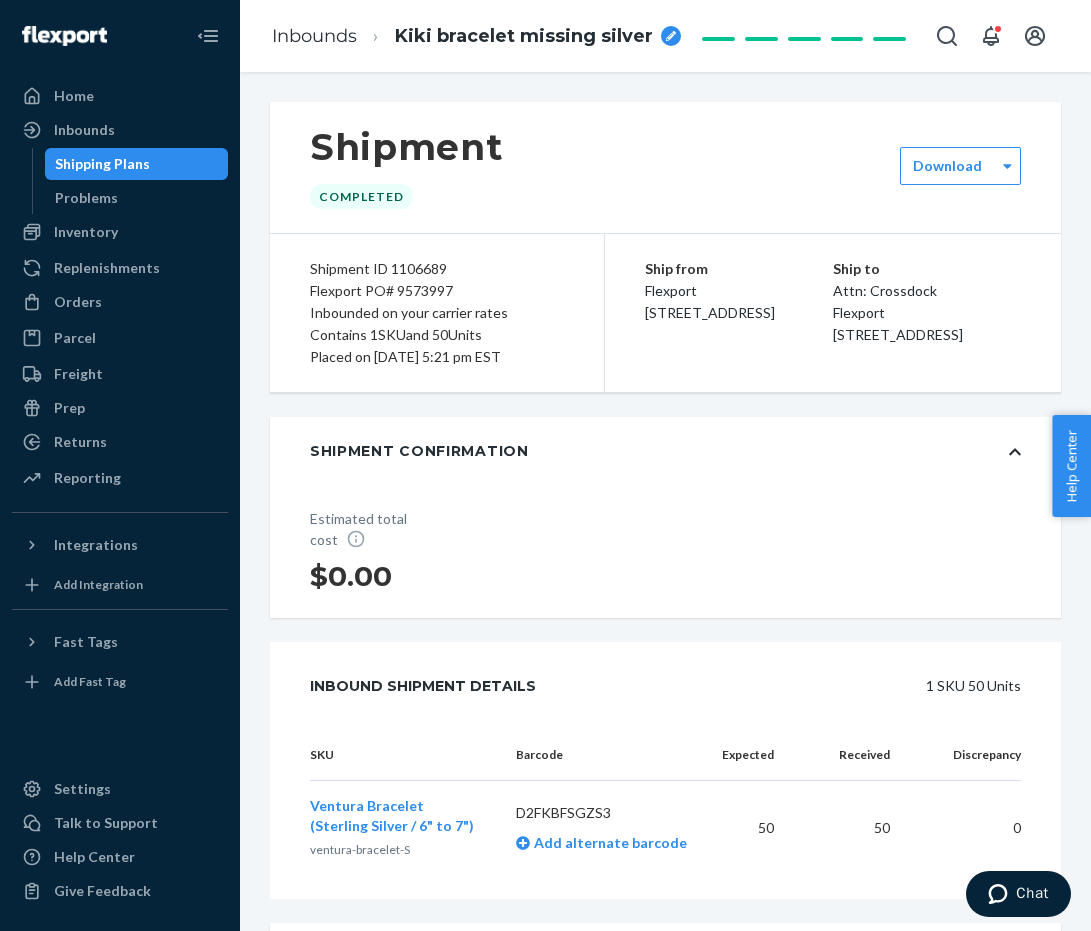 click on "Shipping Plans" at bounding box center (102, 164) 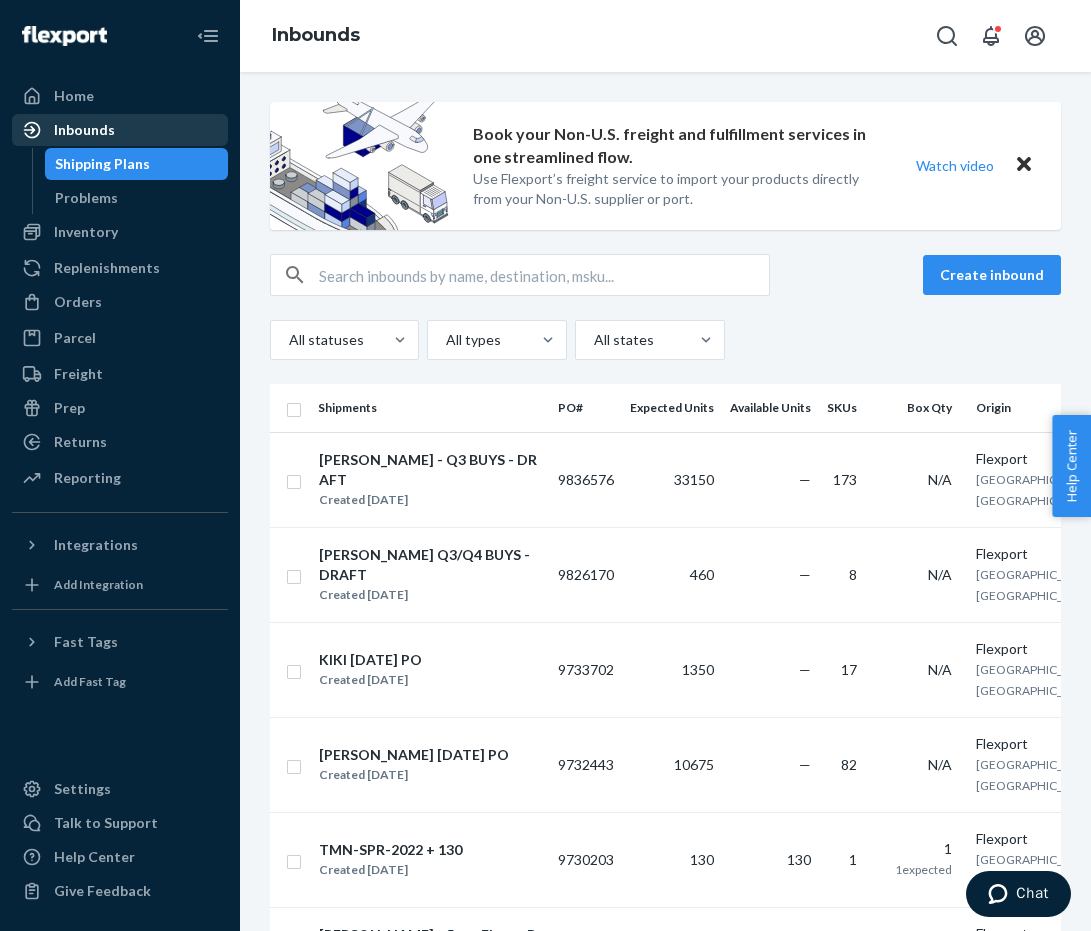 click on "Inbounds" at bounding box center [84, 130] 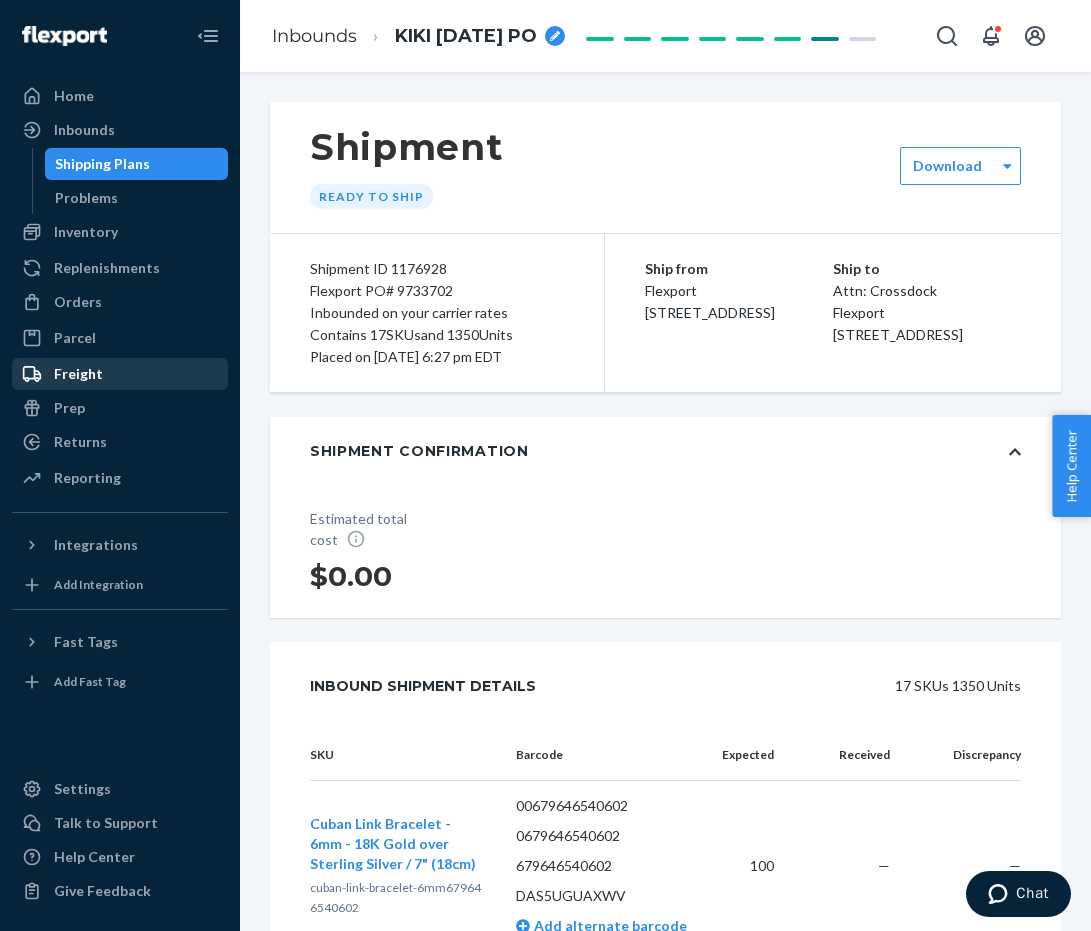 click on "Freight" at bounding box center (78, 374) 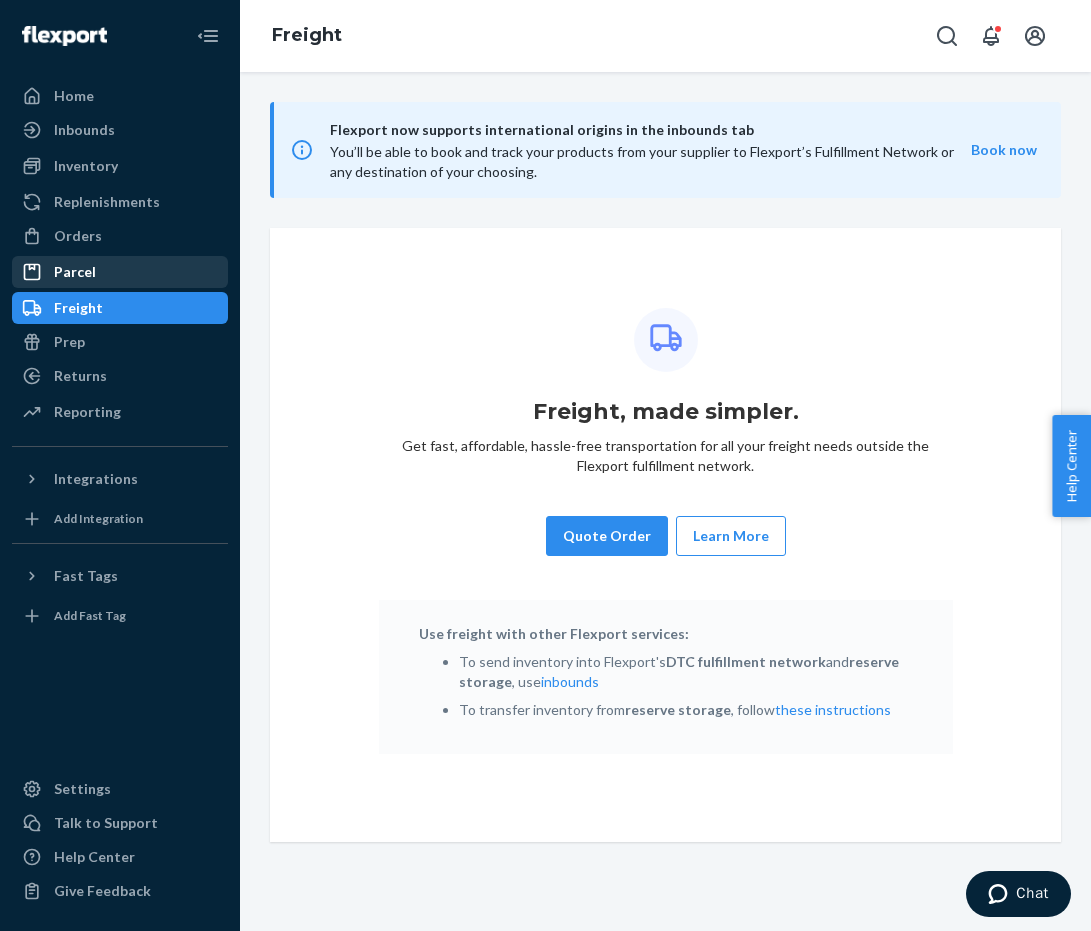 click on "Parcel" at bounding box center (75, 272) 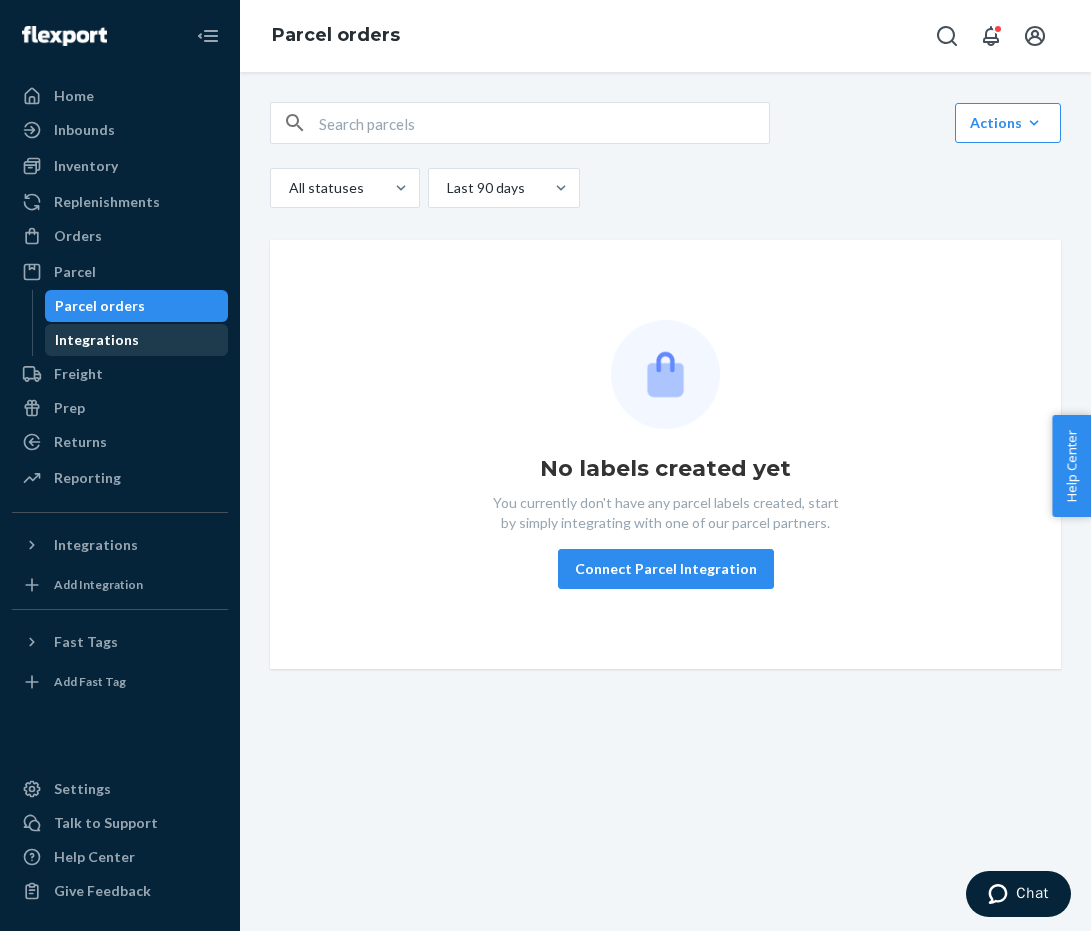 click on "Integrations" at bounding box center [97, 340] 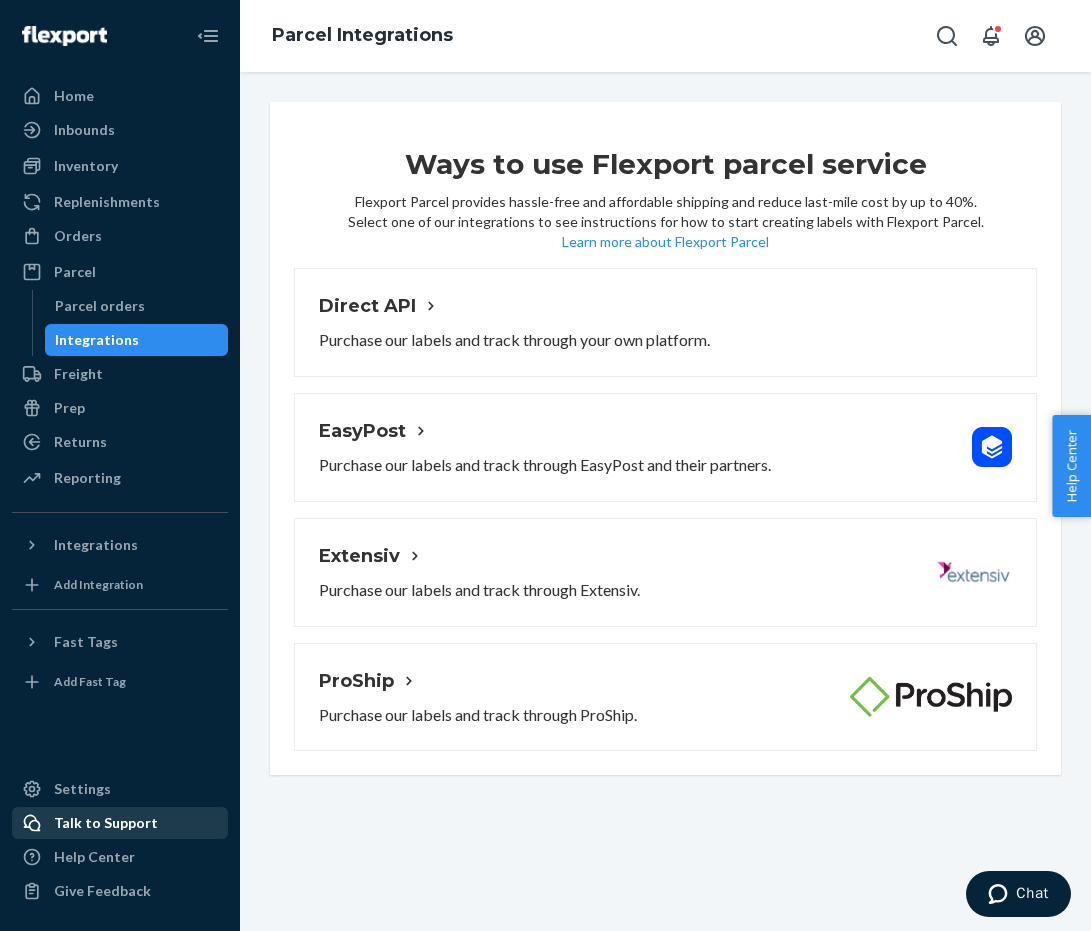 click on "Talk to Support" at bounding box center [106, 823] 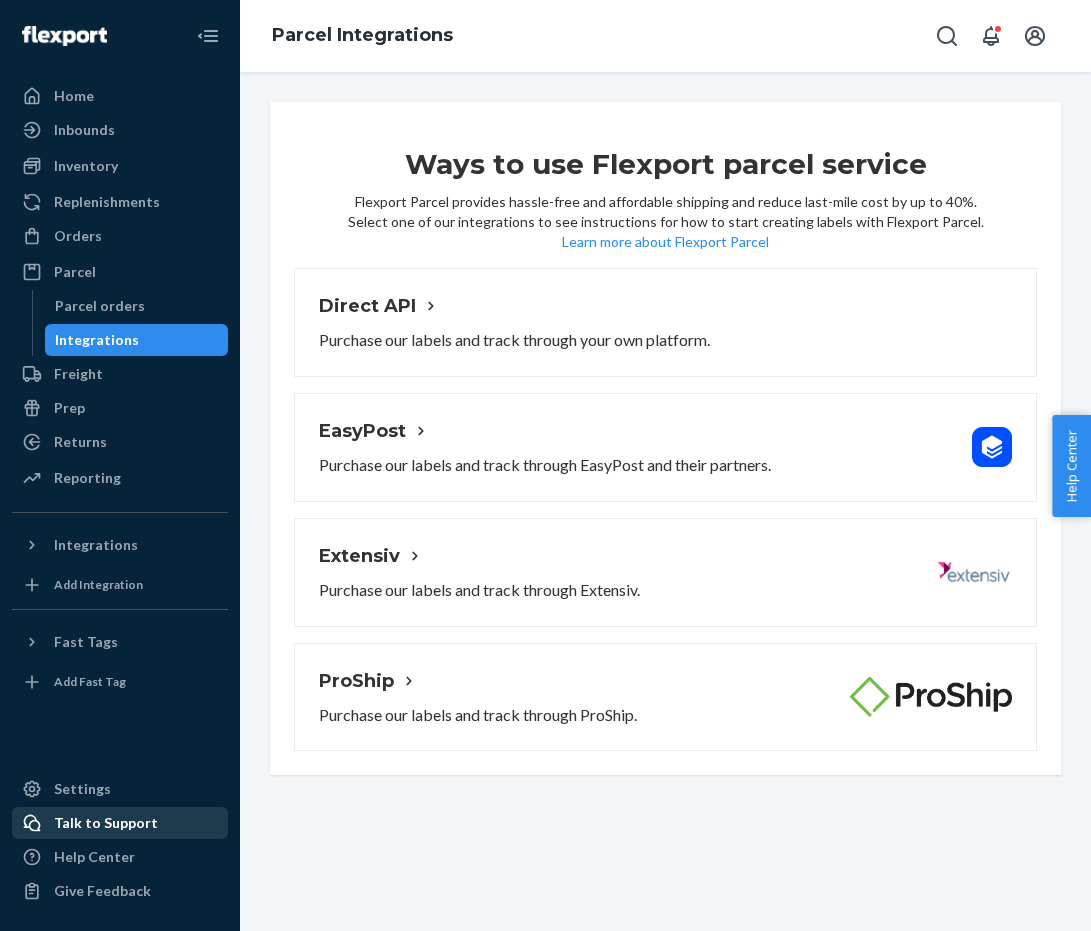 scroll, scrollTop: 0, scrollLeft: 0, axis: both 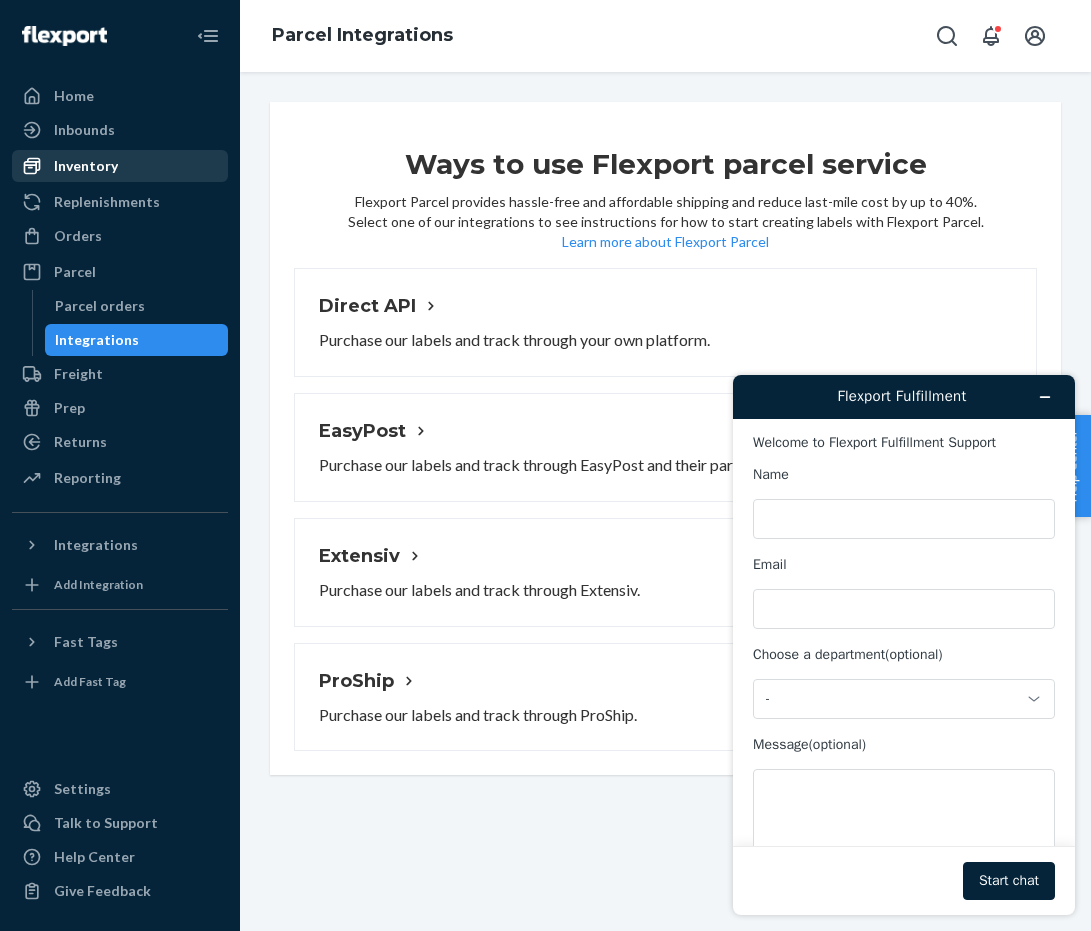 click on "Inventory" at bounding box center [86, 166] 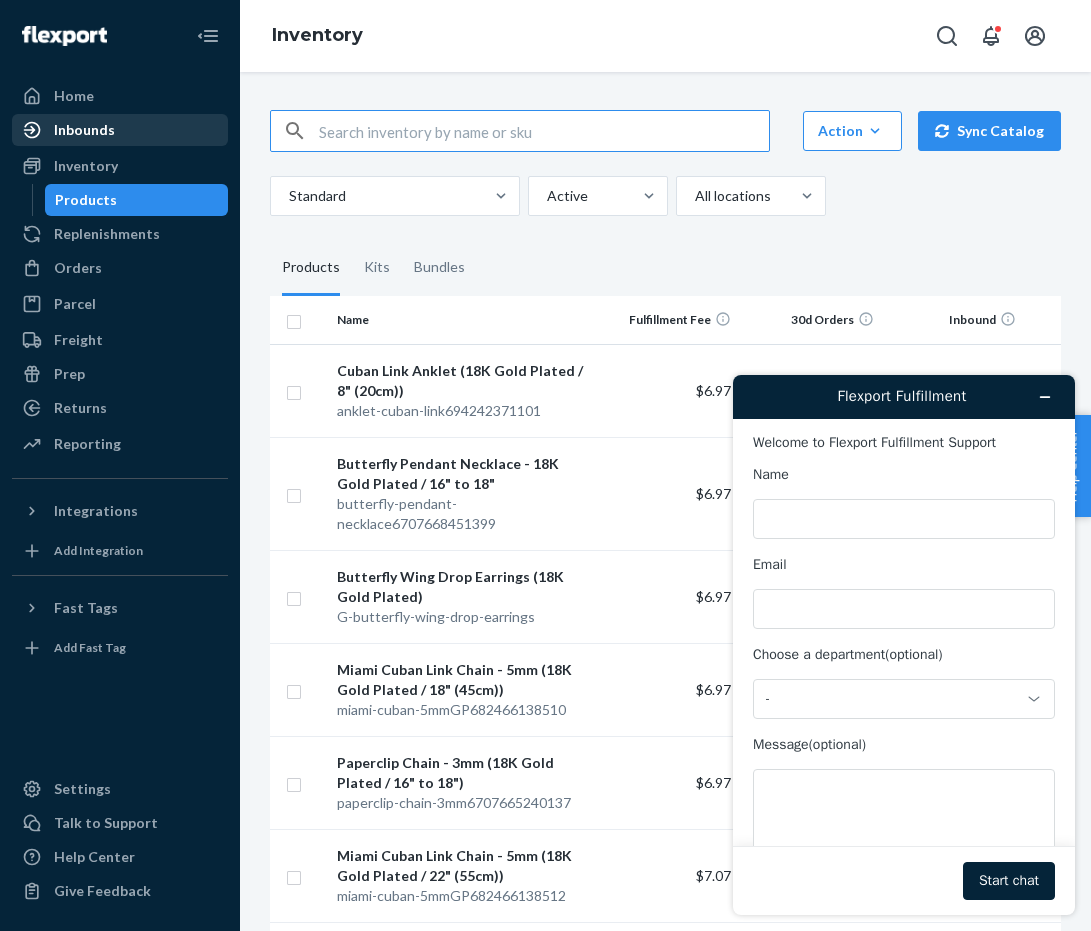 click on "Inbounds" at bounding box center [84, 130] 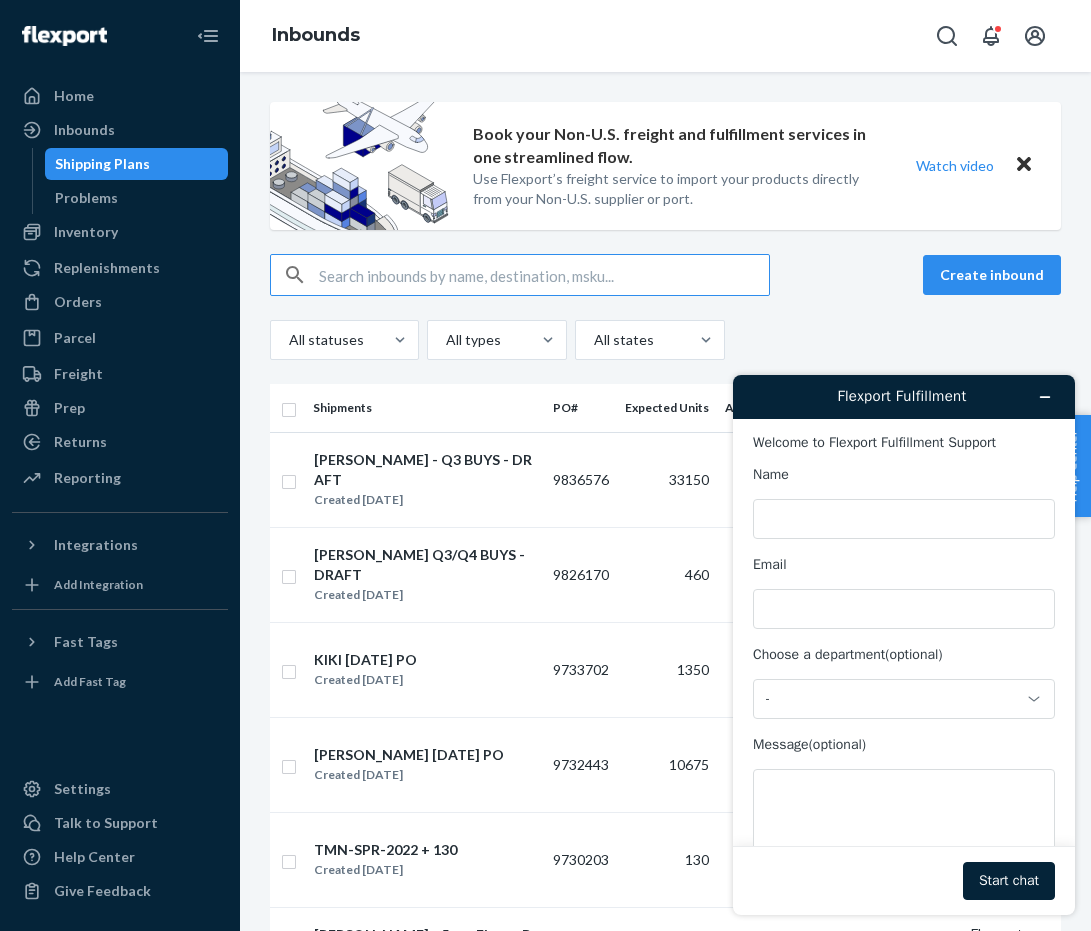 scroll, scrollTop: 0, scrollLeft: 0, axis: both 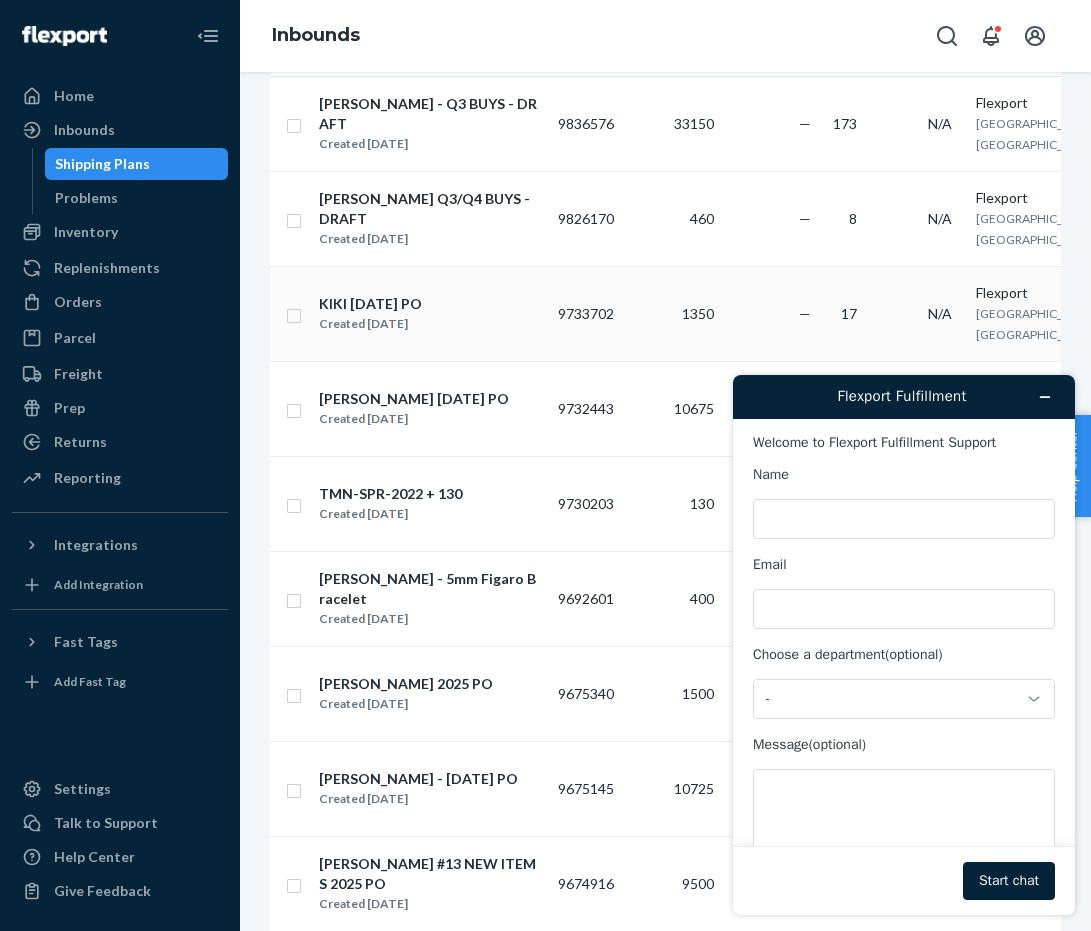 click on "KIKI [DATE] PO Created [DATE]" at bounding box center (430, 314) 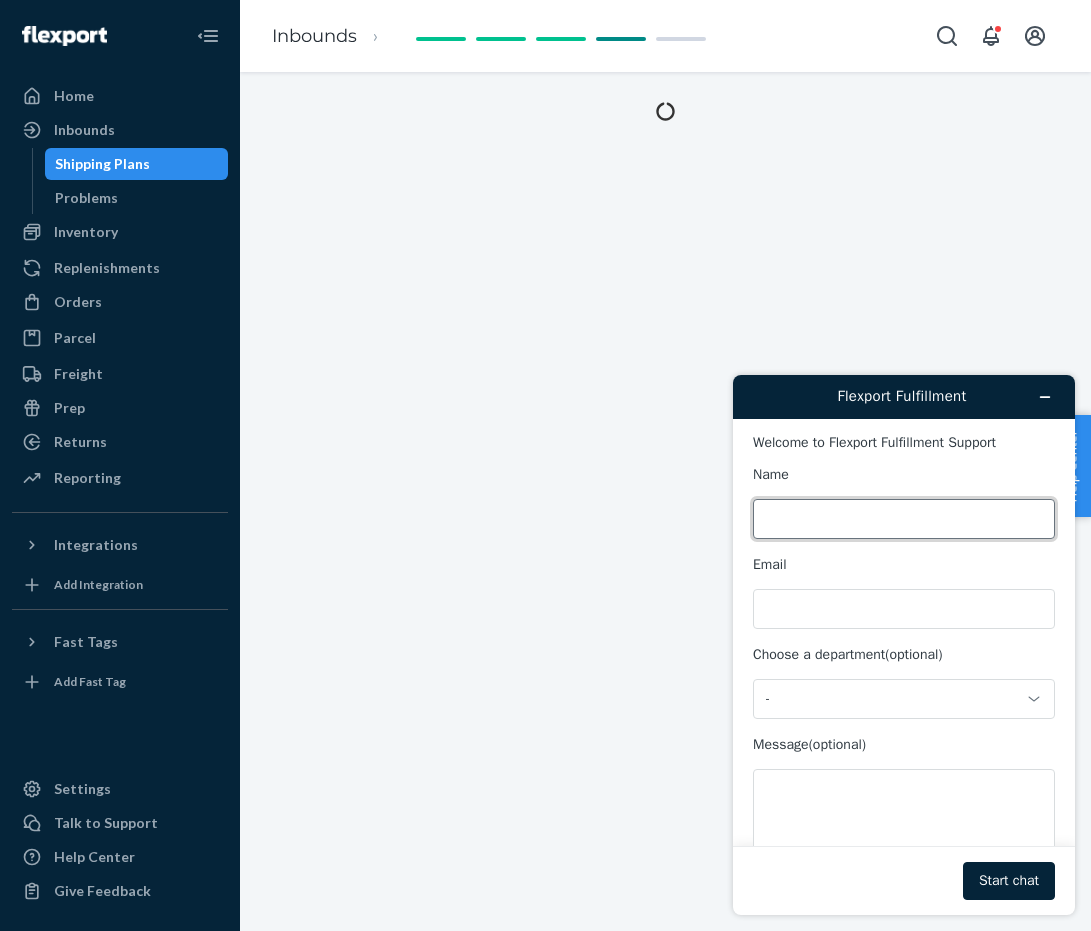 click on "Name" at bounding box center [904, 519] 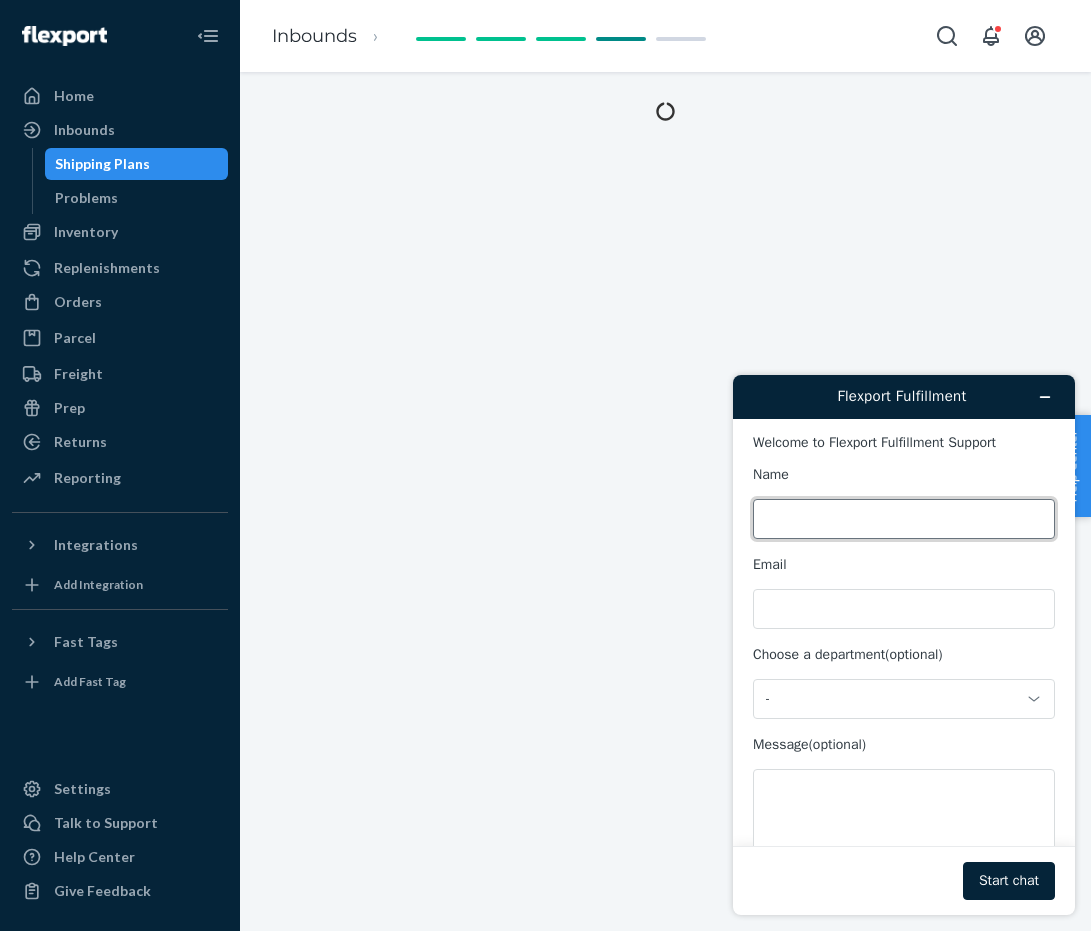 type on "Ryan Smith" 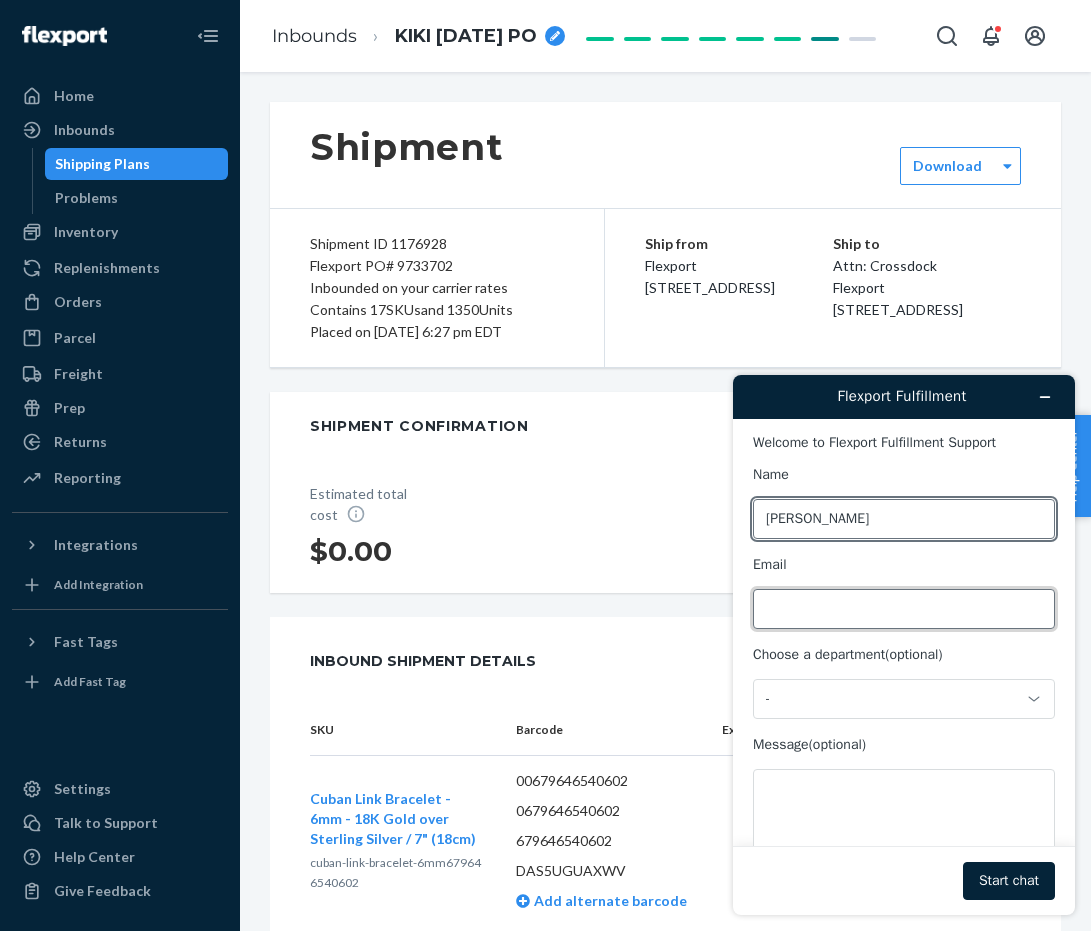 click on "Email" at bounding box center (904, 609) 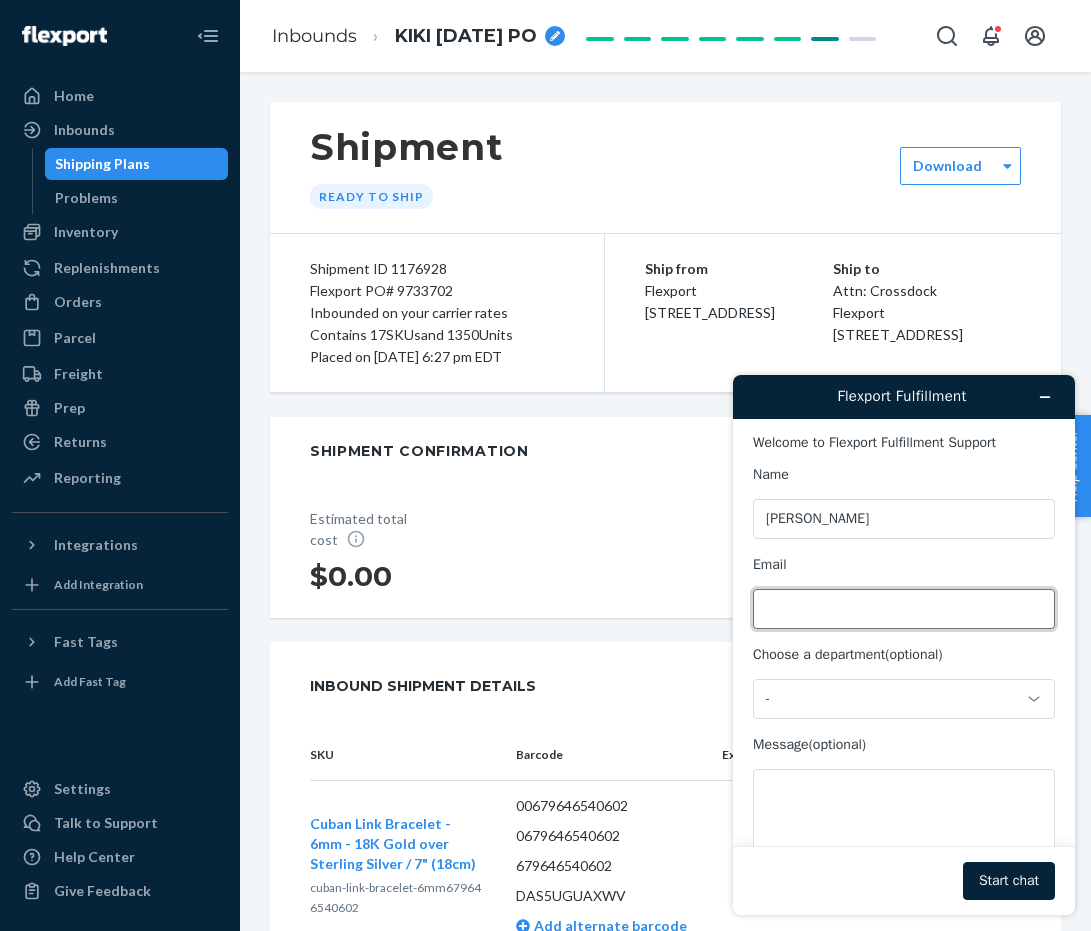 type on "[PERSON_NAME][EMAIL_ADDRESS][DOMAIN_NAME]" 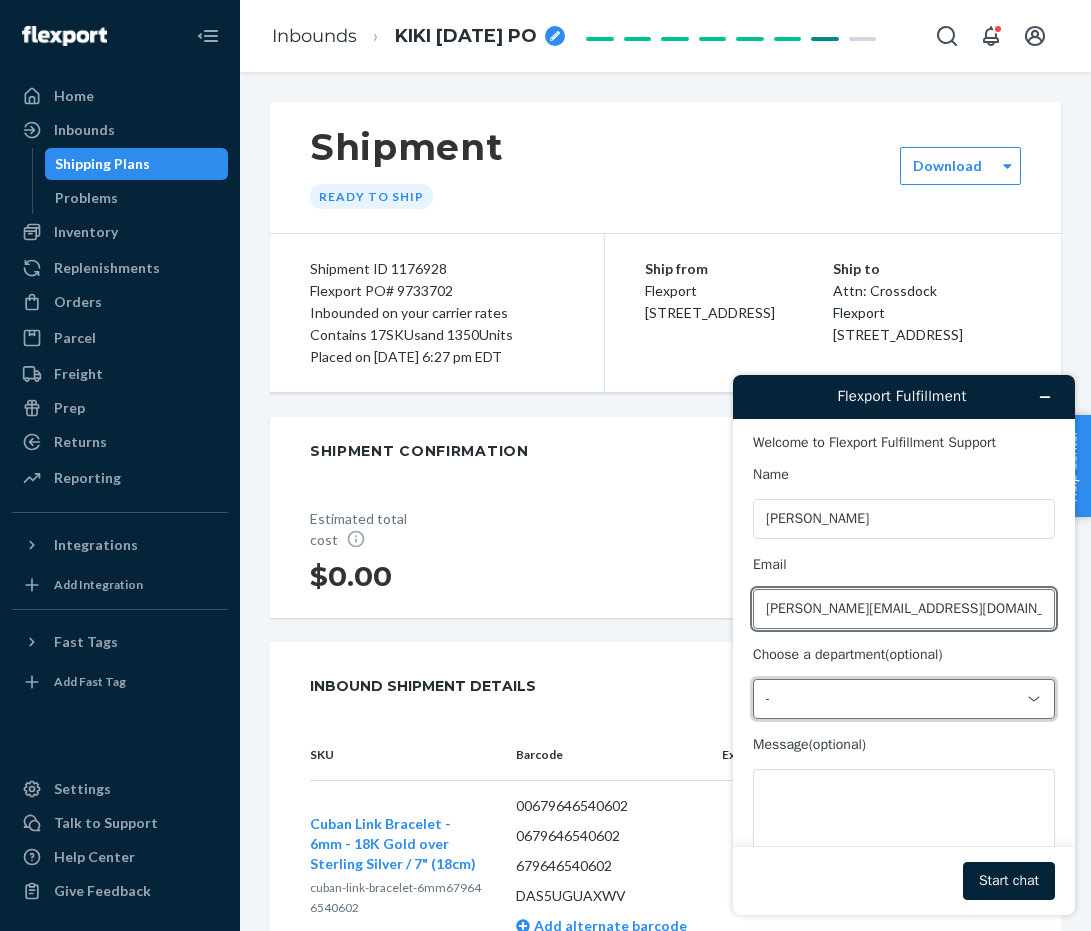 click on "-" at bounding box center (892, 699) 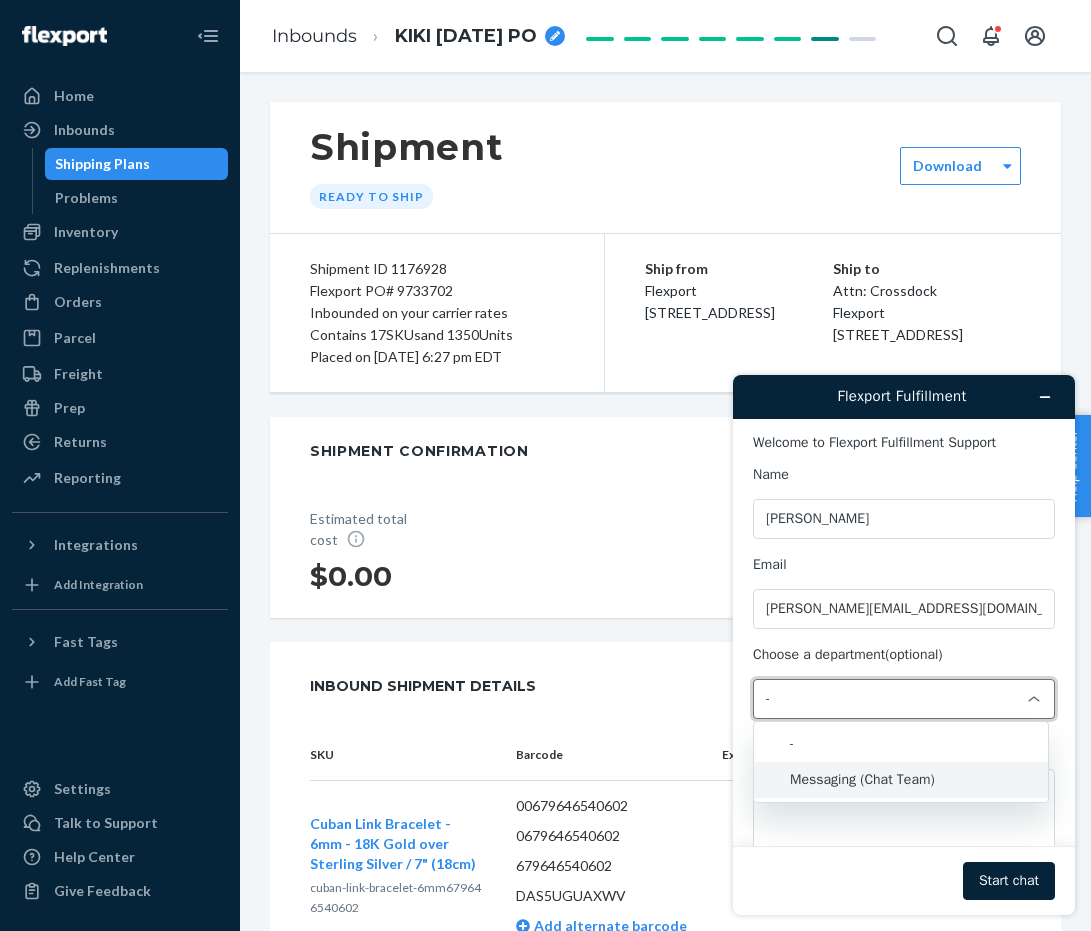 click on "Messaging (Chat Team)" at bounding box center [901, 780] 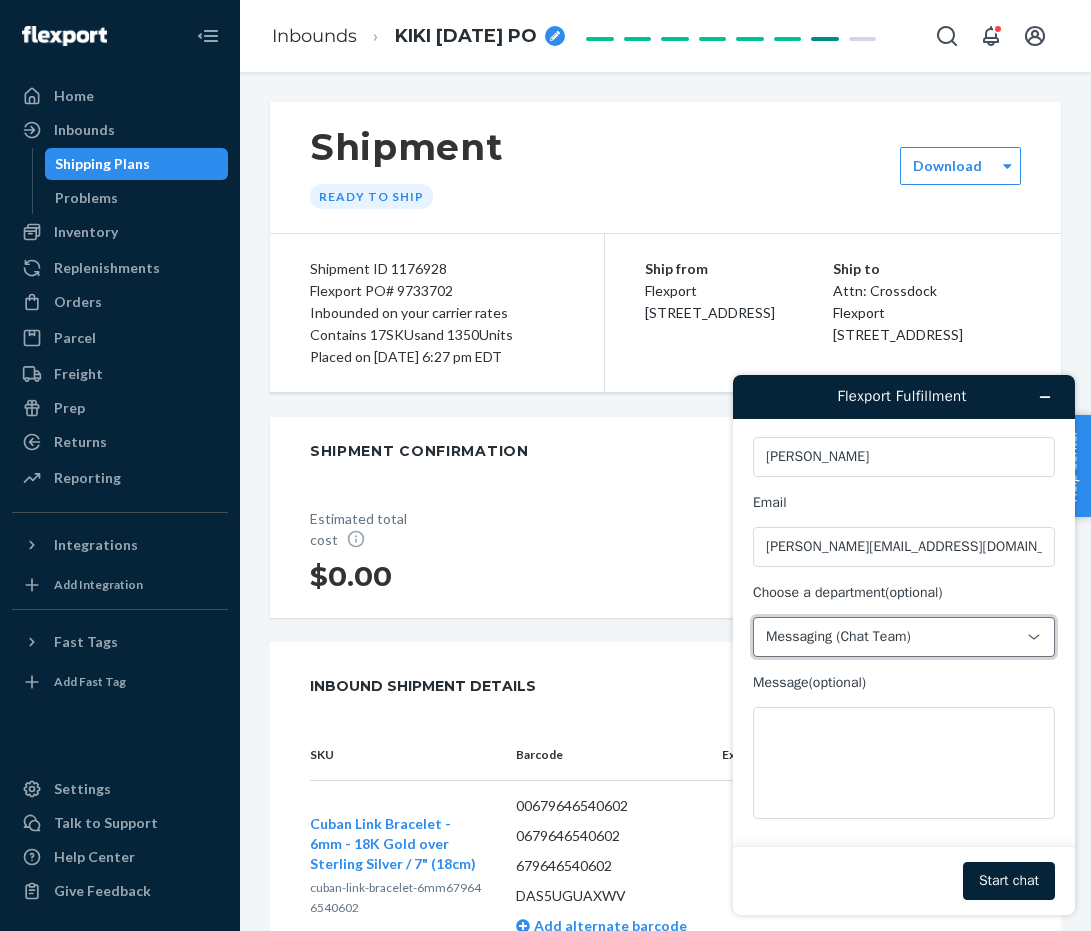 scroll, scrollTop: 63, scrollLeft: 0, axis: vertical 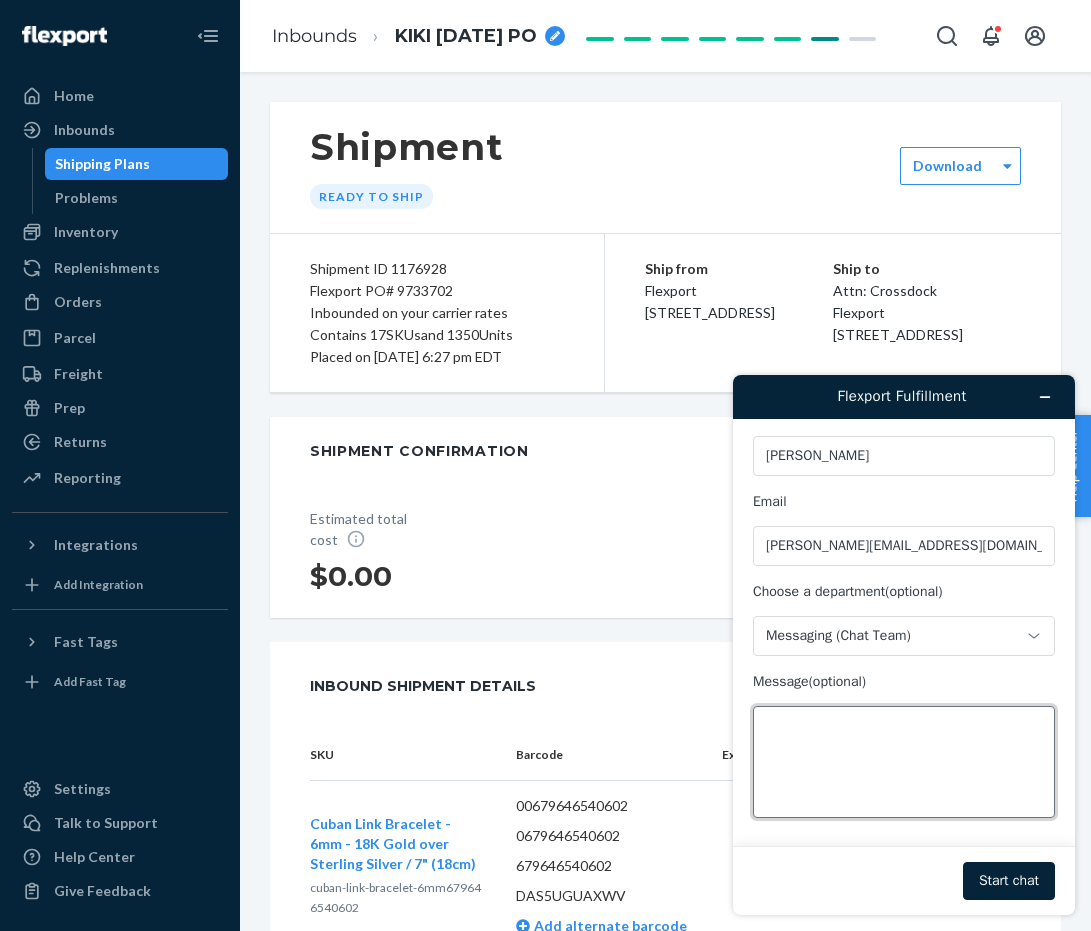 click on "Message  (optional)" at bounding box center [904, 762] 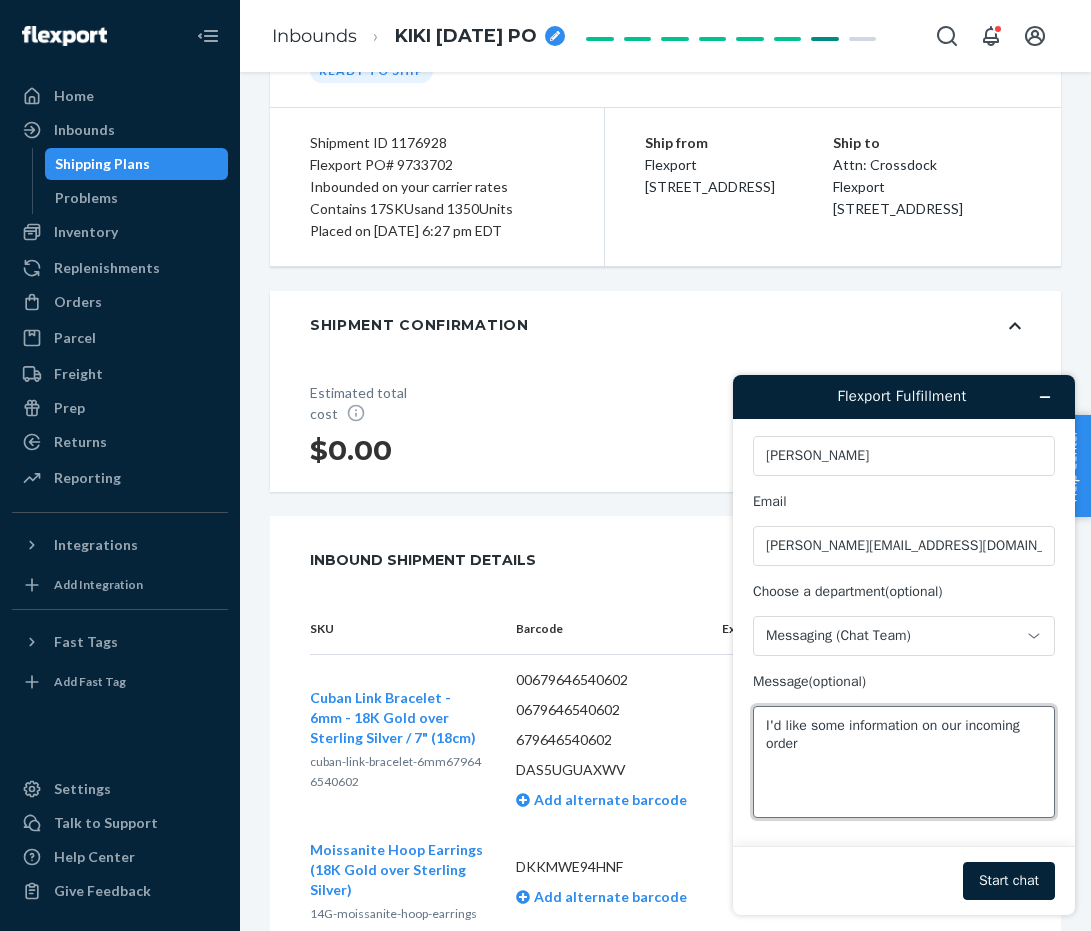 scroll, scrollTop: 0, scrollLeft: 0, axis: both 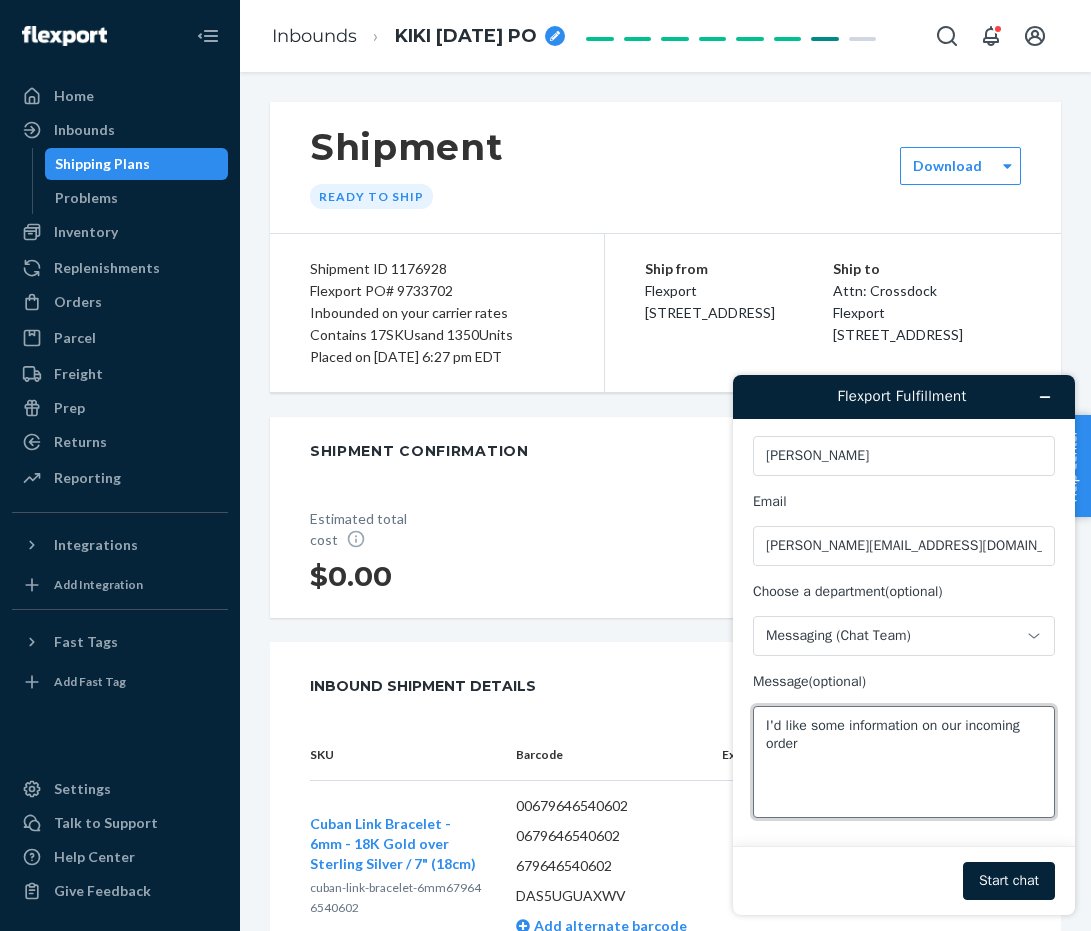 drag, startPoint x: 983, startPoint y: 723, endPoint x: 997, endPoint y: 728, distance: 14.866069 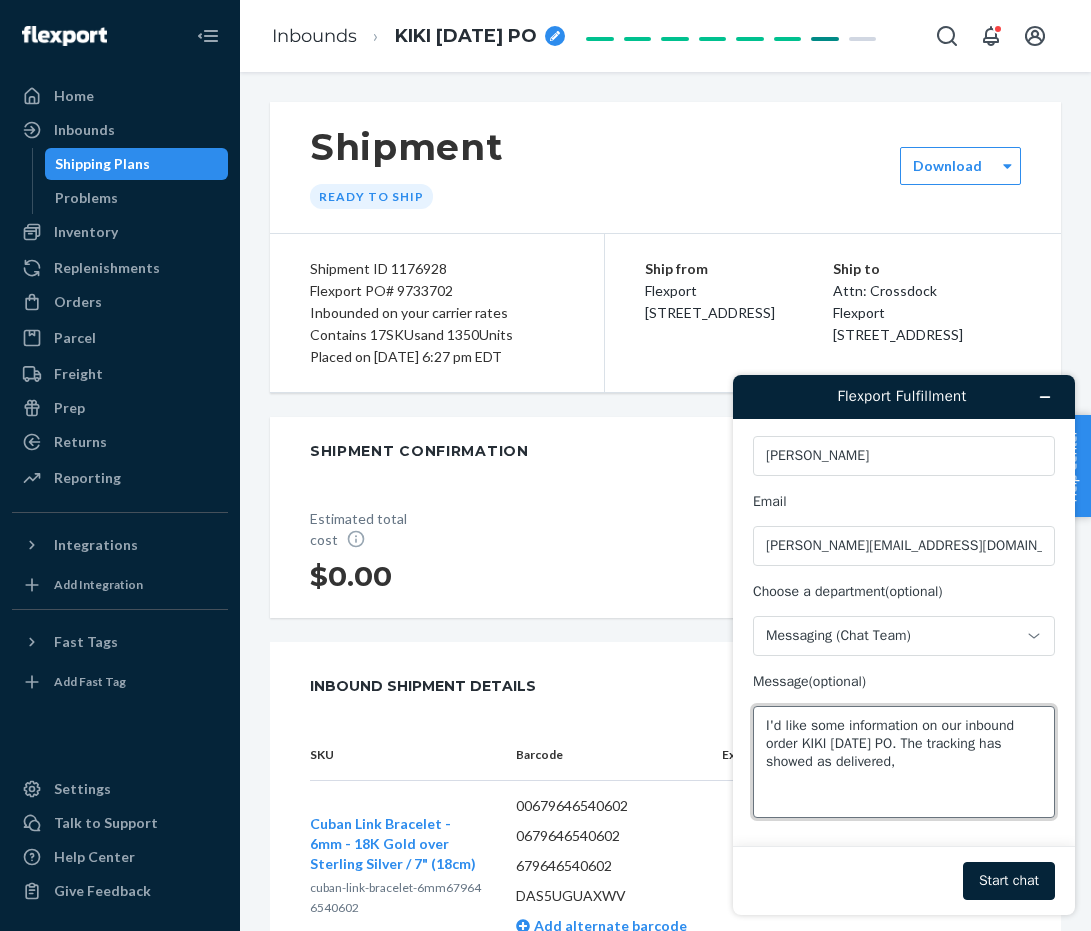 click on "I'd like some information on our inbound order KIKI MAY25 PO. The tracking has showed as delivered," at bounding box center [904, 762] 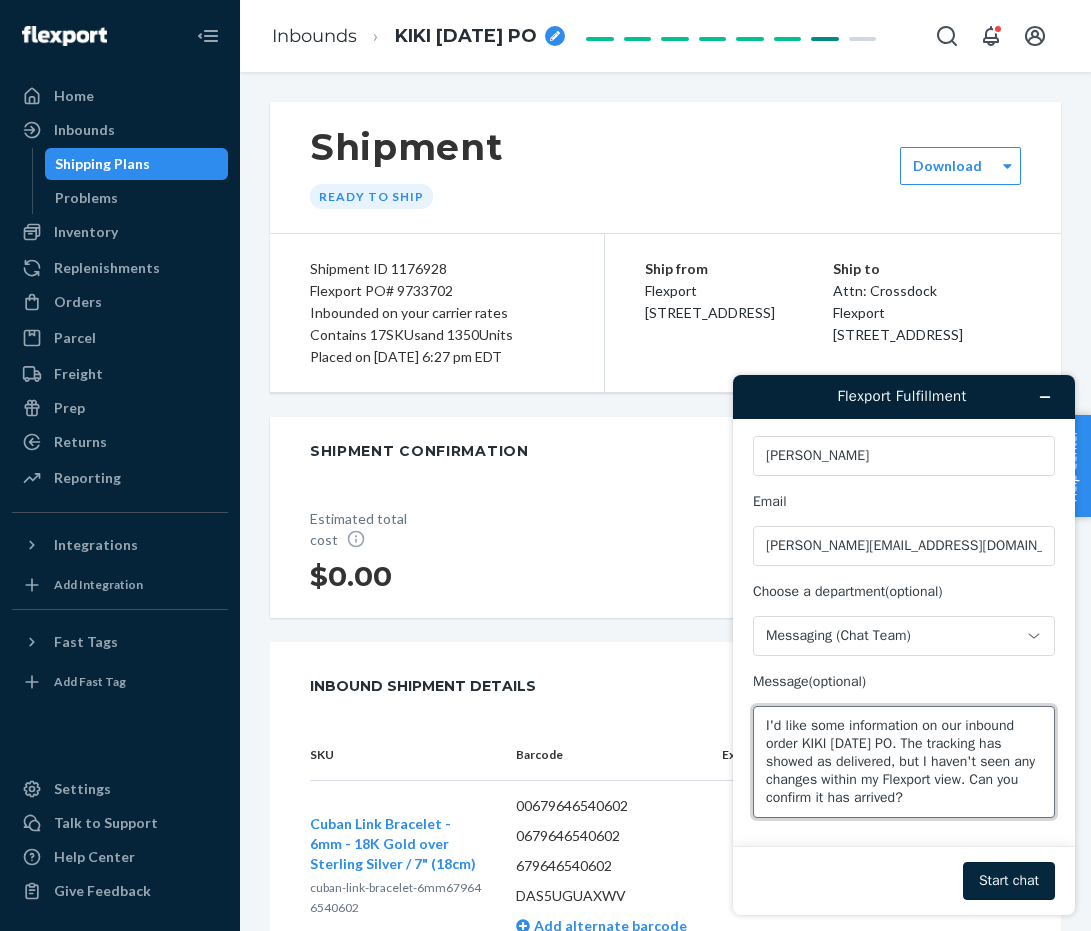 type on "I'd like some information on our inbound order KIKI MAY25 PO. The tracking has showed as delivered, but I haven't seen any changes within my Flexport view. Can you confirm it has arrived?" 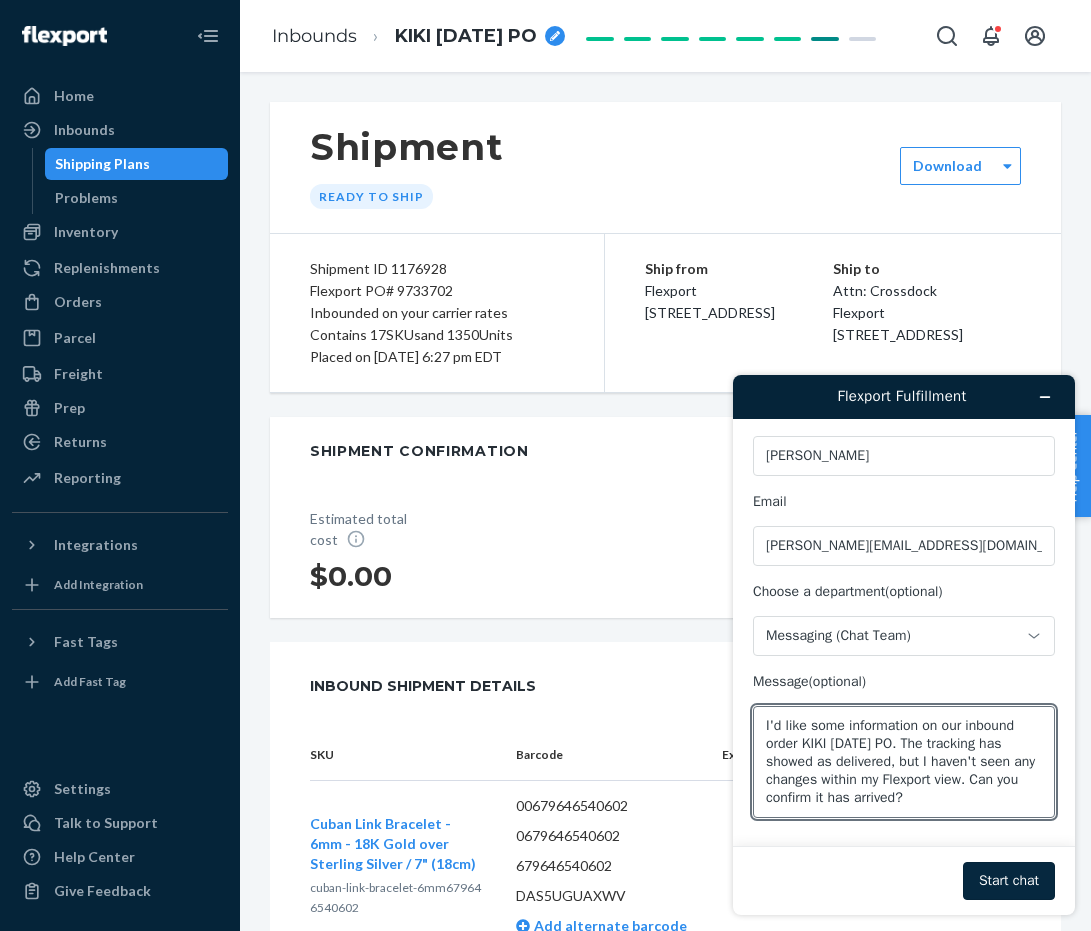 click on "Start chat" at bounding box center [1009, 881] 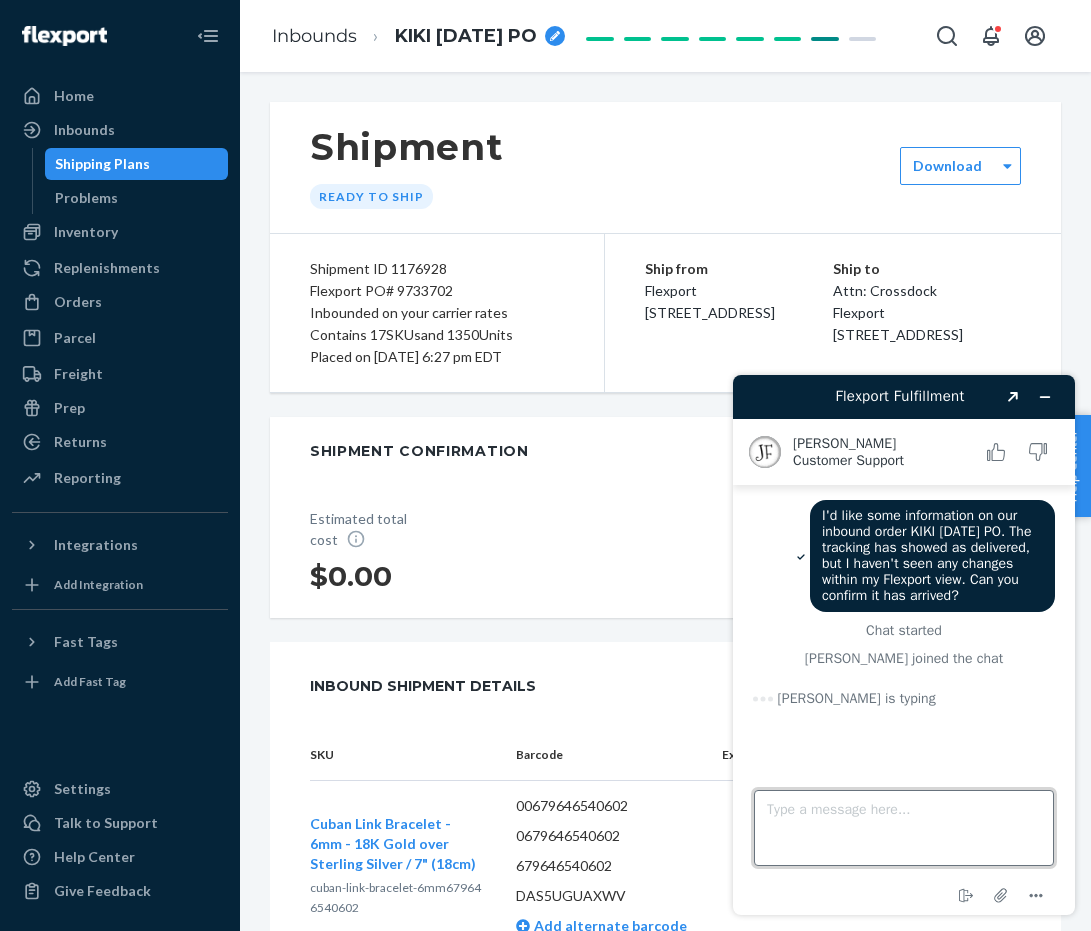 click on "Type a message here..." at bounding box center [904, 828] 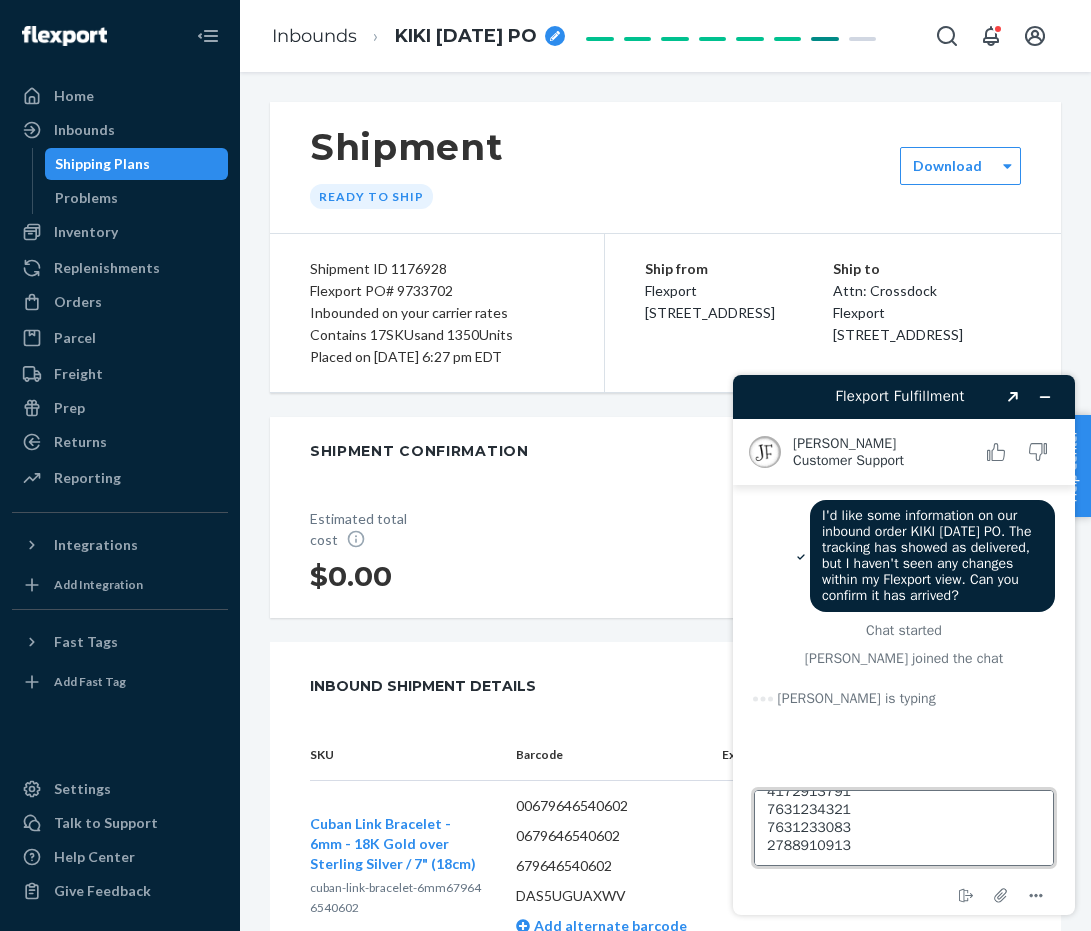 scroll, scrollTop: 0, scrollLeft: 0, axis: both 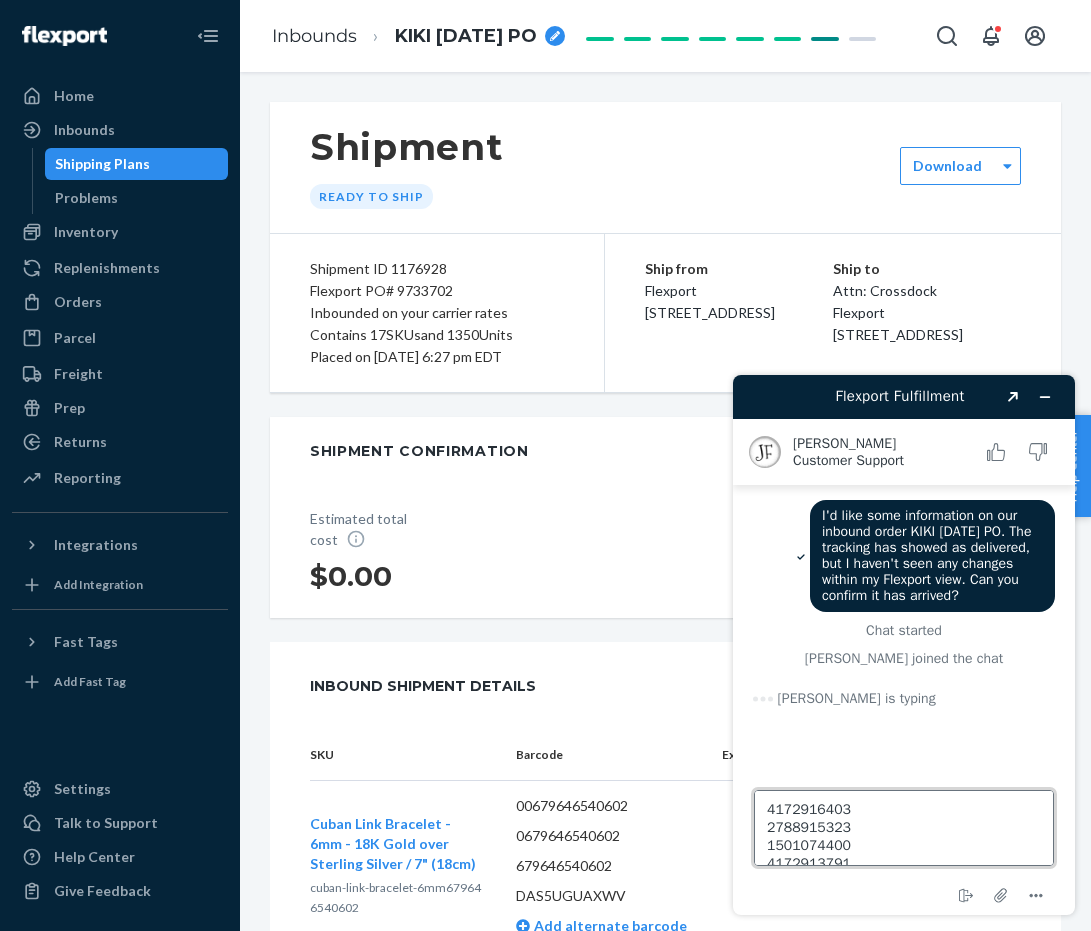 click on "4172916403
2788915323
1501074400
4172913791
7631234321
7631233083
2788910913" at bounding box center (904, 828) 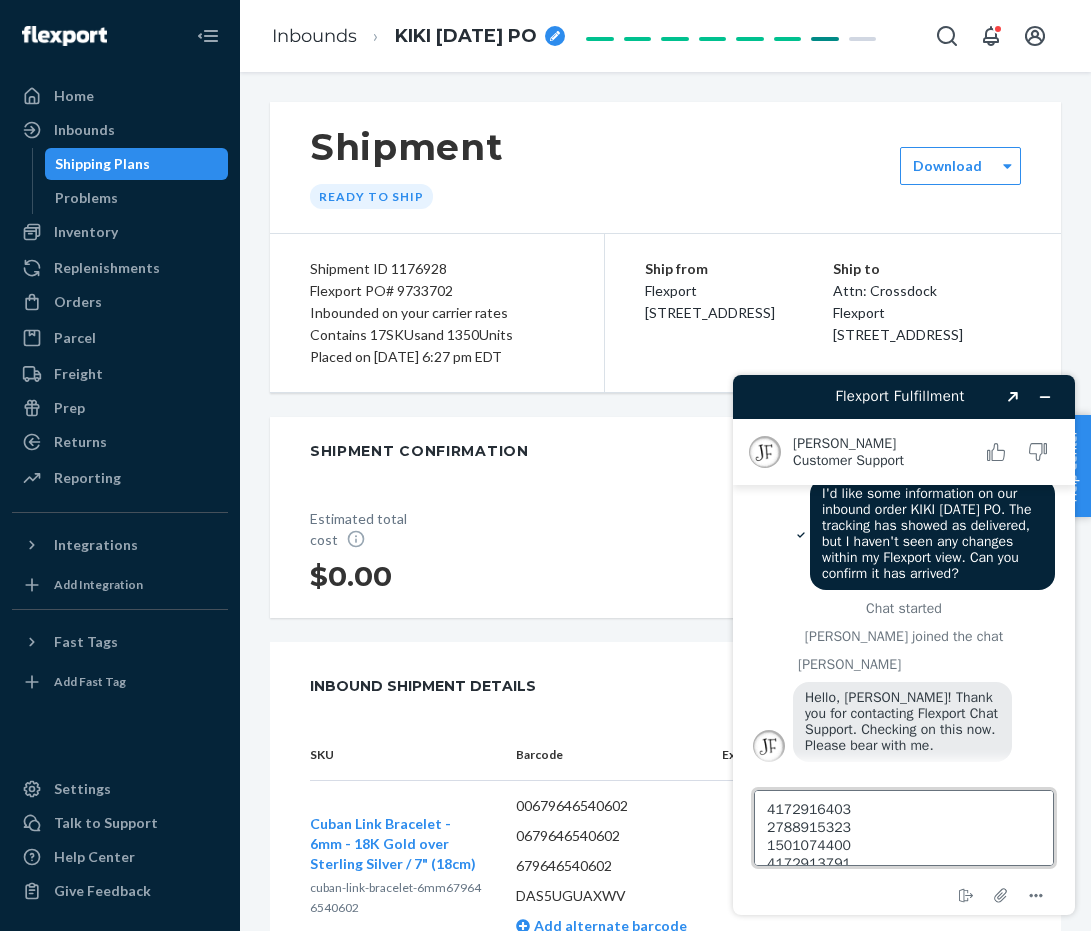 scroll, scrollTop: 22, scrollLeft: 0, axis: vertical 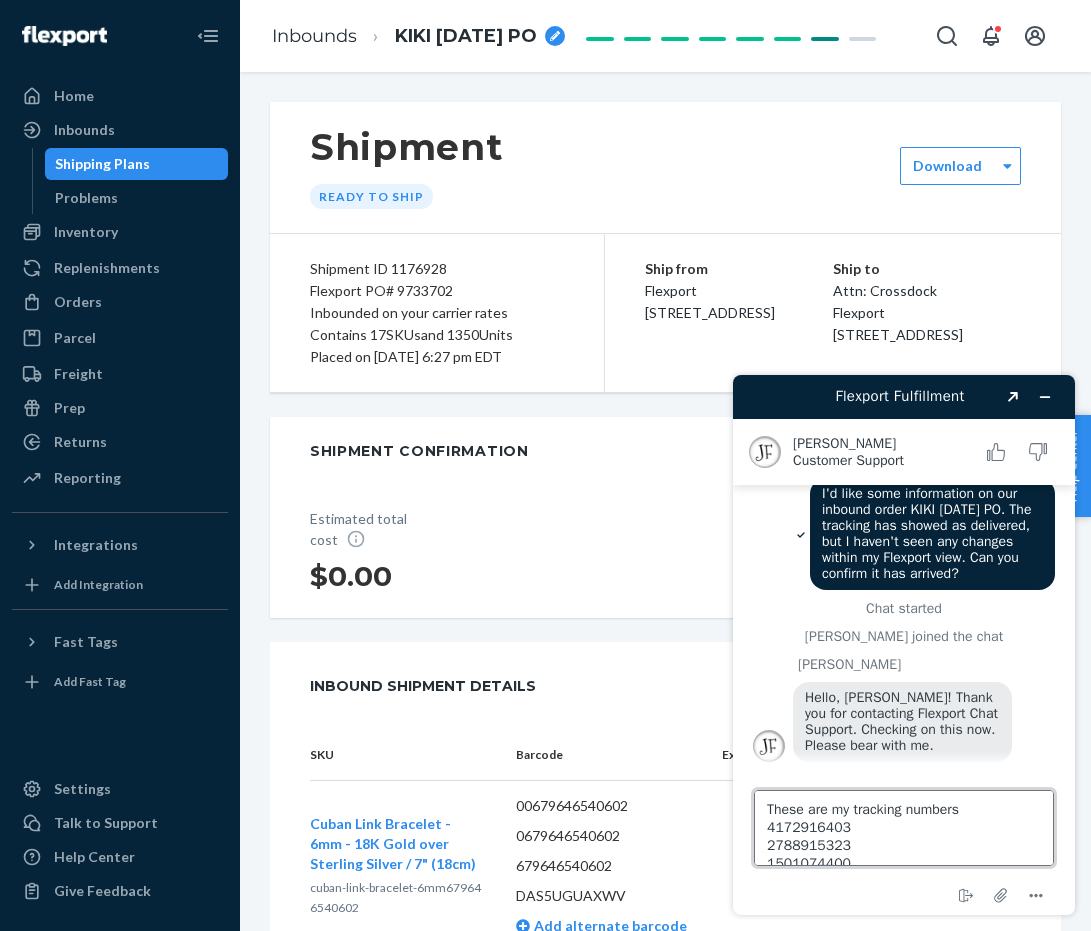 type on "These are my tracking numbers:
4172916403
2788915323
1501074400
4172913791
7631234321
7631233083
2788910913" 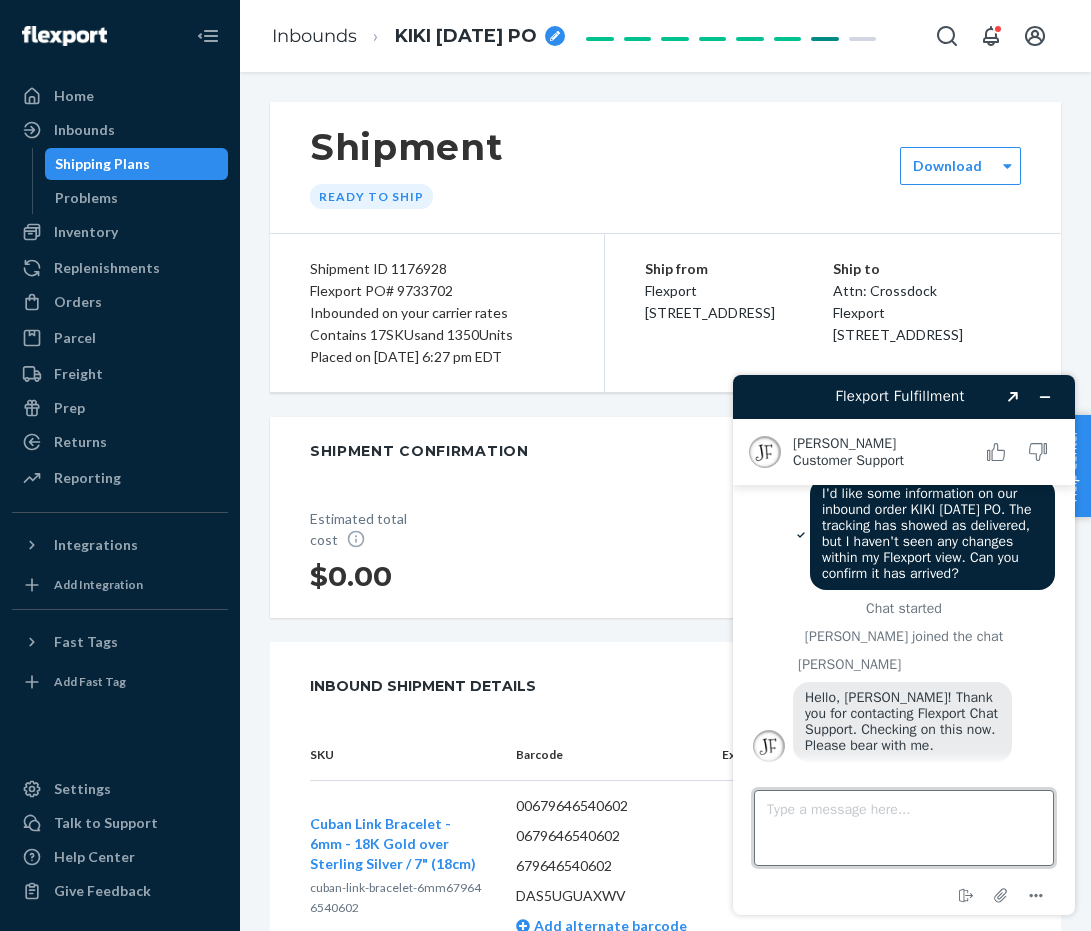 scroll, scrollTop: 176, scrollLeft: 0, axis: vertical 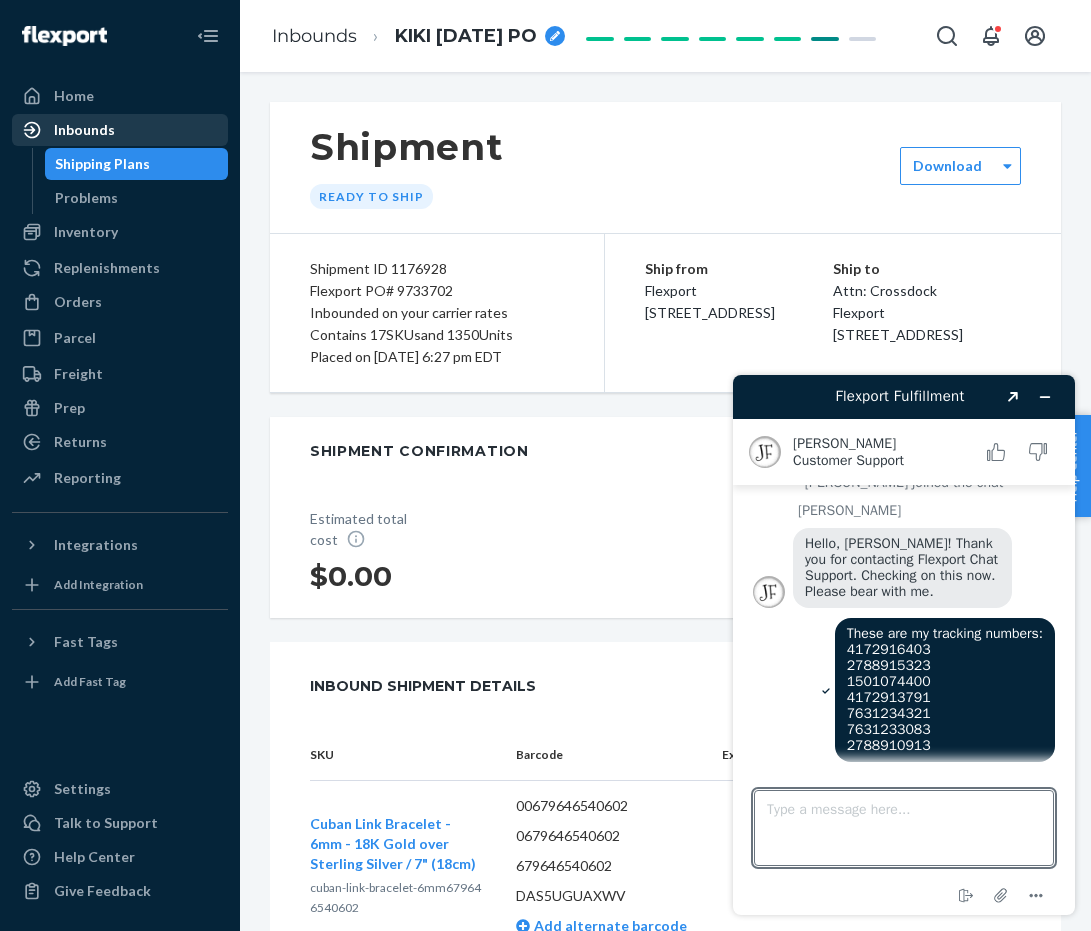 click on "Inbounds" at bounding box center (120, 130) 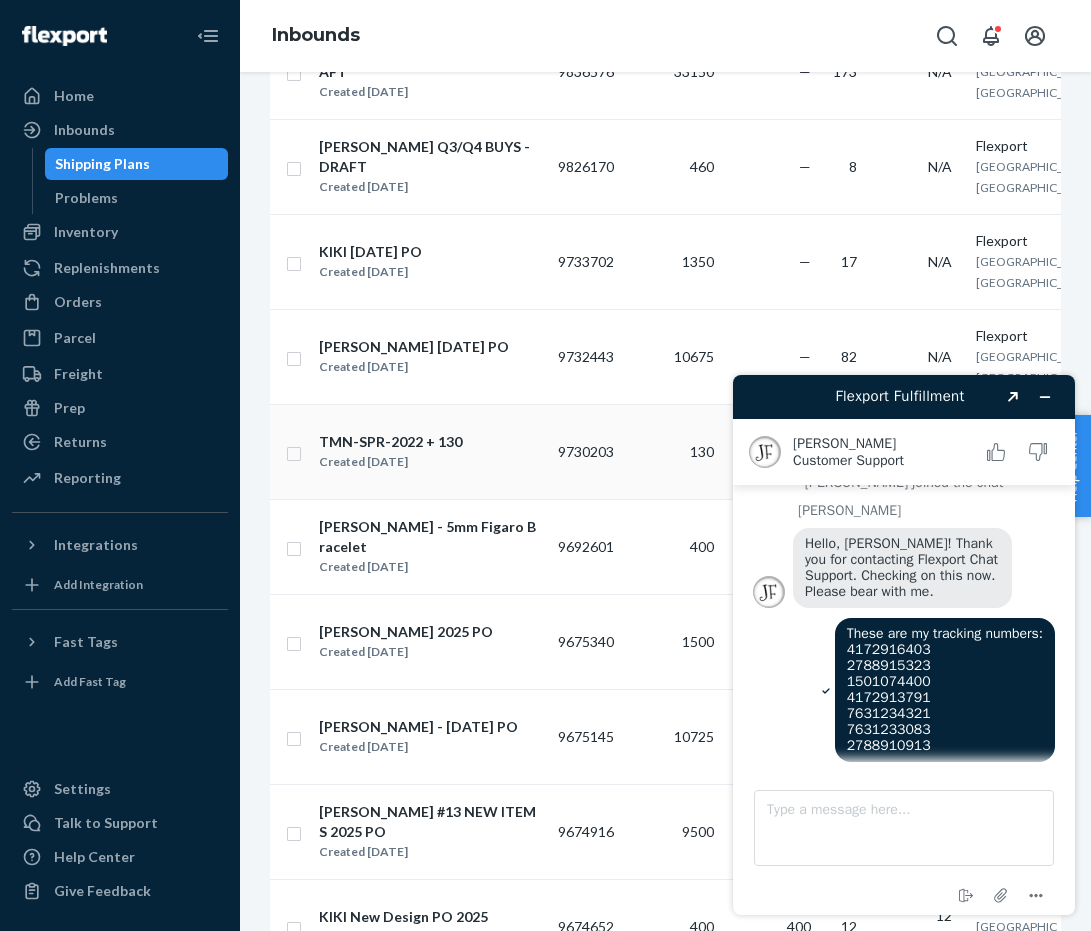 scroll, scrollTop: 385, scrollLeft: 0, axis: vertical 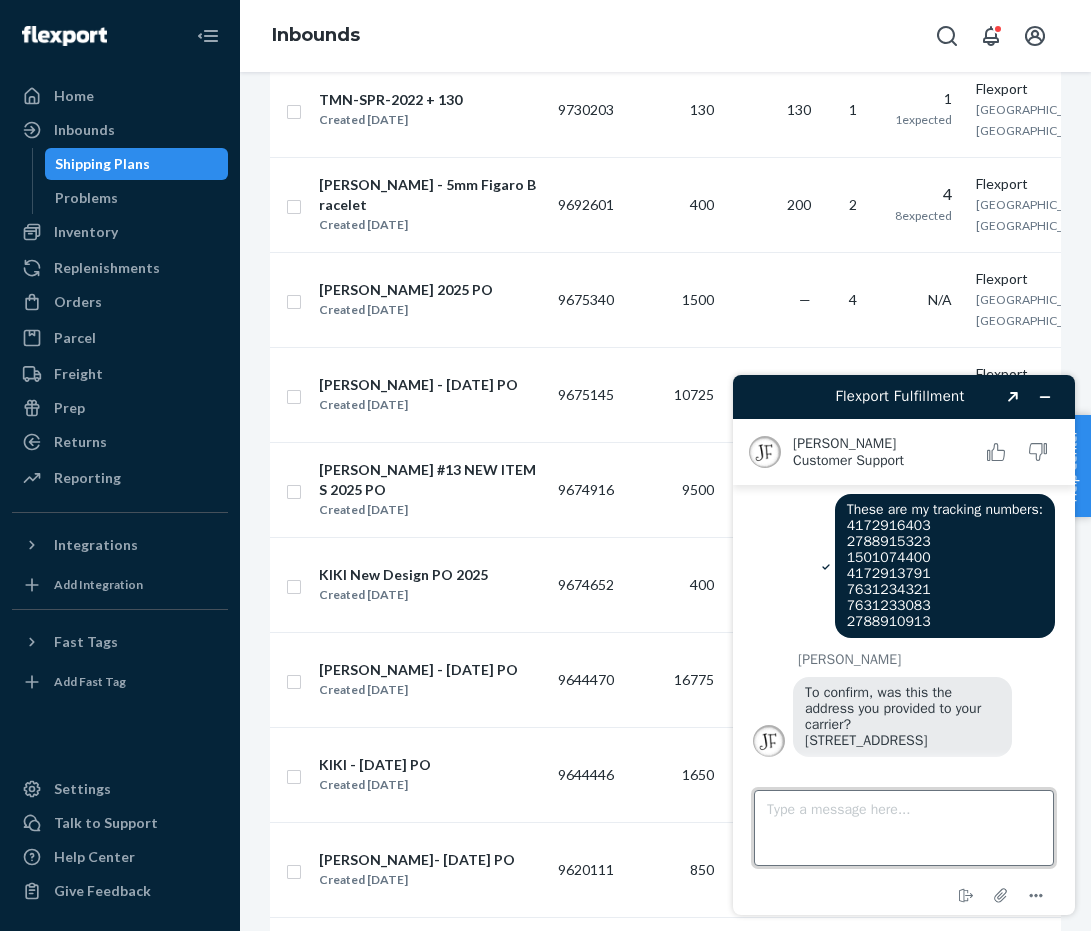 click on "Type a message here..." at bounding box center (904, 828) 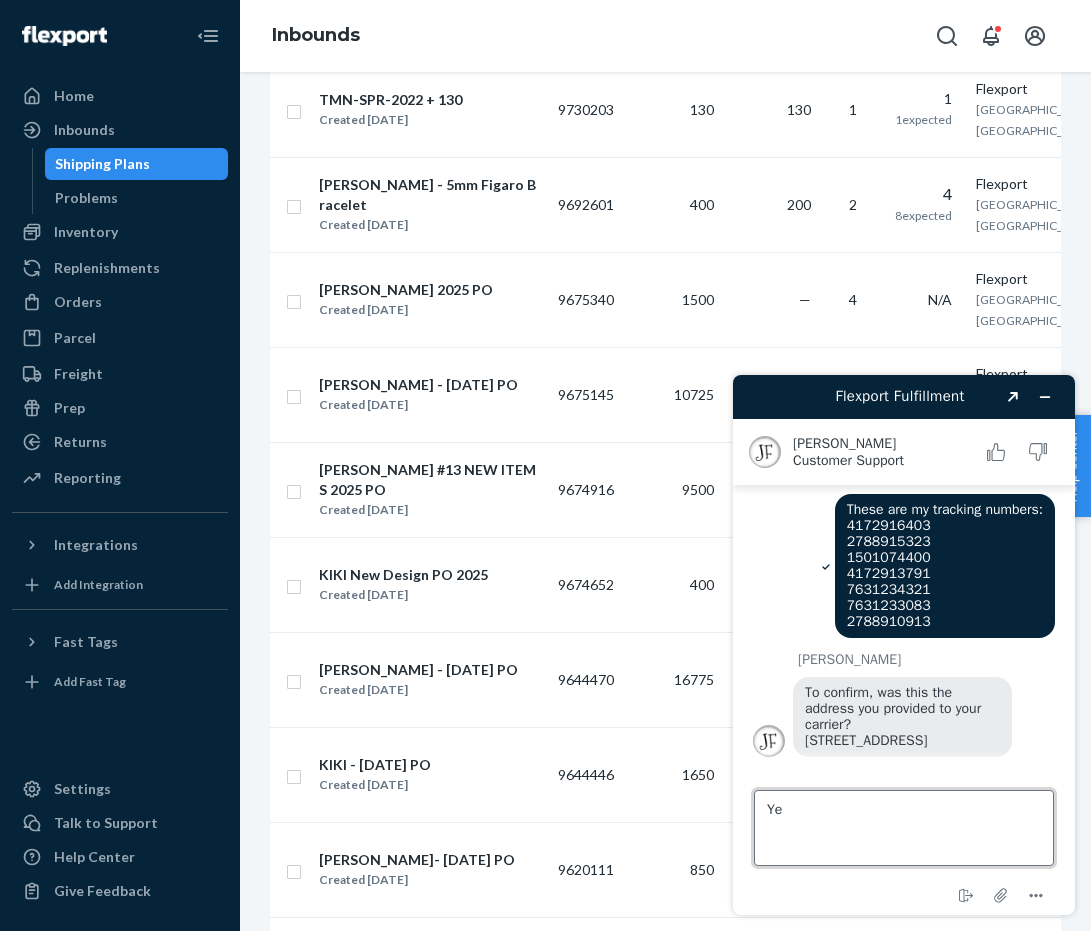 type on "Yes" 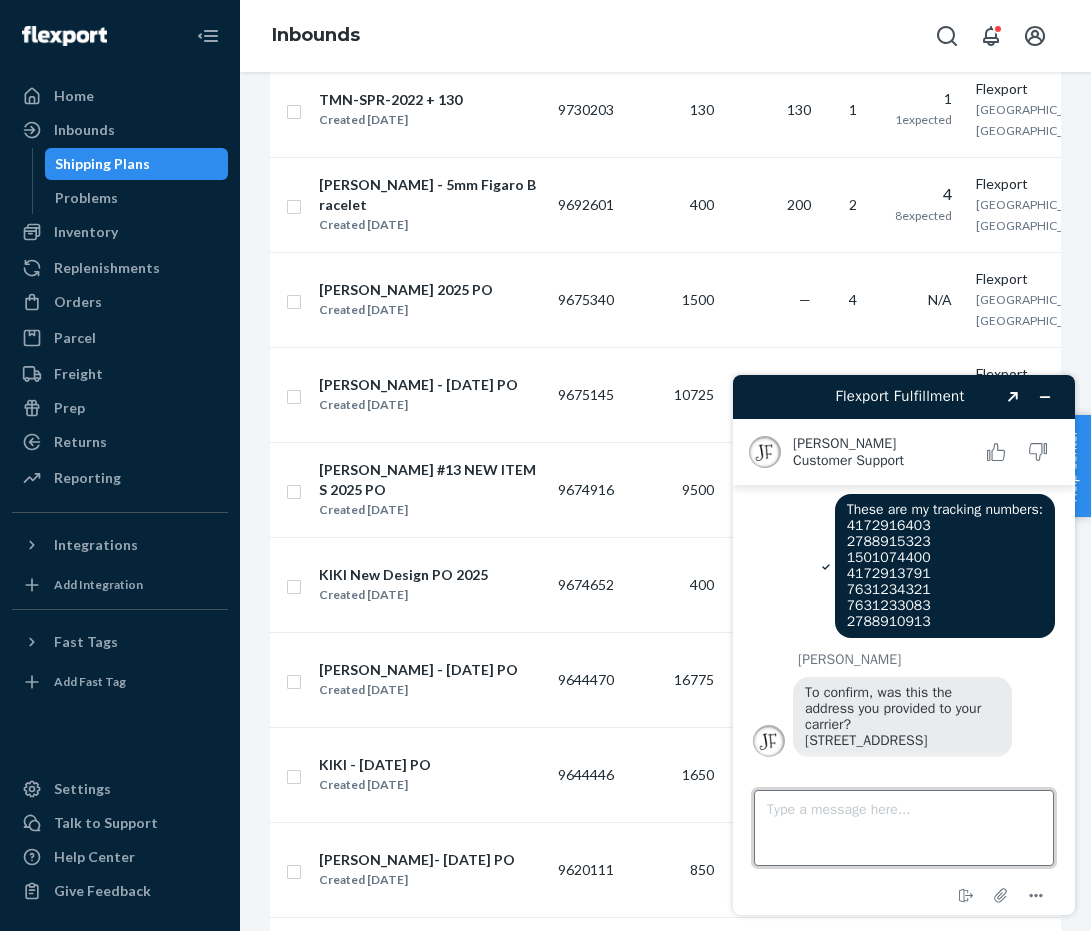 scroll, scrollTop: 352, scrollLeft: 0, axis: vertical 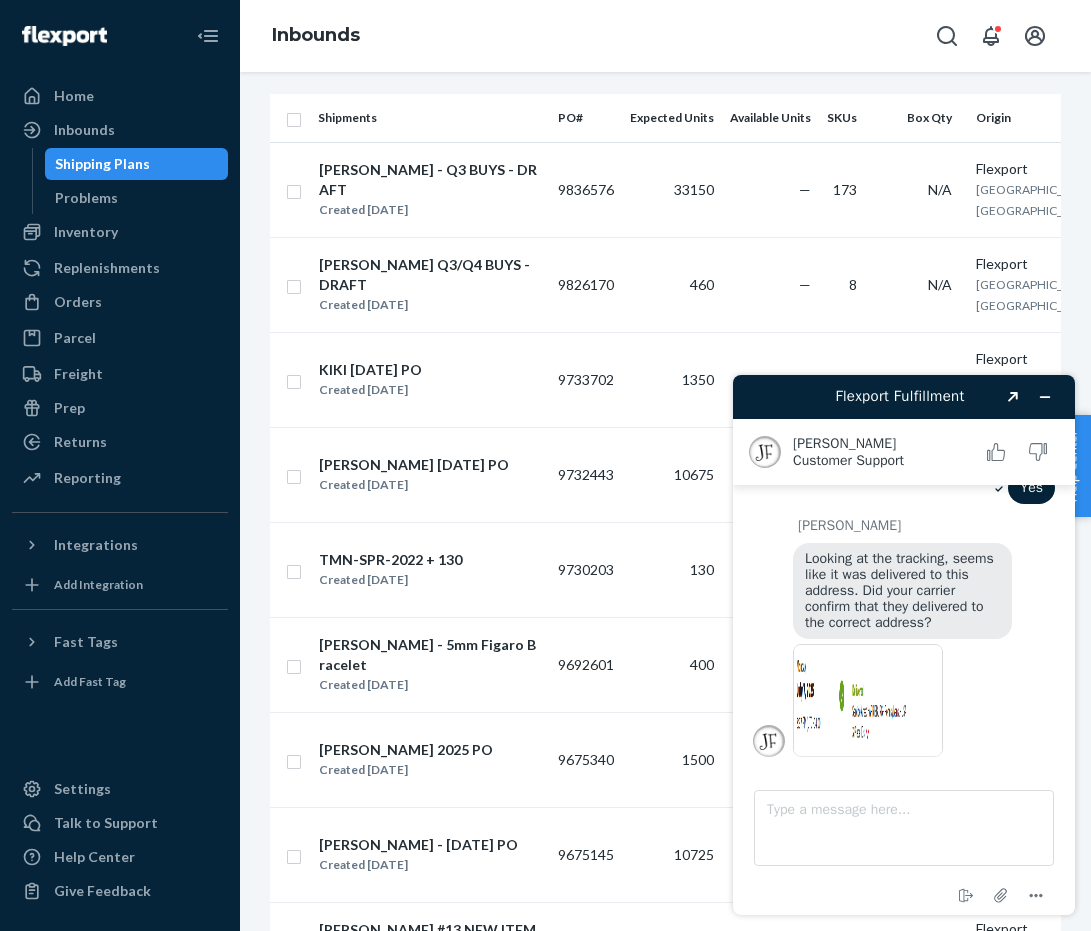 click at bounding box center (868, 700) 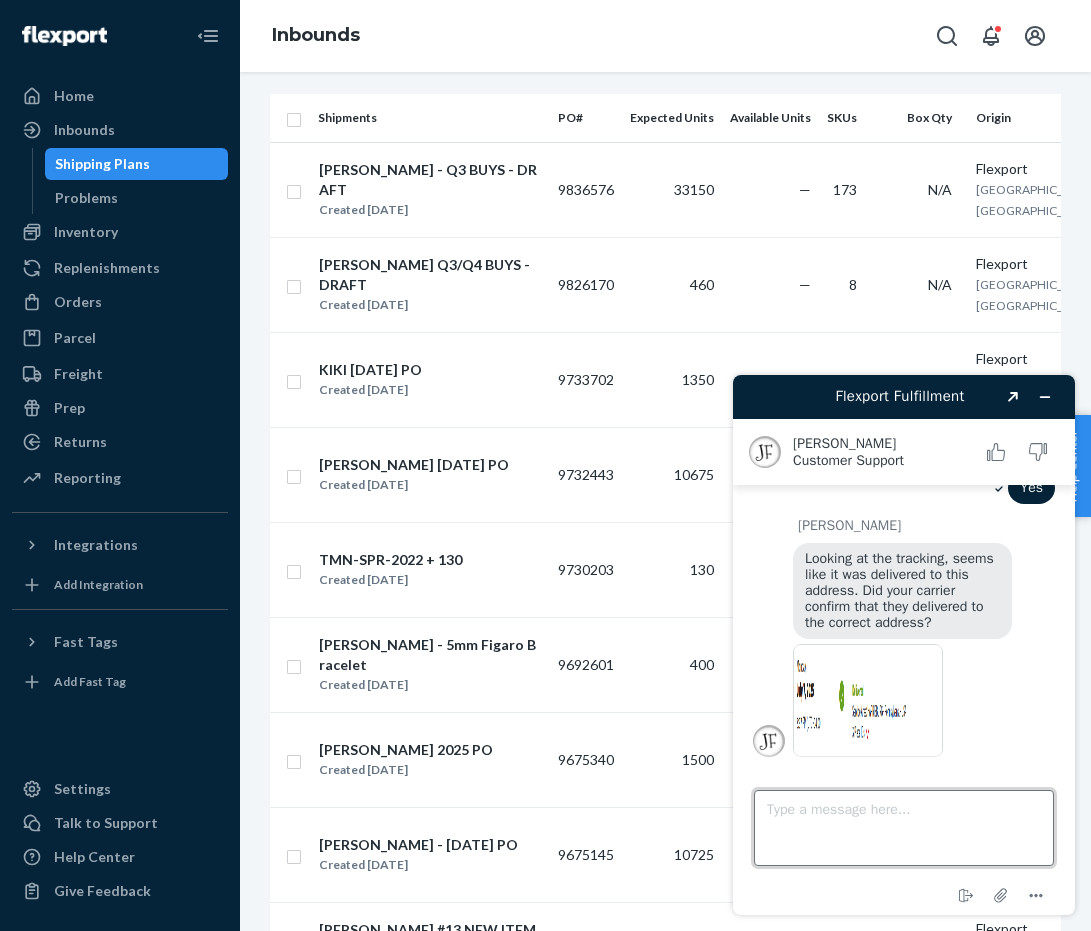 click on "Type a message here..." at bounding box center (904, 828) 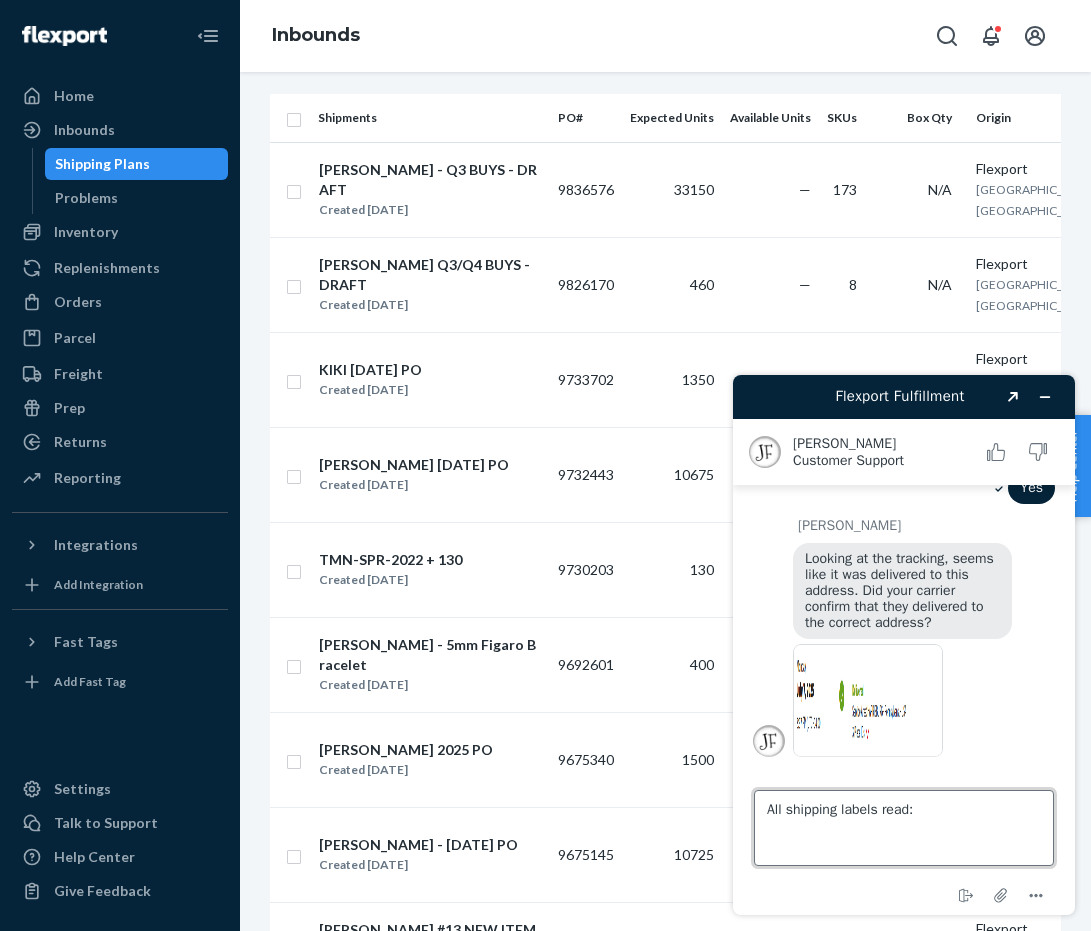 drag, startPoint x: 941, startPoint y: 848, endPoint x: 962, endPoint y: 829, distance: 28.319605 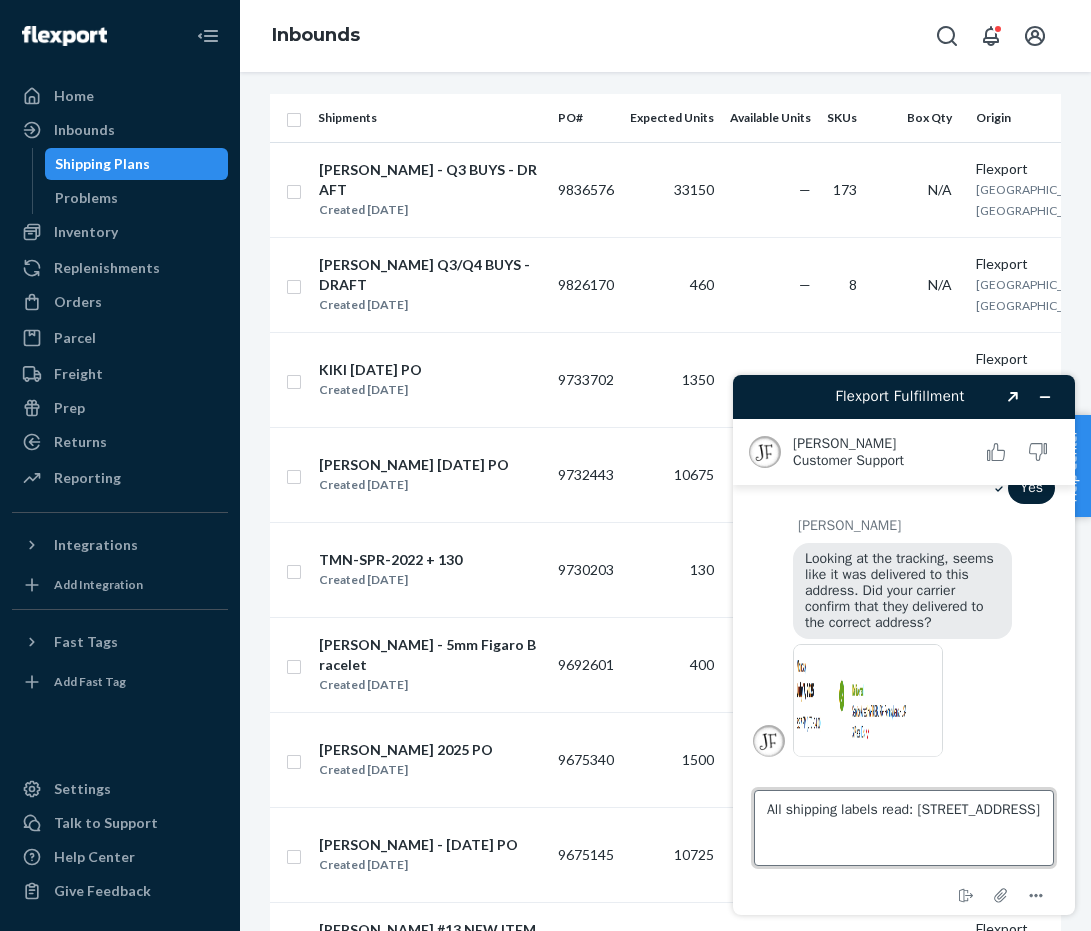 drag, startPoint x: 843, startPoint y: 832, endPoint x: 867, endPoint y: 858, distance: 35.383614 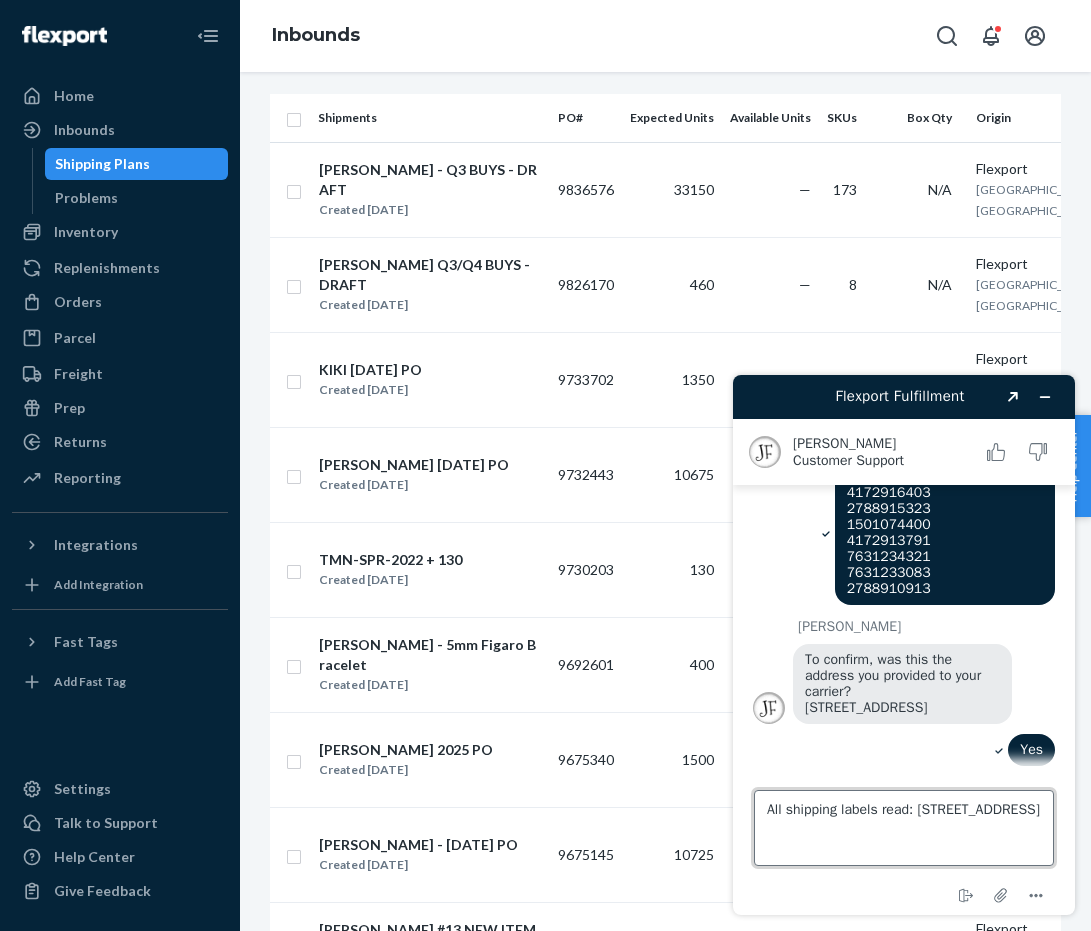 scroll, scrollTop: 334, scrollLeft: 0, axis: vertical 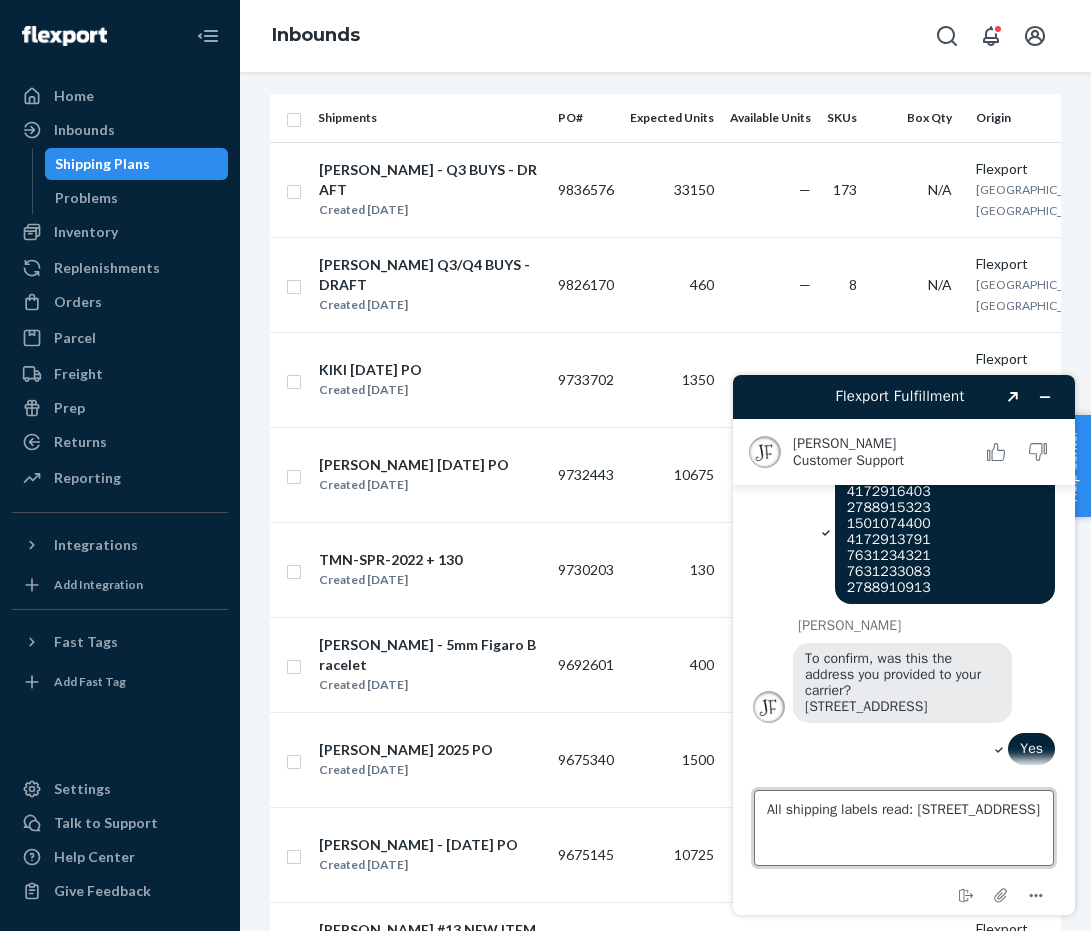 click on "All shipping labels read: 3000 Rand Blvd Phillipsburg, NJ 08865" at bounding box center [904, 828] 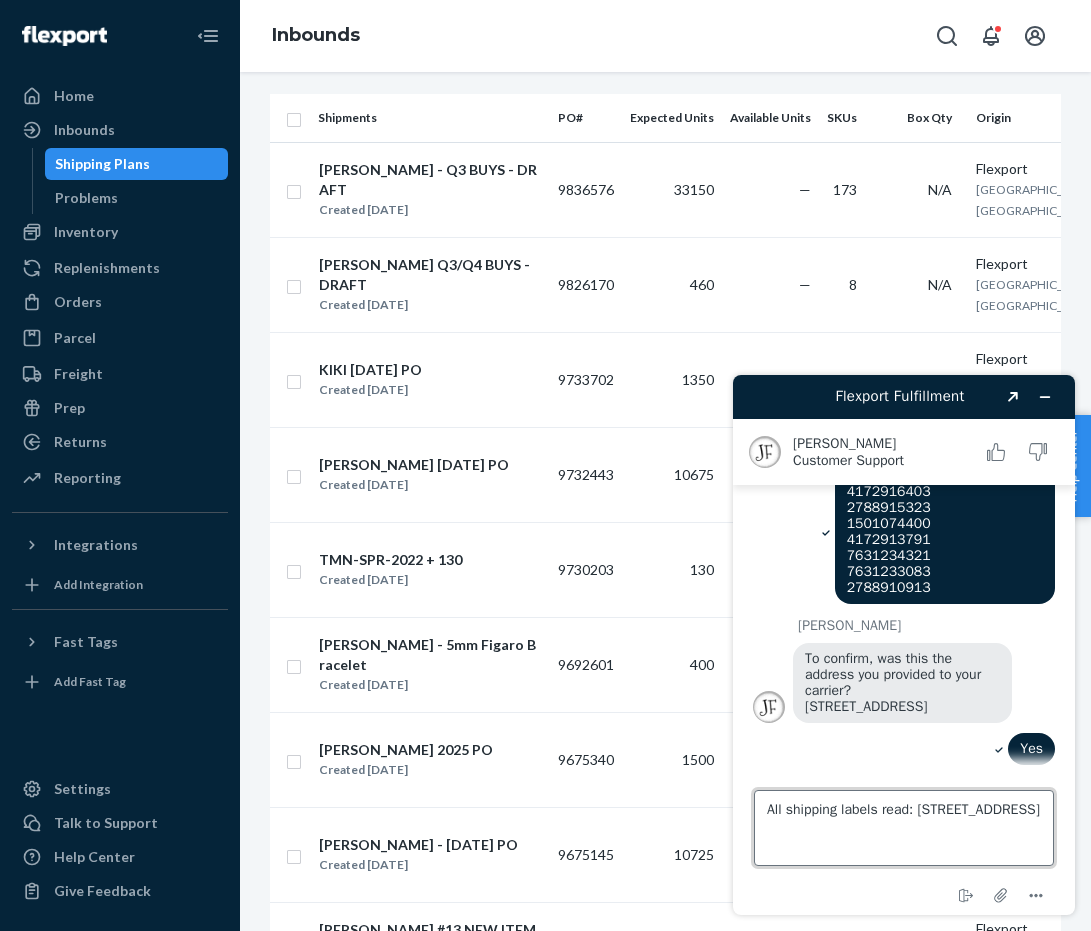 scroll, scrollTop: 7, scrollLeft: 0, axis: vertical 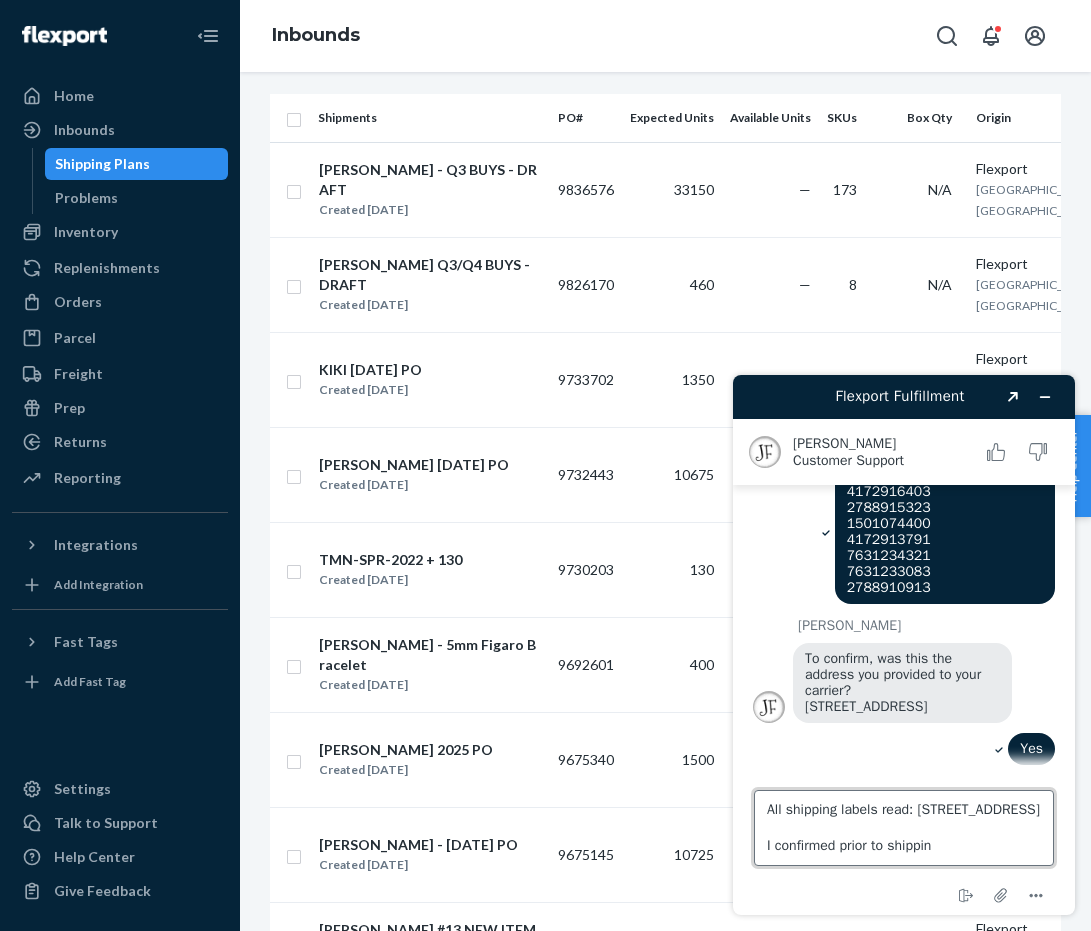 type on "All shipping labels read: 3000 Rand Blvd Phillipsburg, NJ 08865
I confirmed prior to shipping" 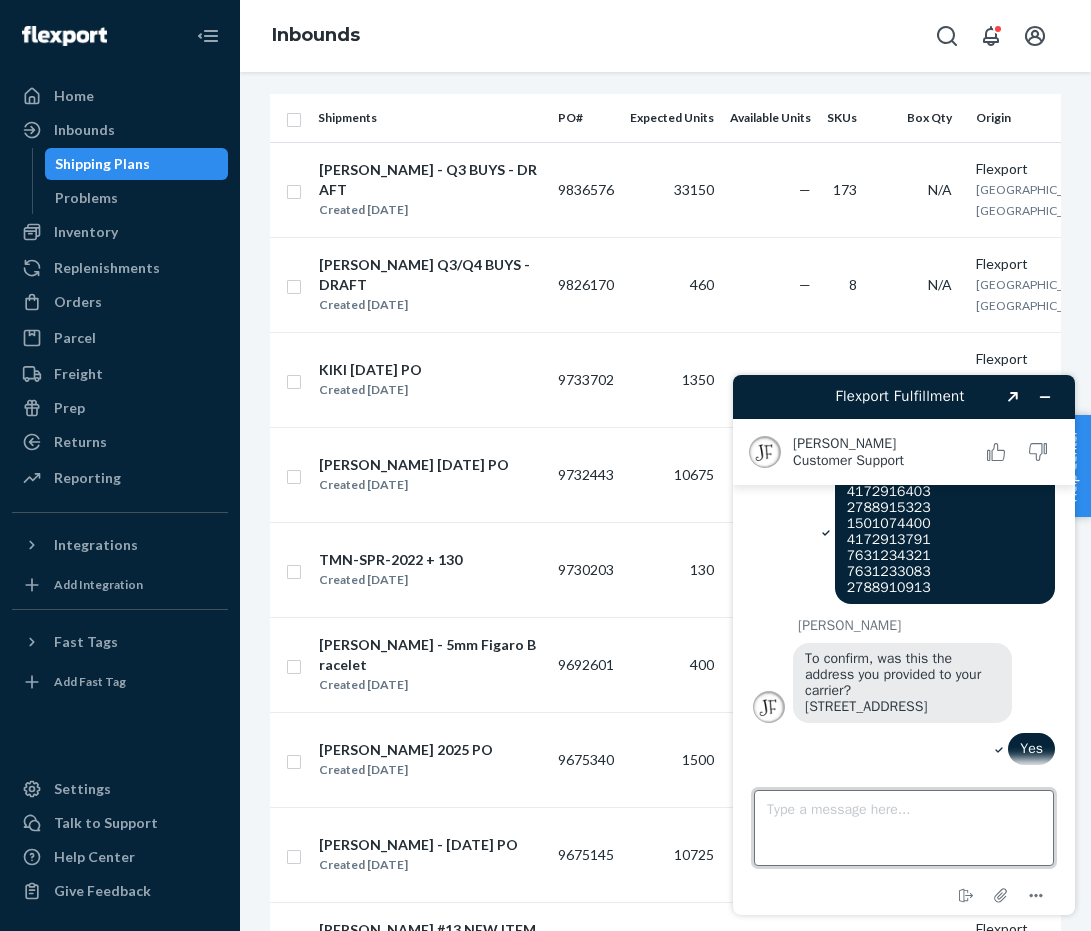 scroll, scrollTop: 0, scrollLeft: 0, axis: both 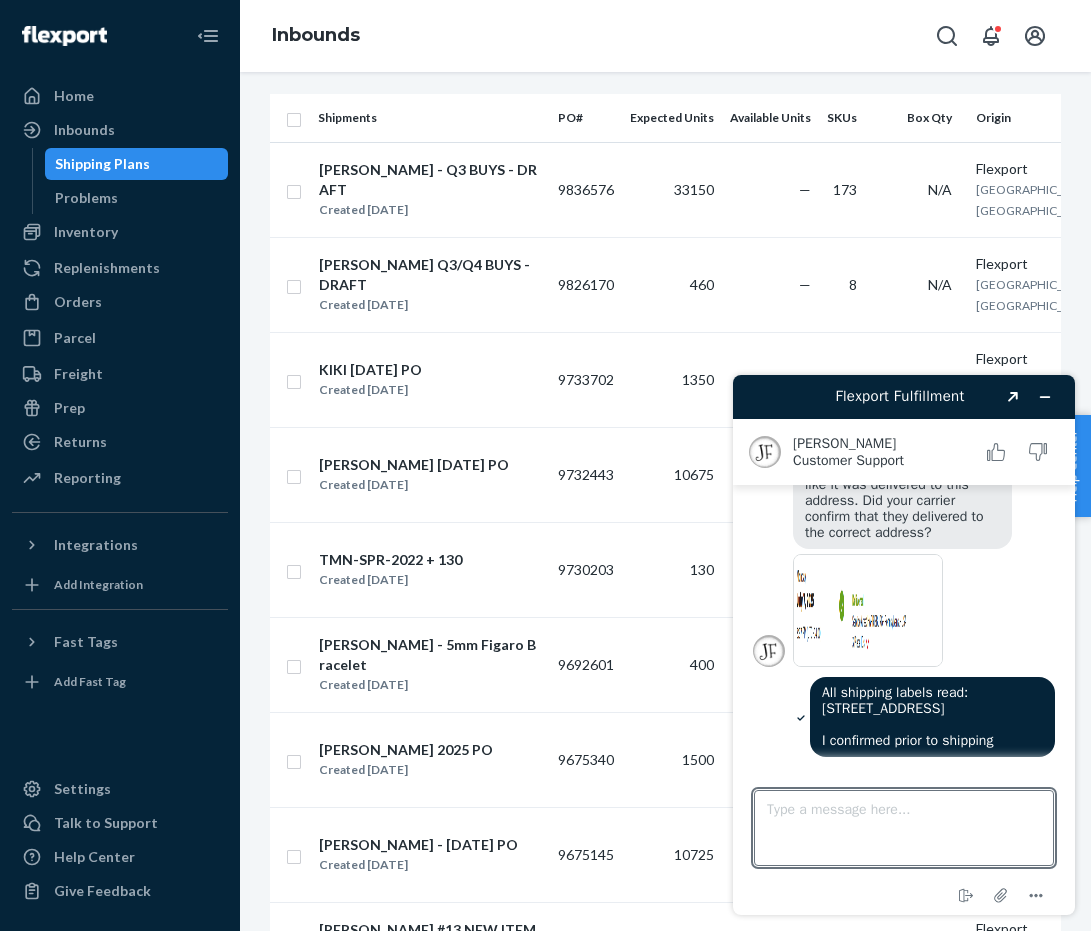 click at bounding box center [868, 610] 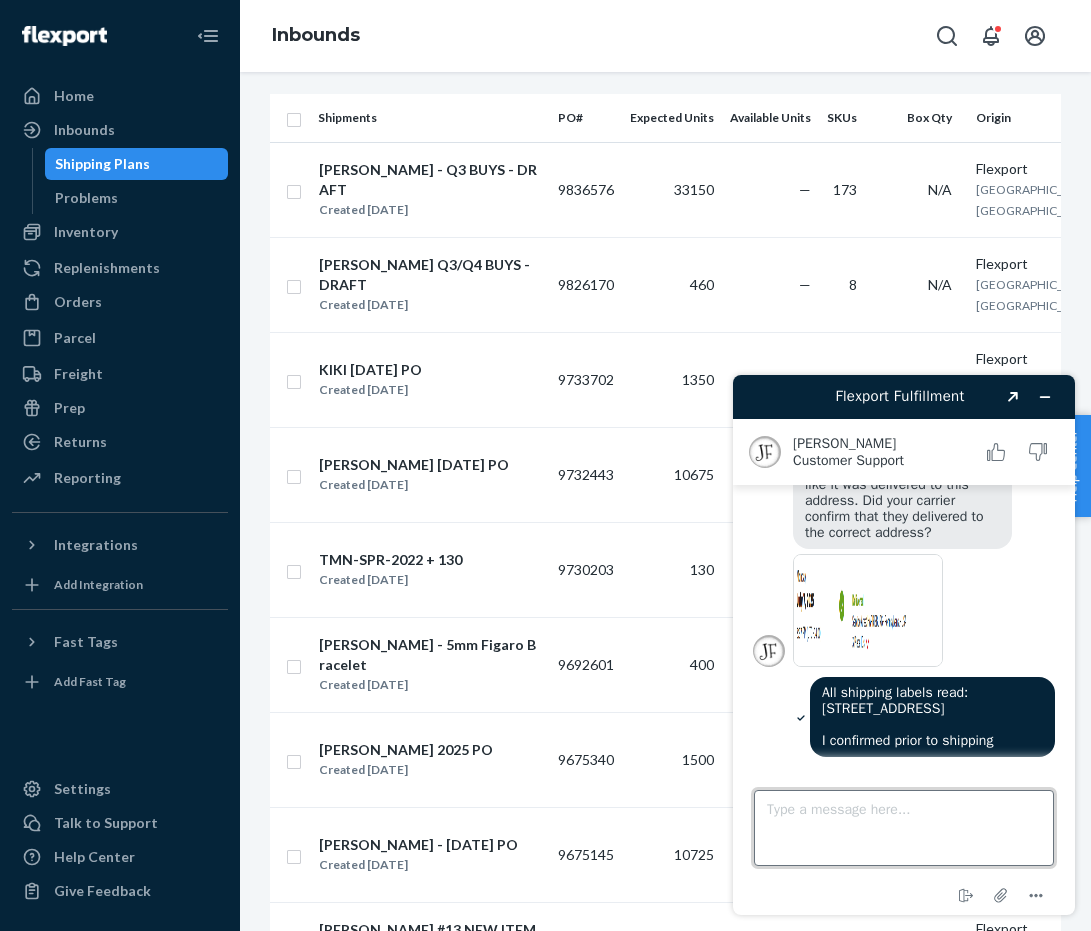 click on "Type a message here..." at bounding box center [904, 828] 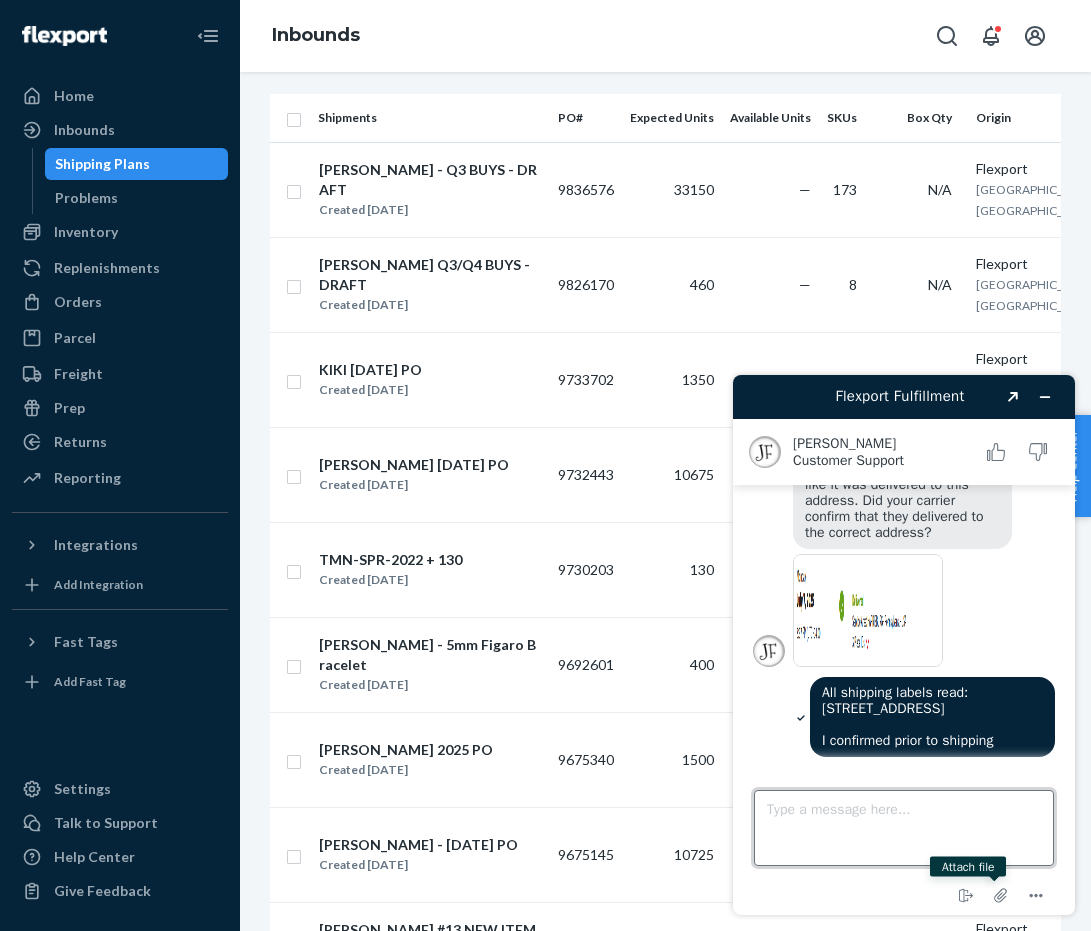 click on "Type a message here..." at bounding box center (904, 828) 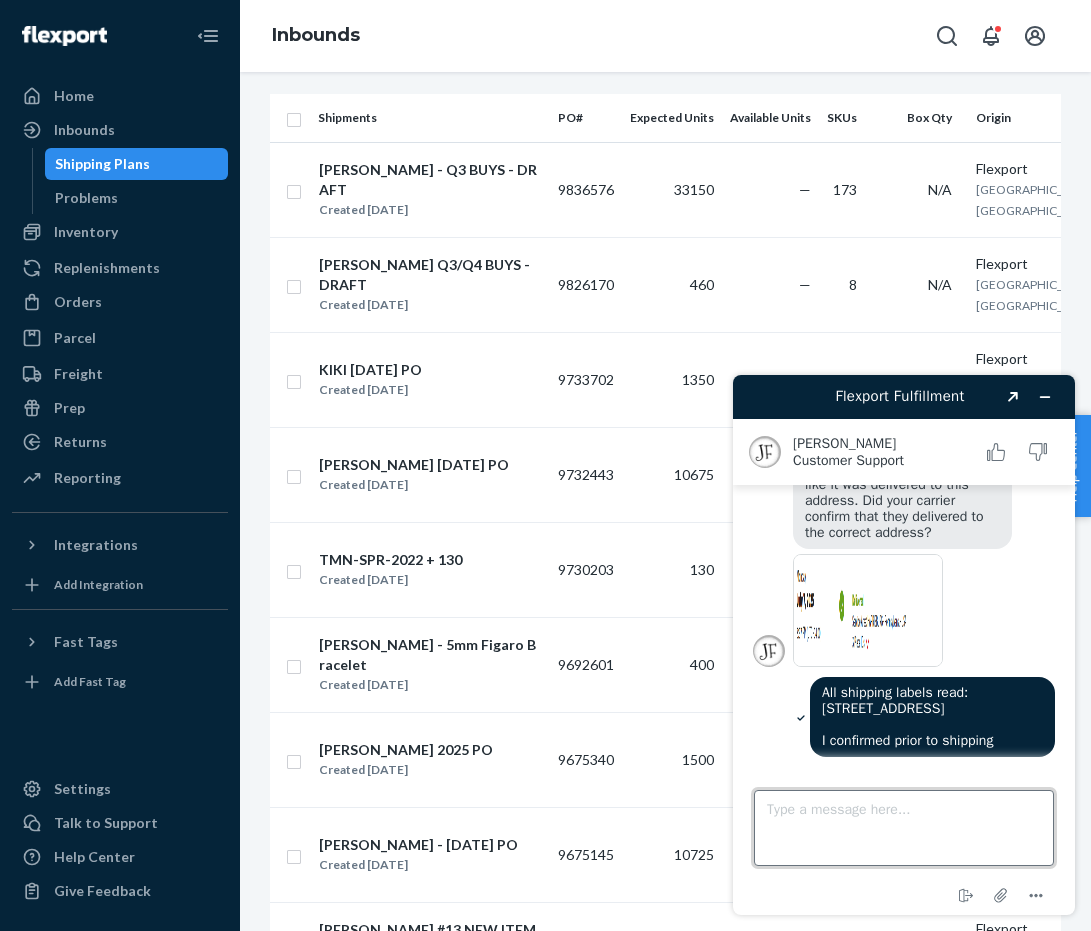 drag, startPoint x: 819, startPoint y: 838, endPoint x: 819, endPoint y: 819, distance: 19 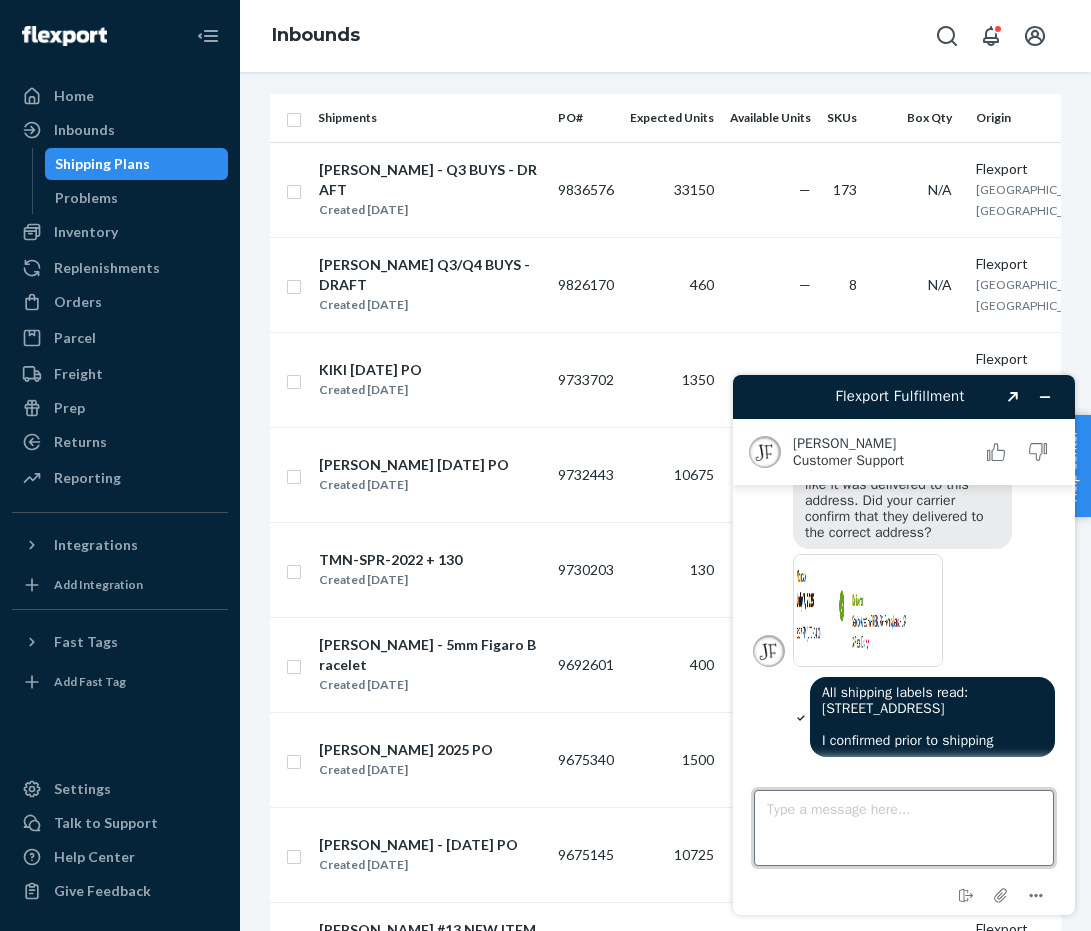 paste on "S" 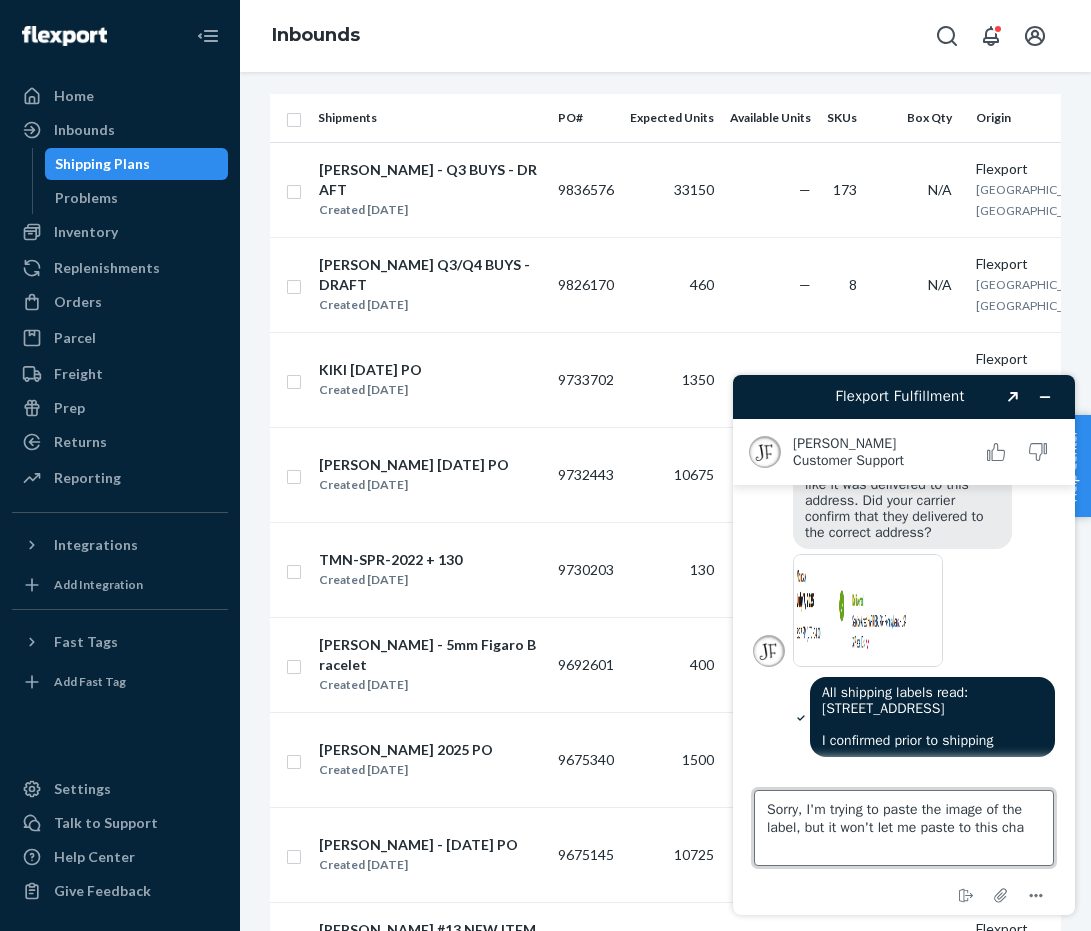type on "Sorry, I'm trying to paste the image of the label, but it won't let me paste to this chat" 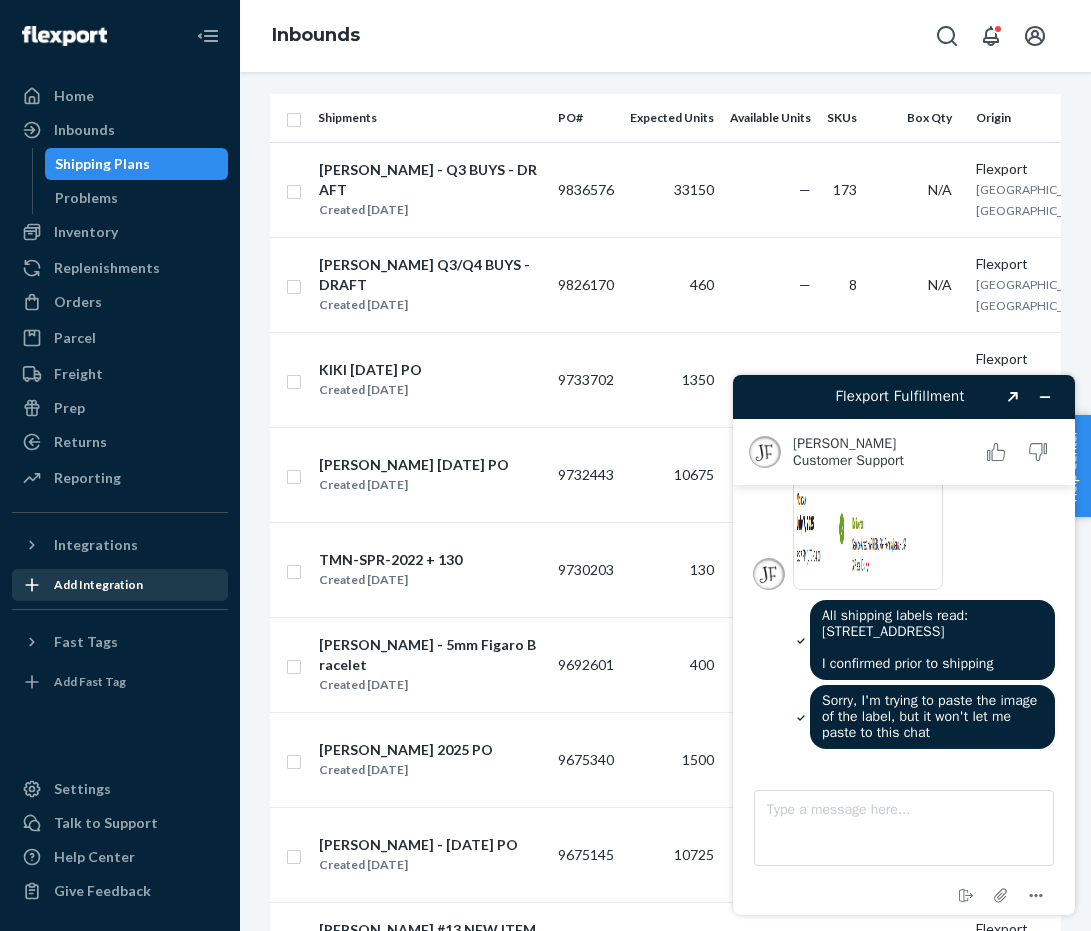 scroll, scrollTop: 767, scrollLeft: 0, axis: vertical 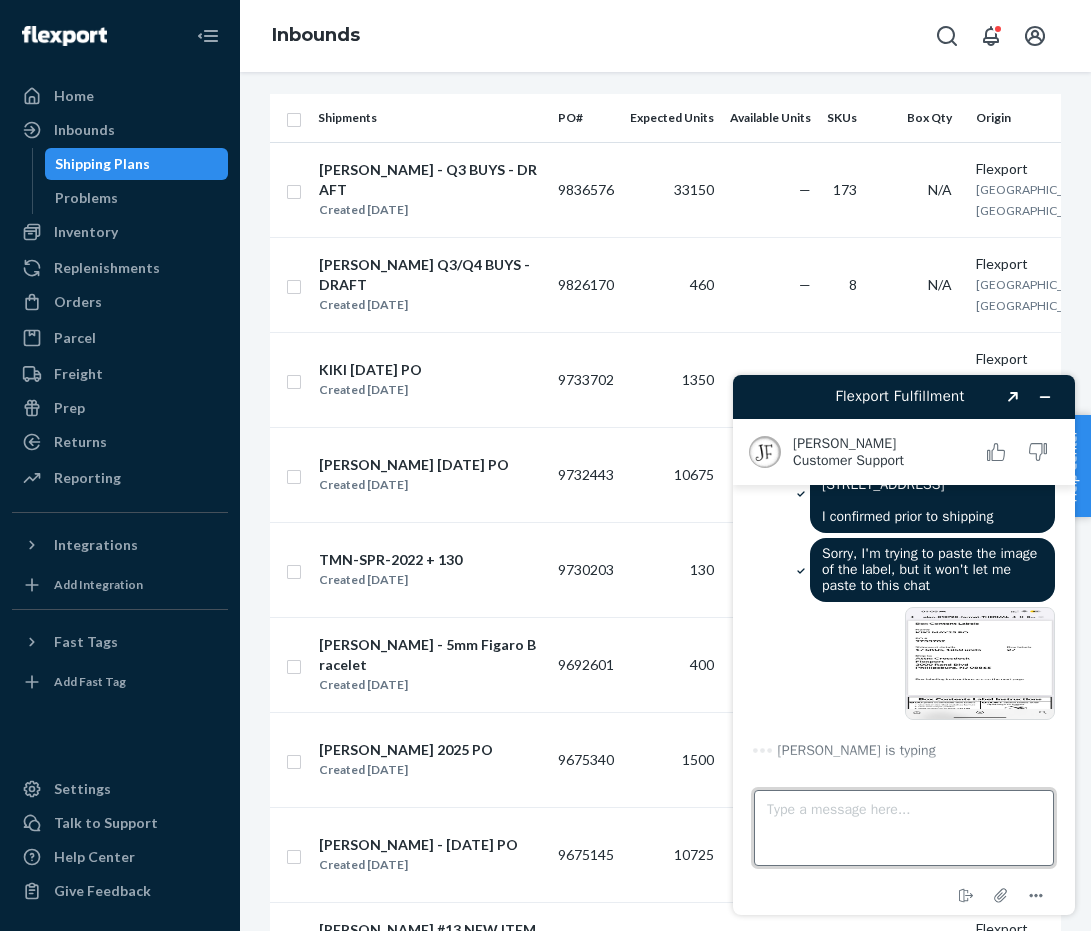 click on "Type a message here..." at bounding box center (904, 828) 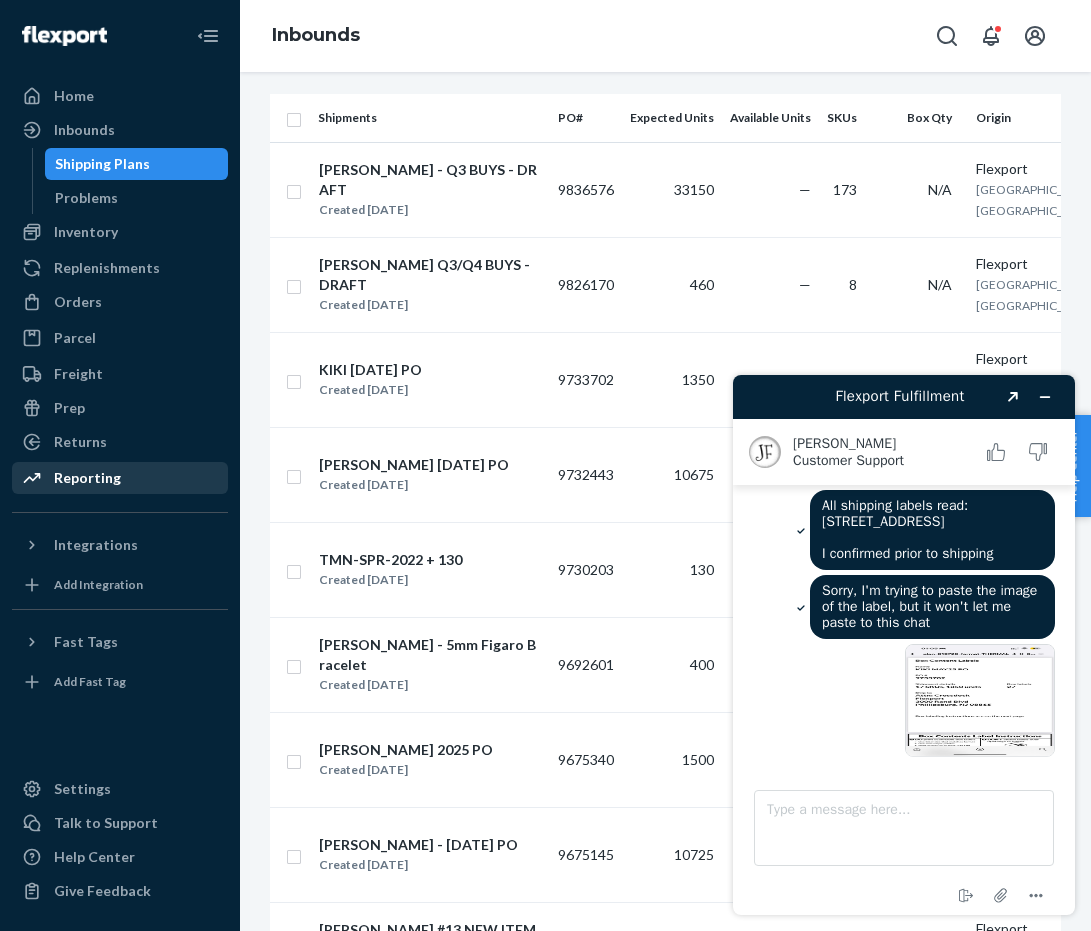 scroll, scrollTop: 918, scrollLeft: 0, axis: vertical 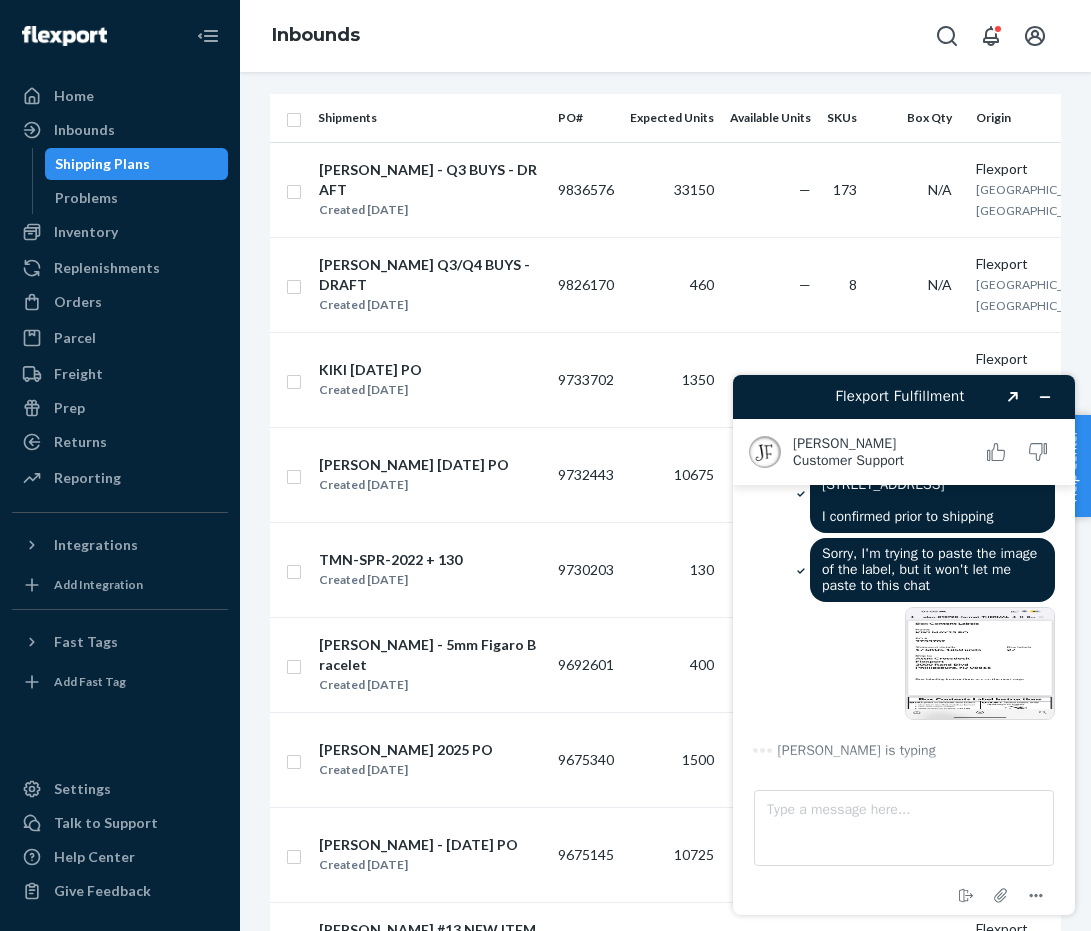 click at bounding box center (980, 663) 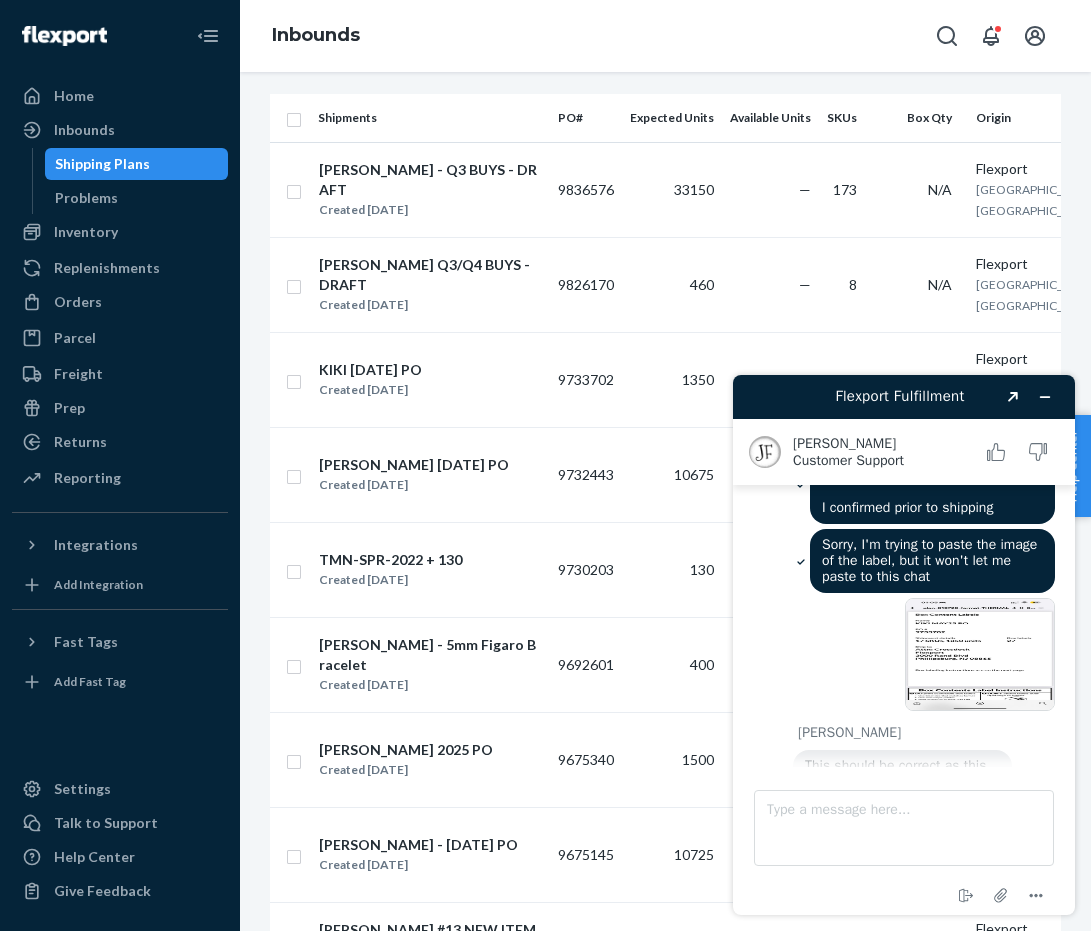 scroll, scrollTop: 1030, scrollLeft: 0, axis: vertical 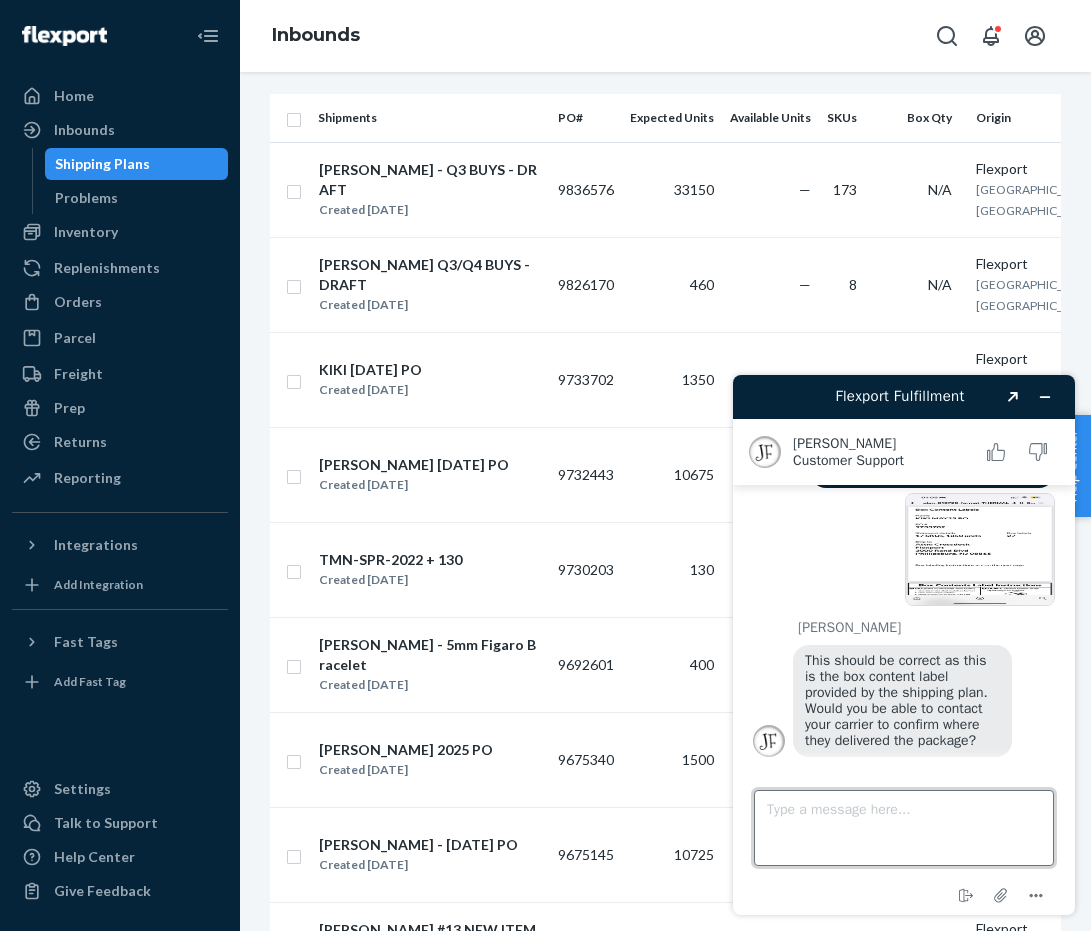 click on "Type a message here..." at bounding box center (904, 828) 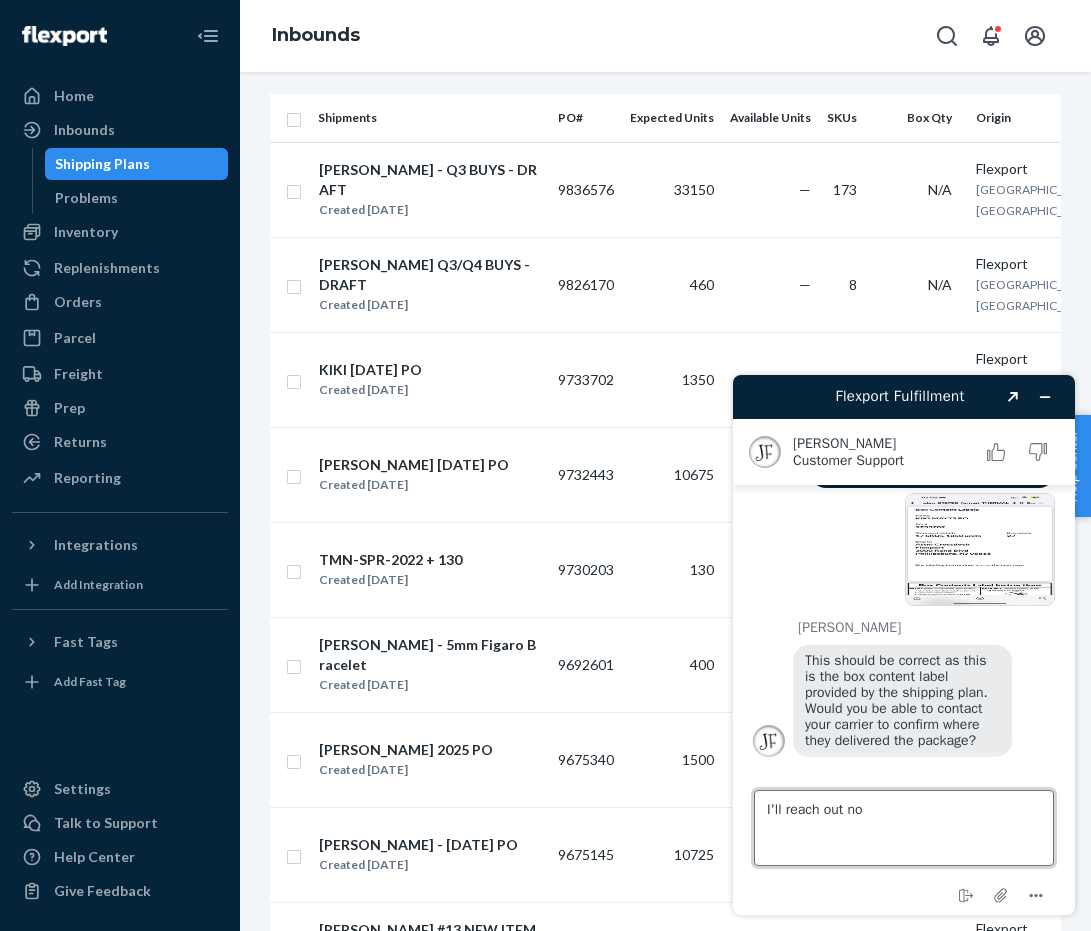 type on "I'll reach out now" 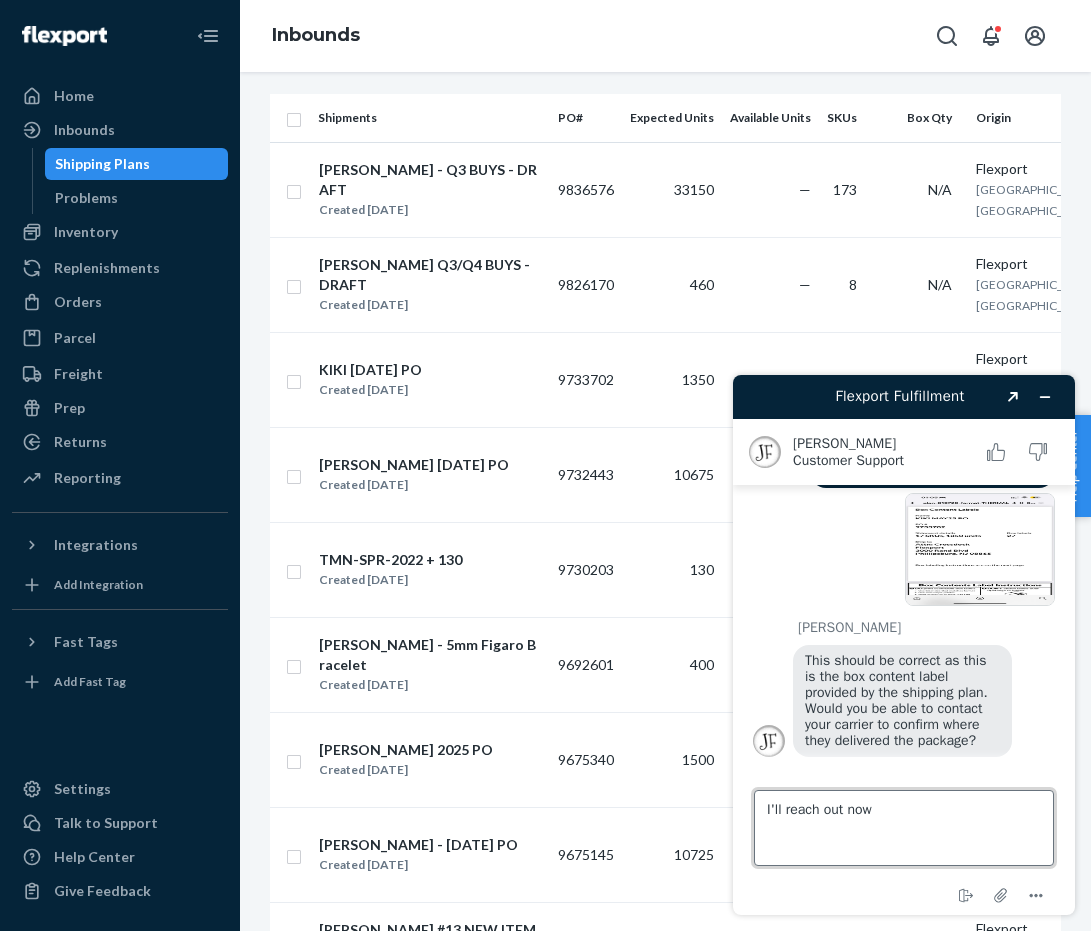 type 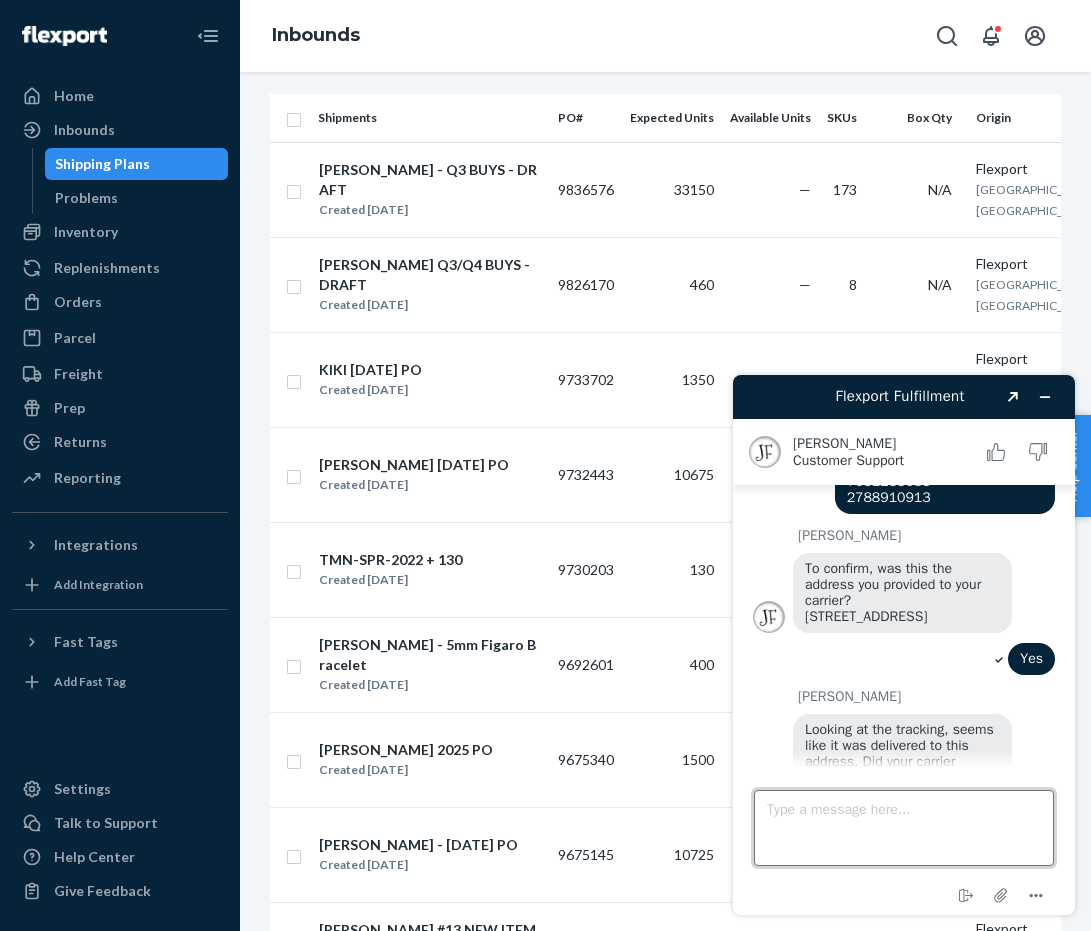 scroll, scrollTop: 423, scrollLeft: 0, axis: vertical 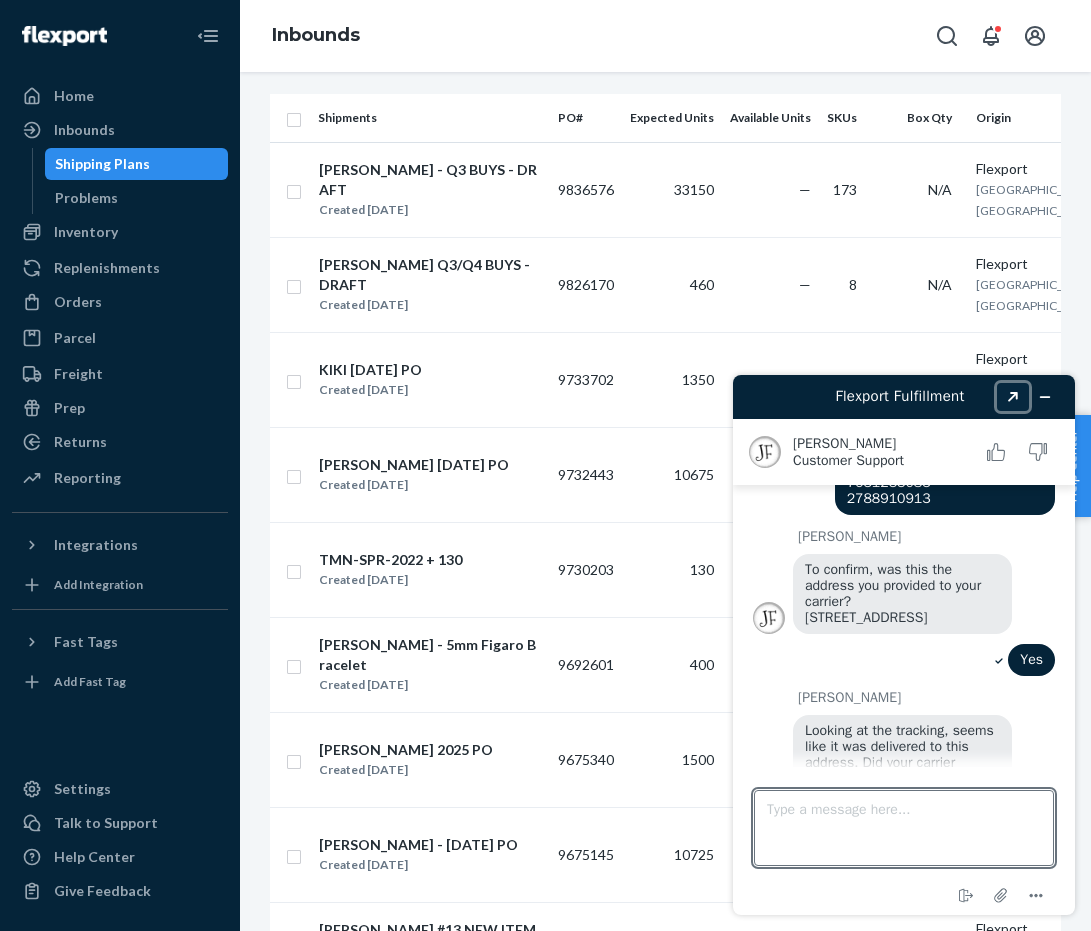 click on "Created with Sketch." 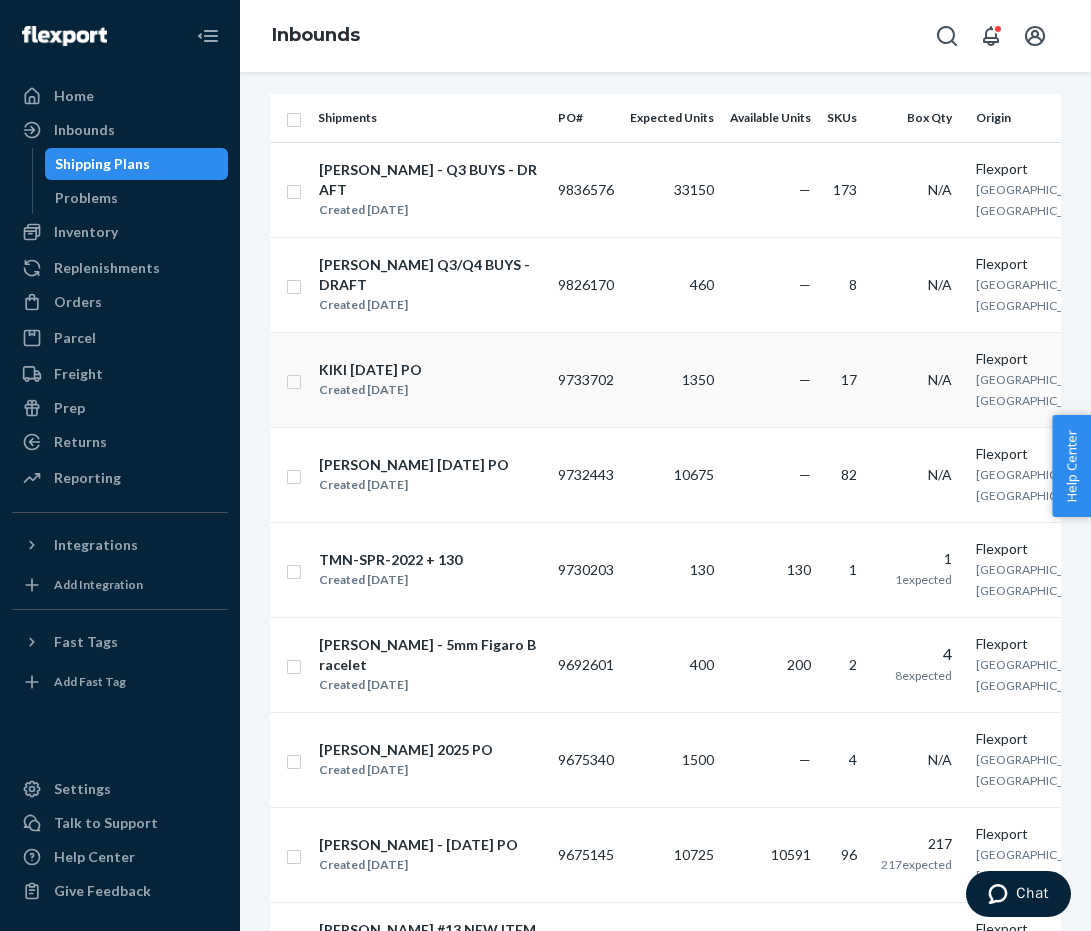 click on "KIKI [DATE] PO Created [DATE]" at bounding box center (430, 380) 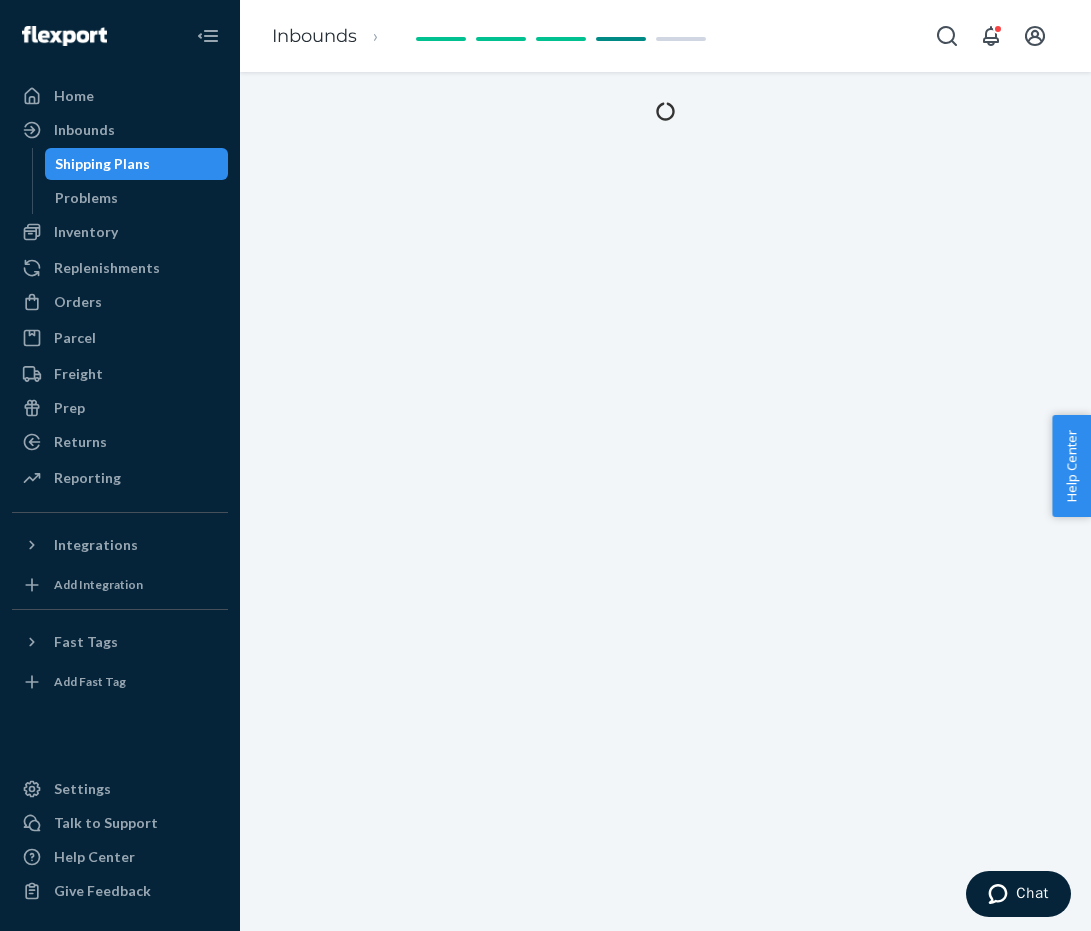 scroll, scrollTop: 0, scrollLeft: 0, axis: both 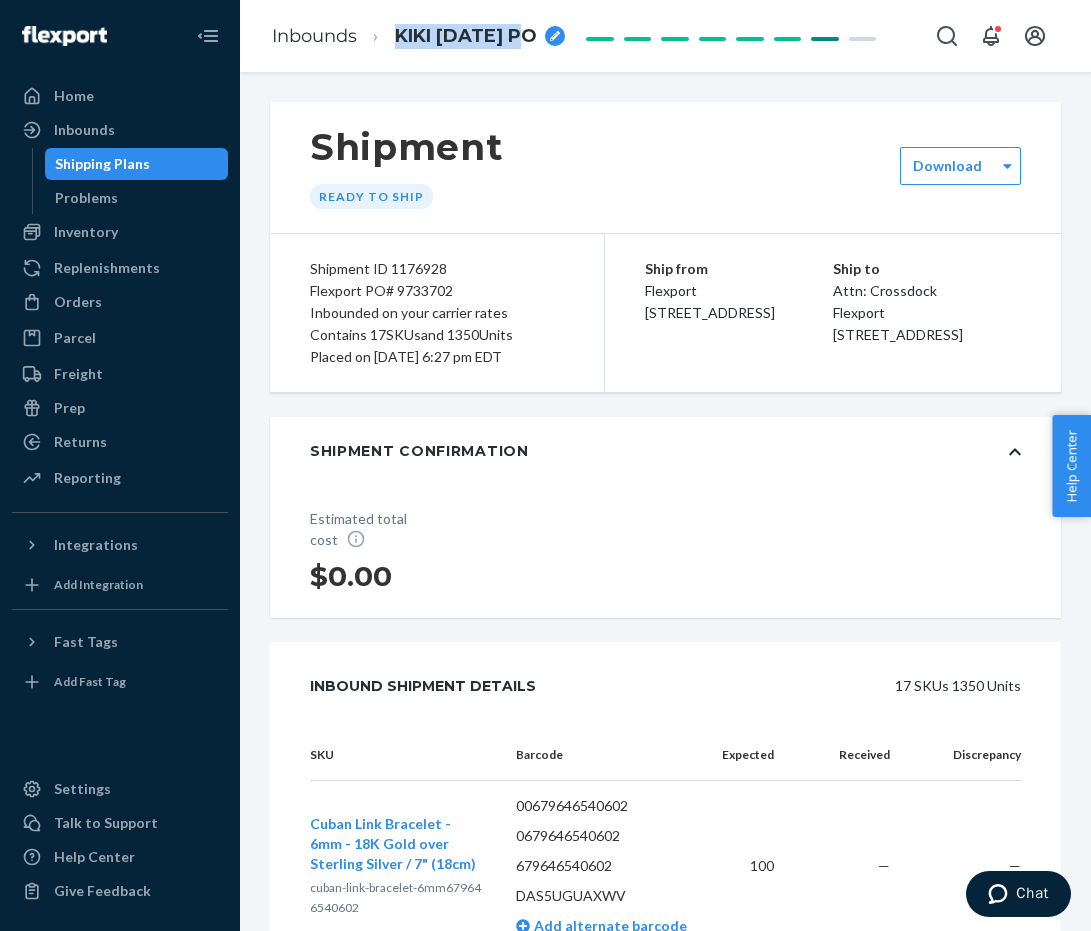 drag, startPoint x: 521, startPoint y: 36, endPoint x: 394, endPoint y: 38, distance: 127.01575 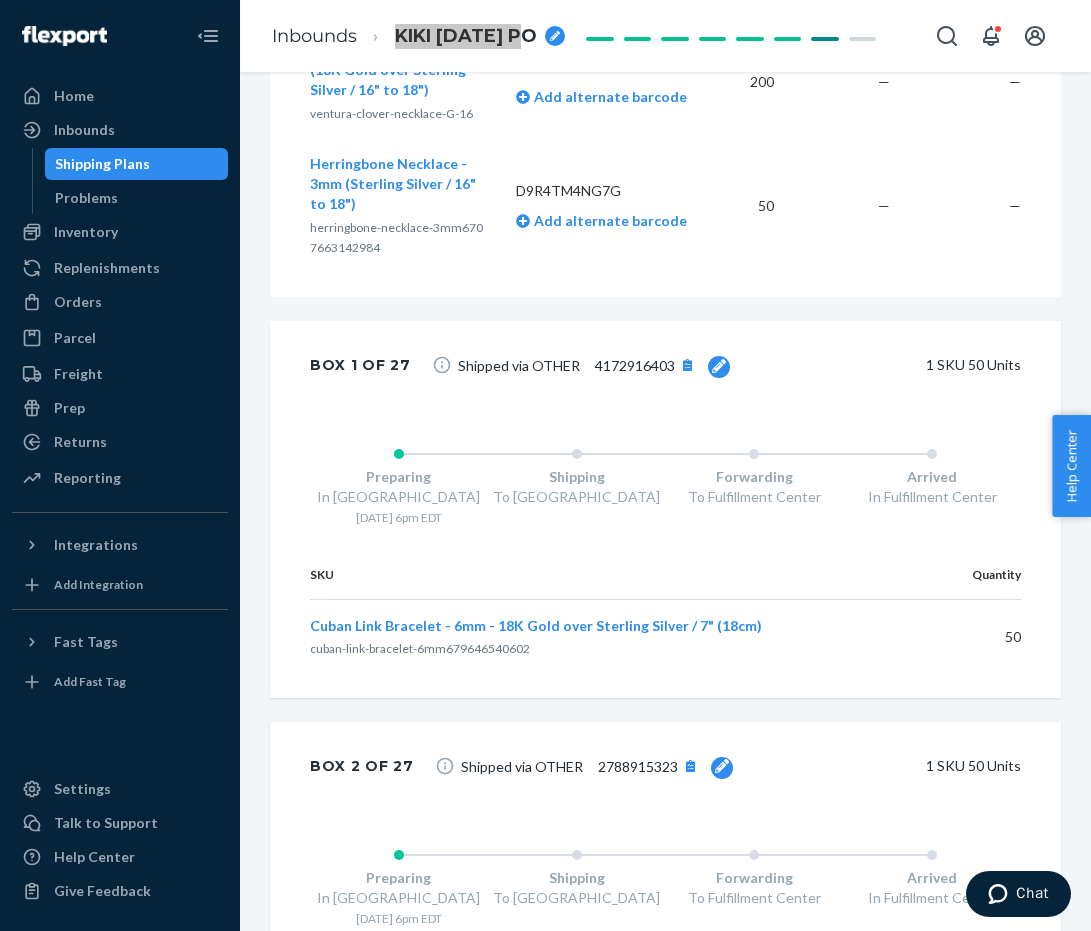 scroll, scrollTop: 2799, scrollLeft: 0, axis: vertical 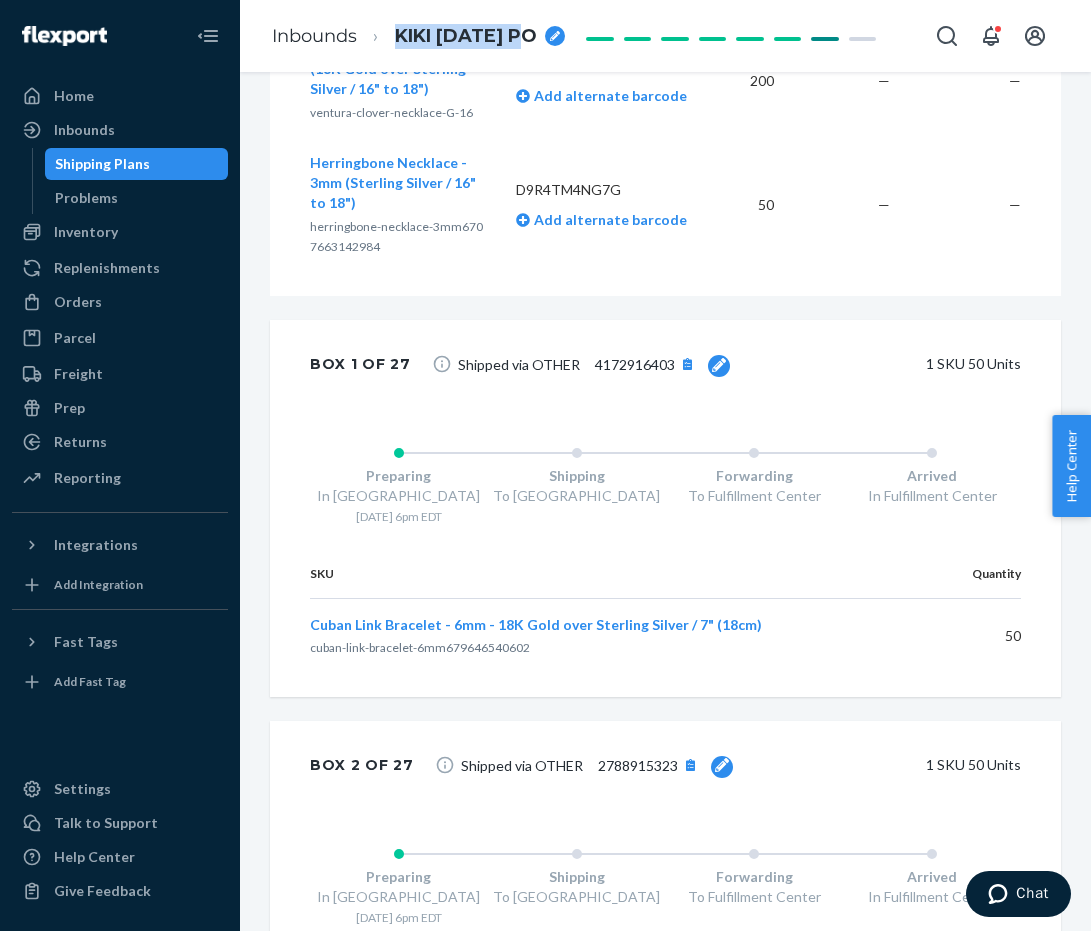 click on "Shipping Plans" at bounding box center [137, 164] 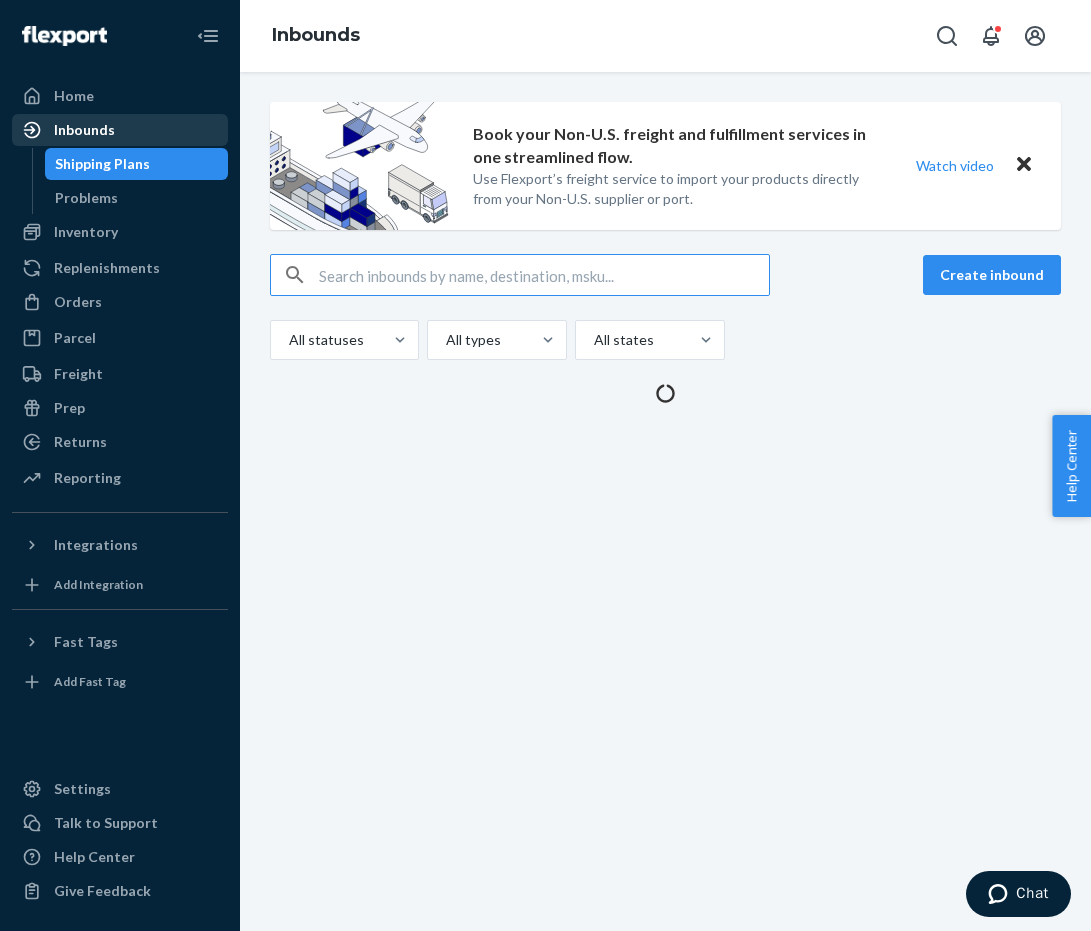 scroll, scrollTop: 0, scrollLeft: 0, axis: both 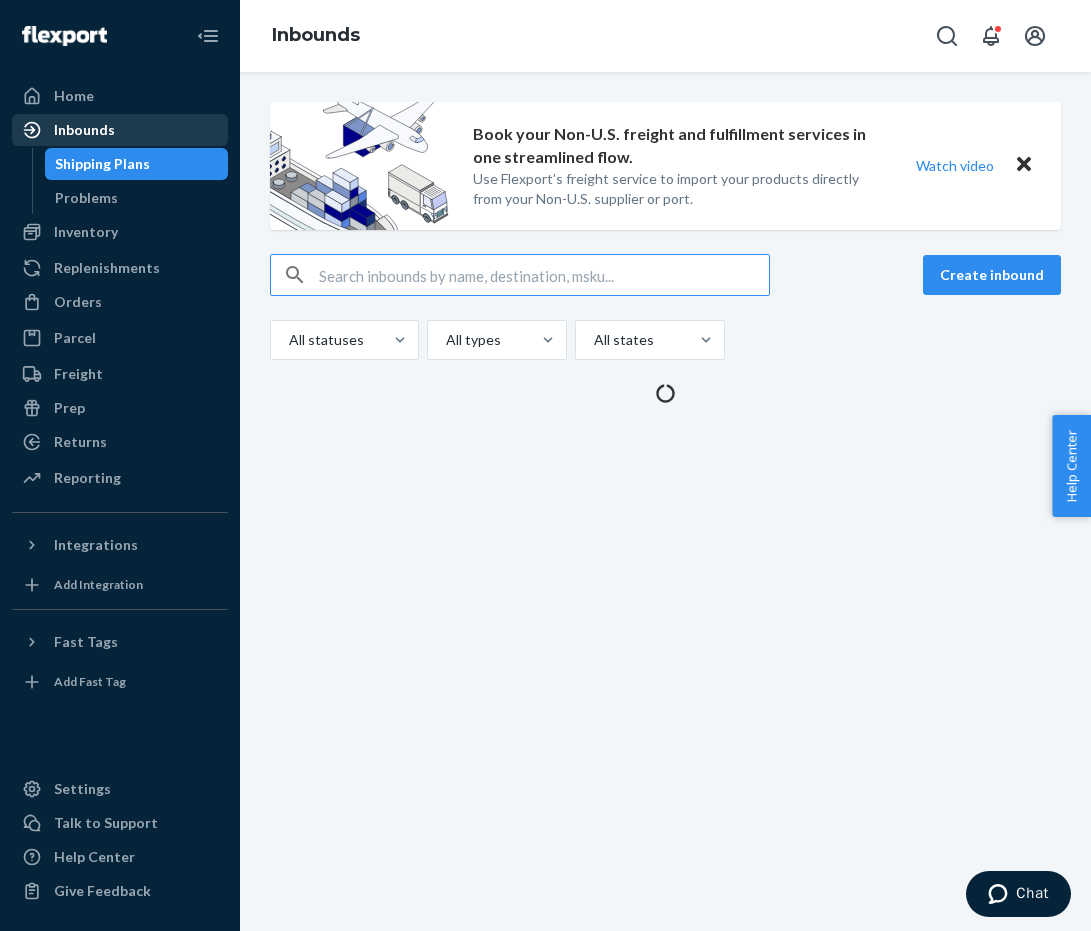 click on "Inbounds" at bounding box center [84, 130] 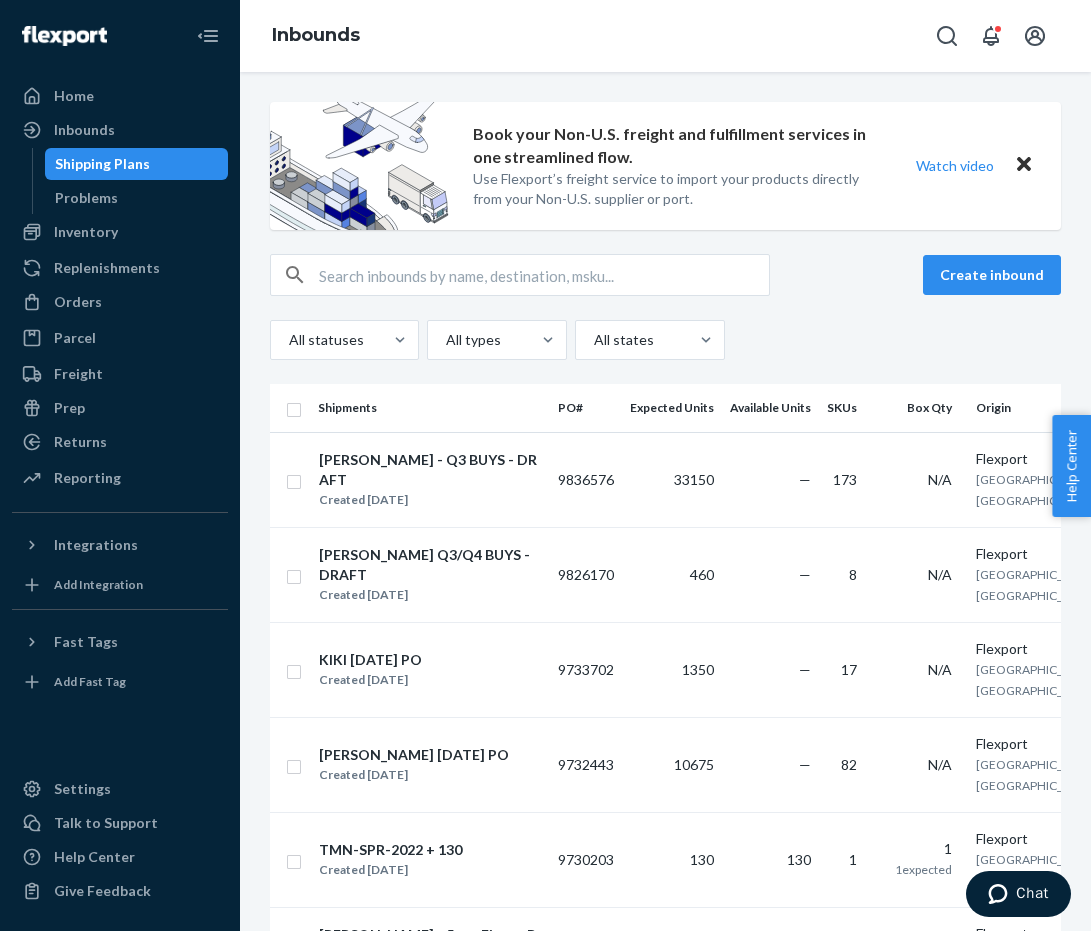 click at bounding box center (1024, 165) 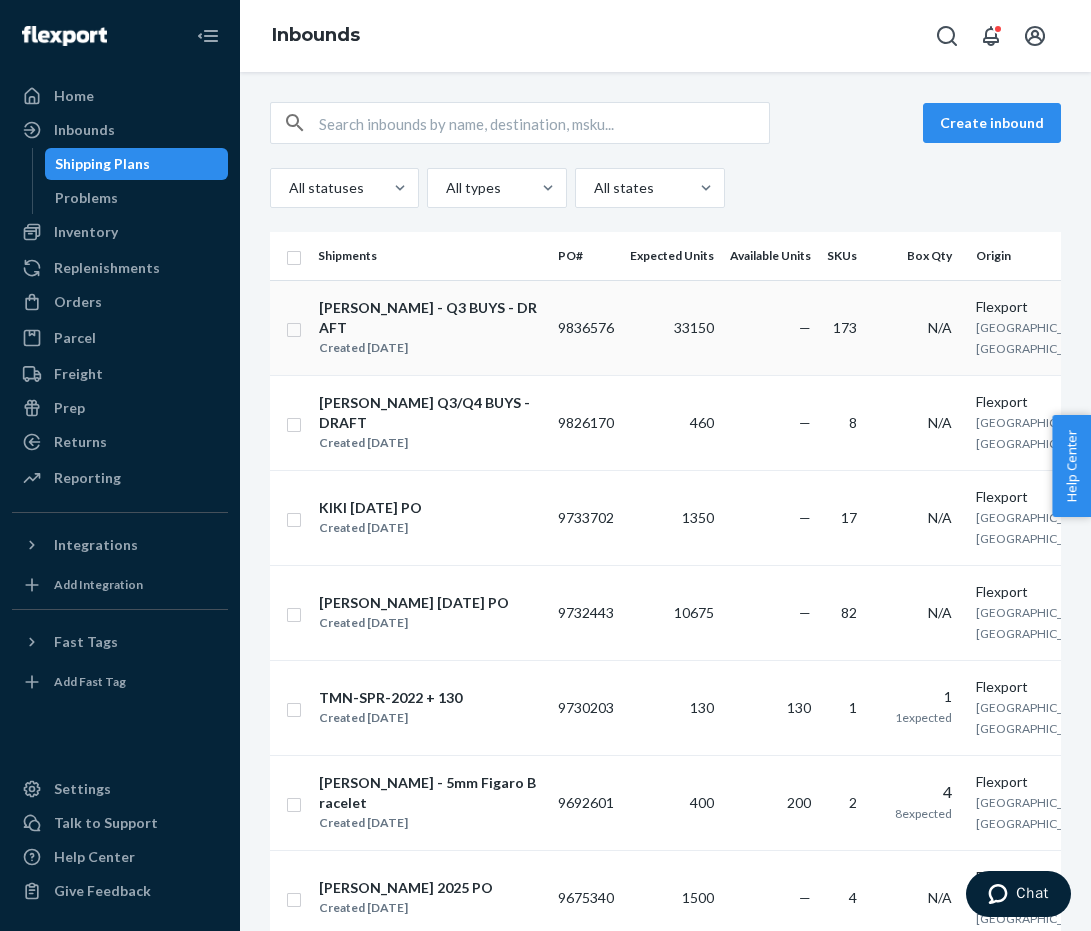 click at bounding box center (294, 327) 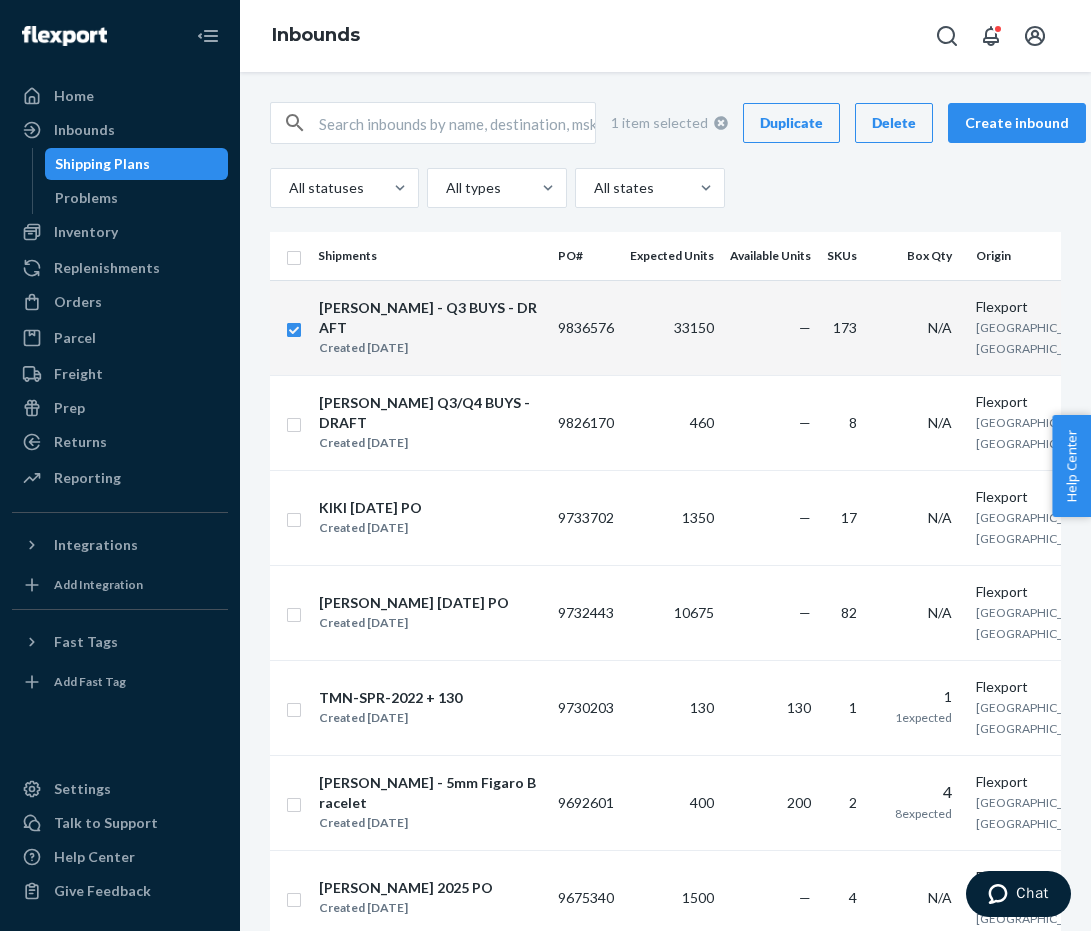 click on "Delete" at bounding box center [894, 123] 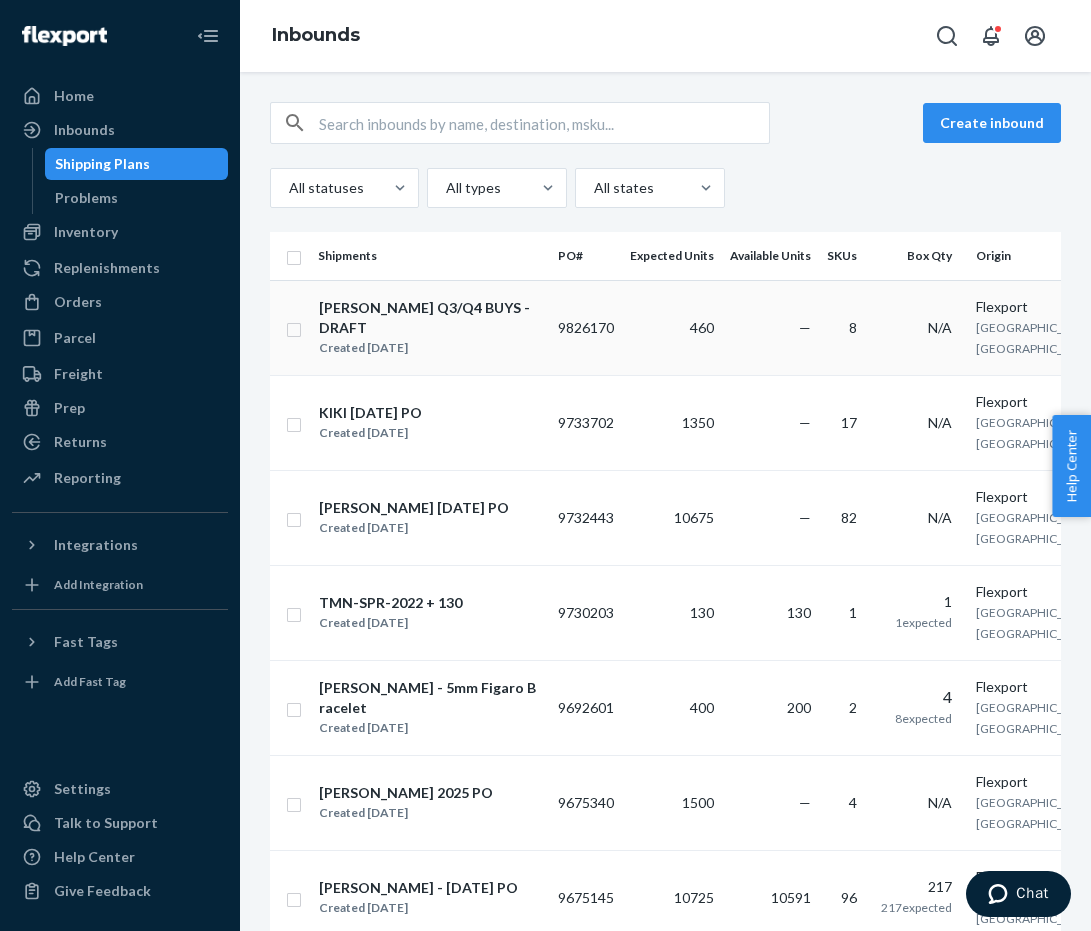 click at bounding box center [294, 327] 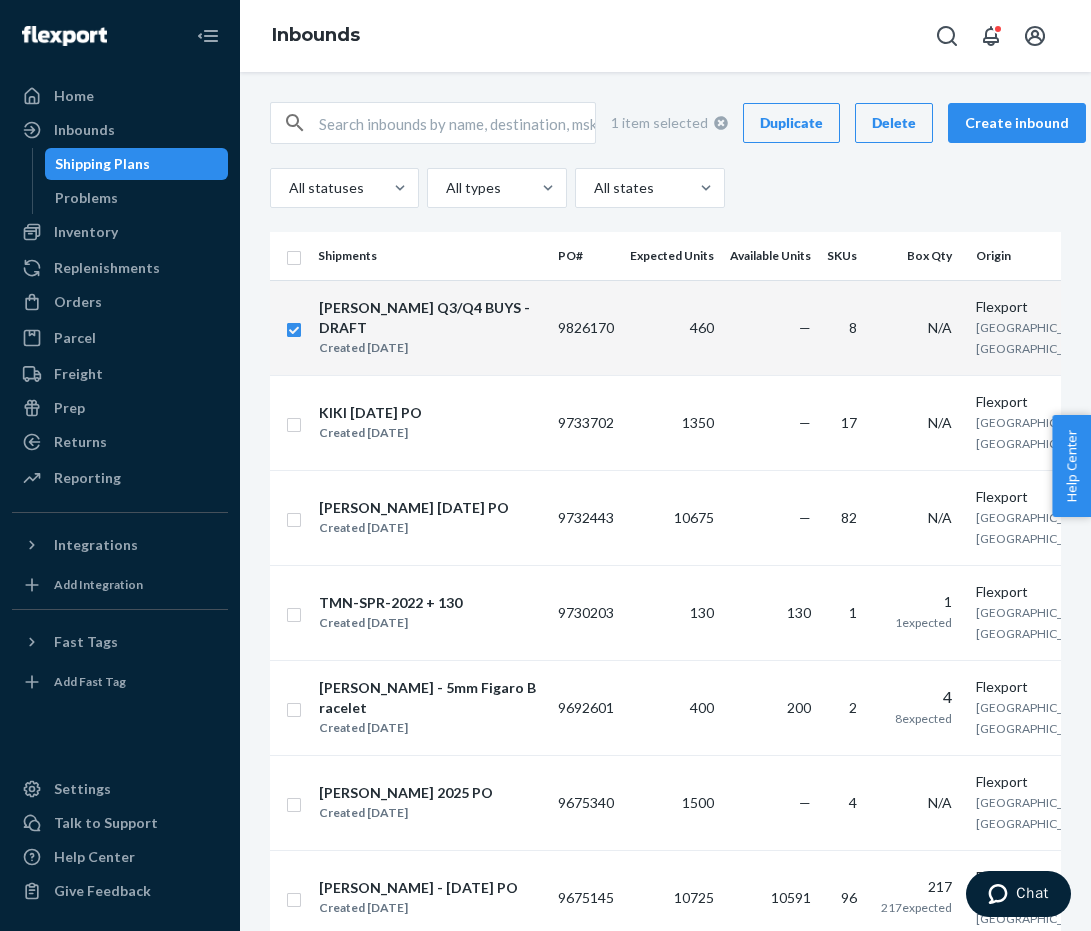 click at bounding box center (294, 327) 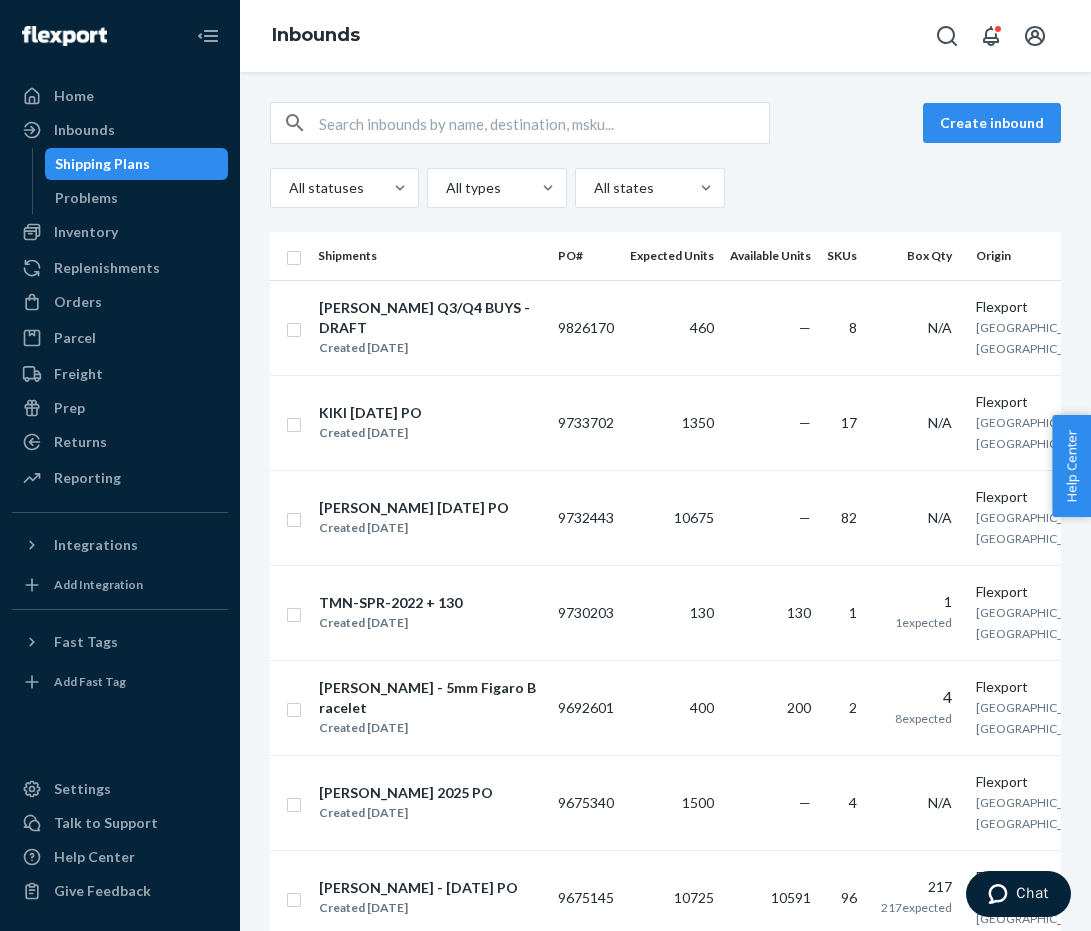 click on "Created [DATE]" at bounding box center [430, 348] 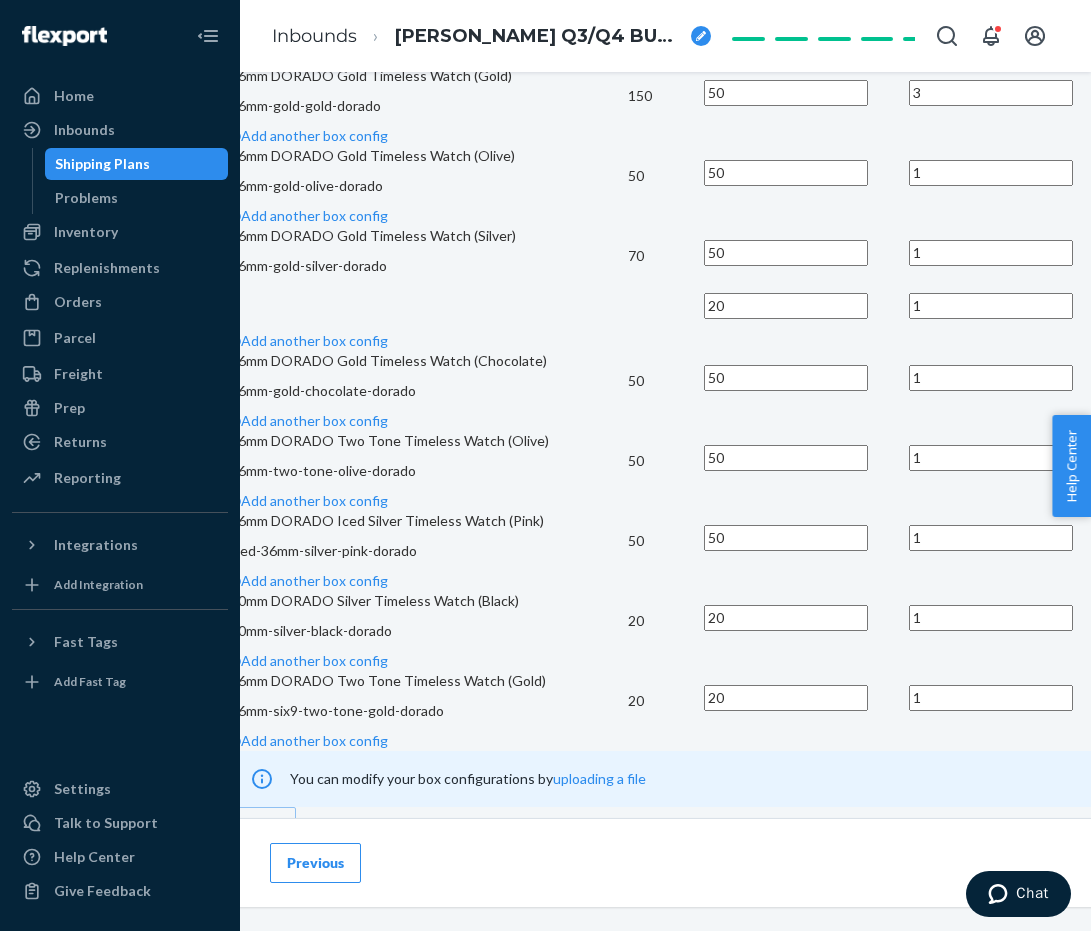 scroll, scrollTop: 777, scrollLeft: 46, axis: both 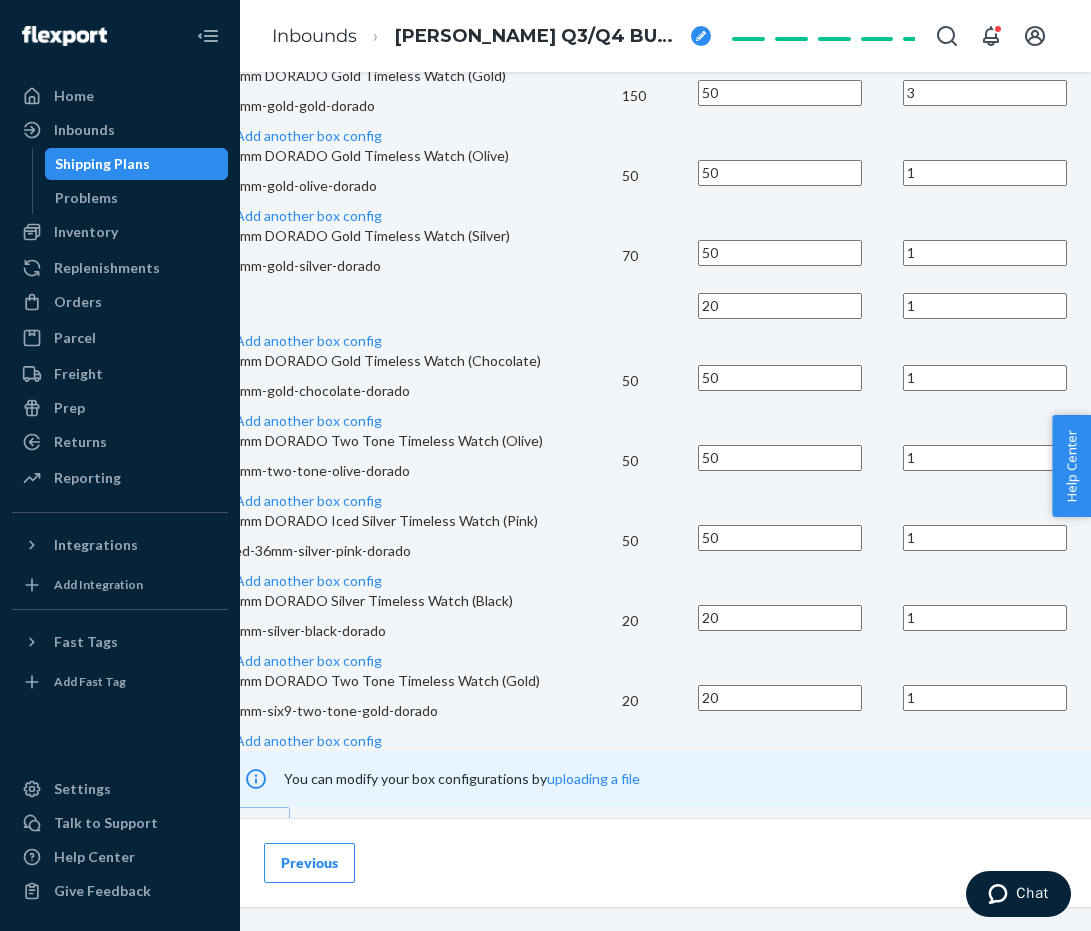 click on "Previous" at bounding box center [309, 863] 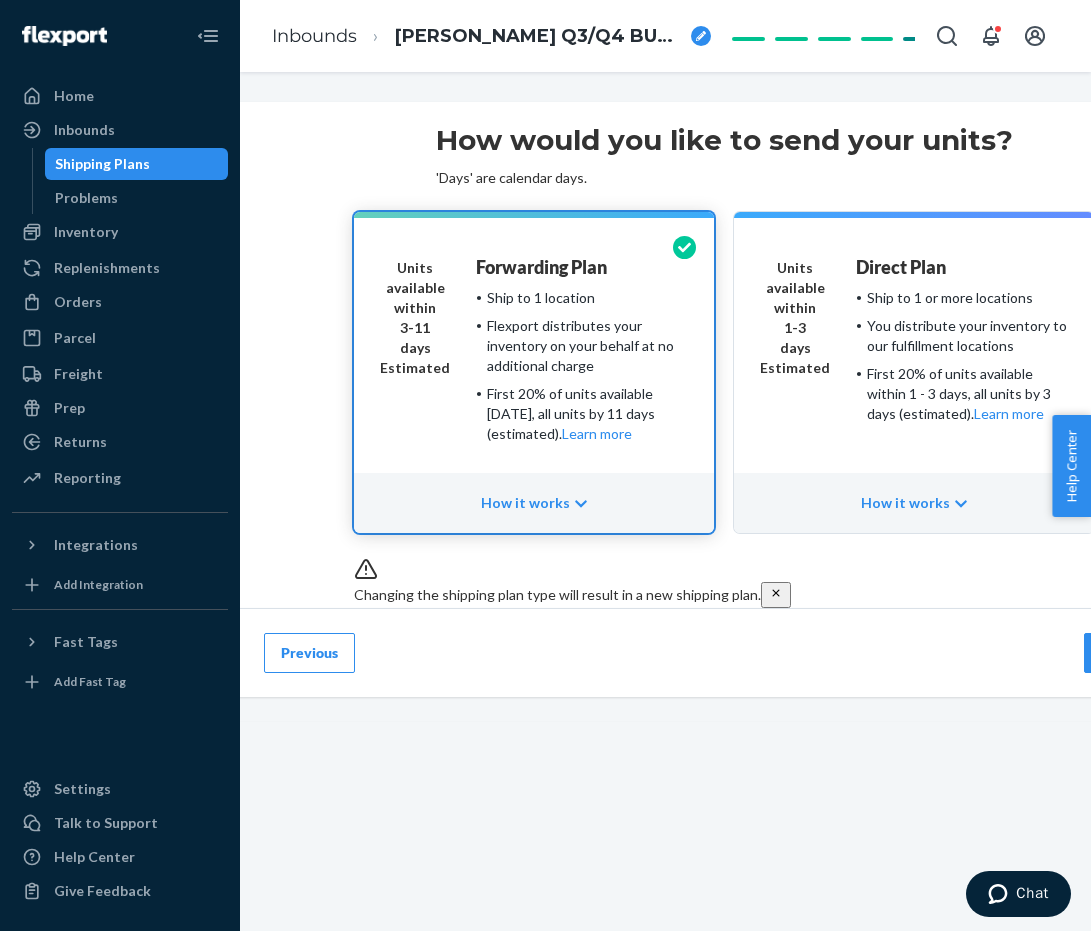 scroll, scrollTop: 0, scrollLeft: 0, axis: both 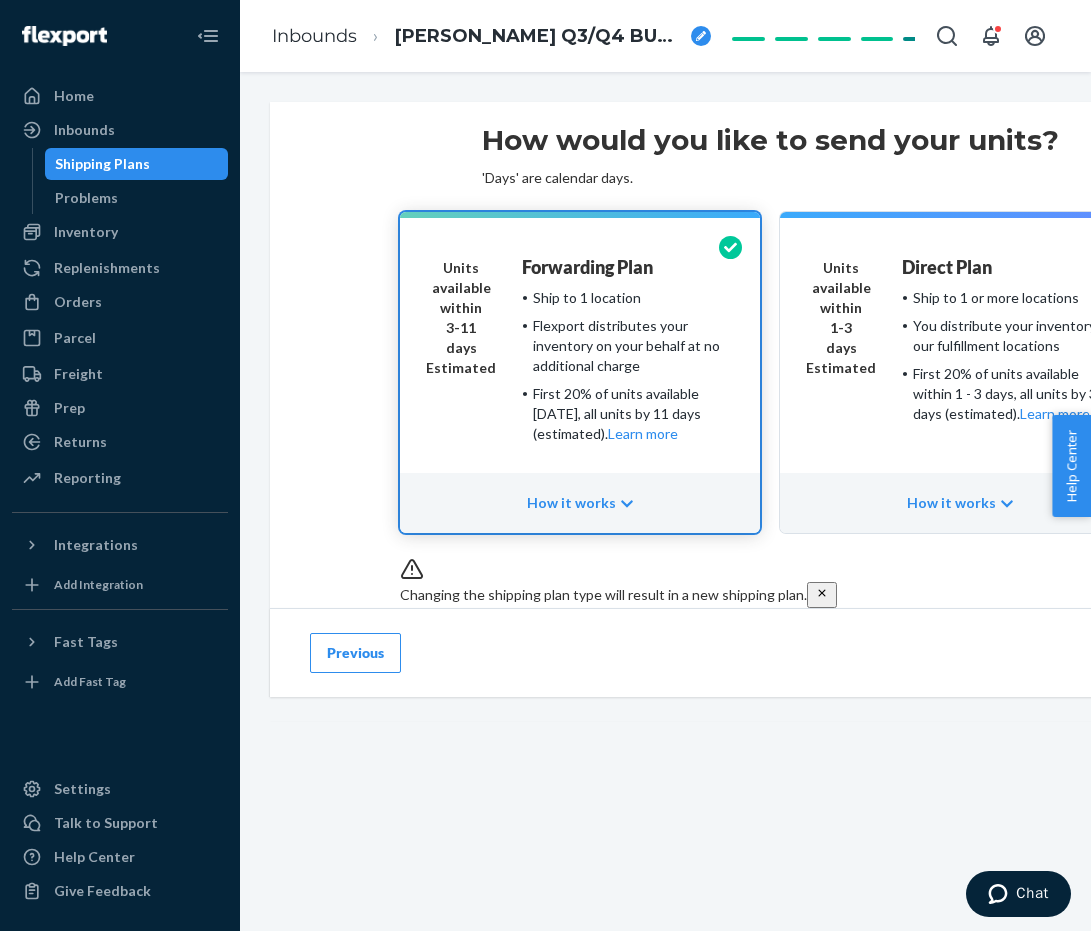 click on "Units available within  3-11  days Estimated Forwarding Plan Ship to 1 location Flexport distributes your inventory on your behalf at no additional charge First 20% of units available within 3 days, all units by 11 days (estimated).  Learn more" at bounding box center (580, 358) 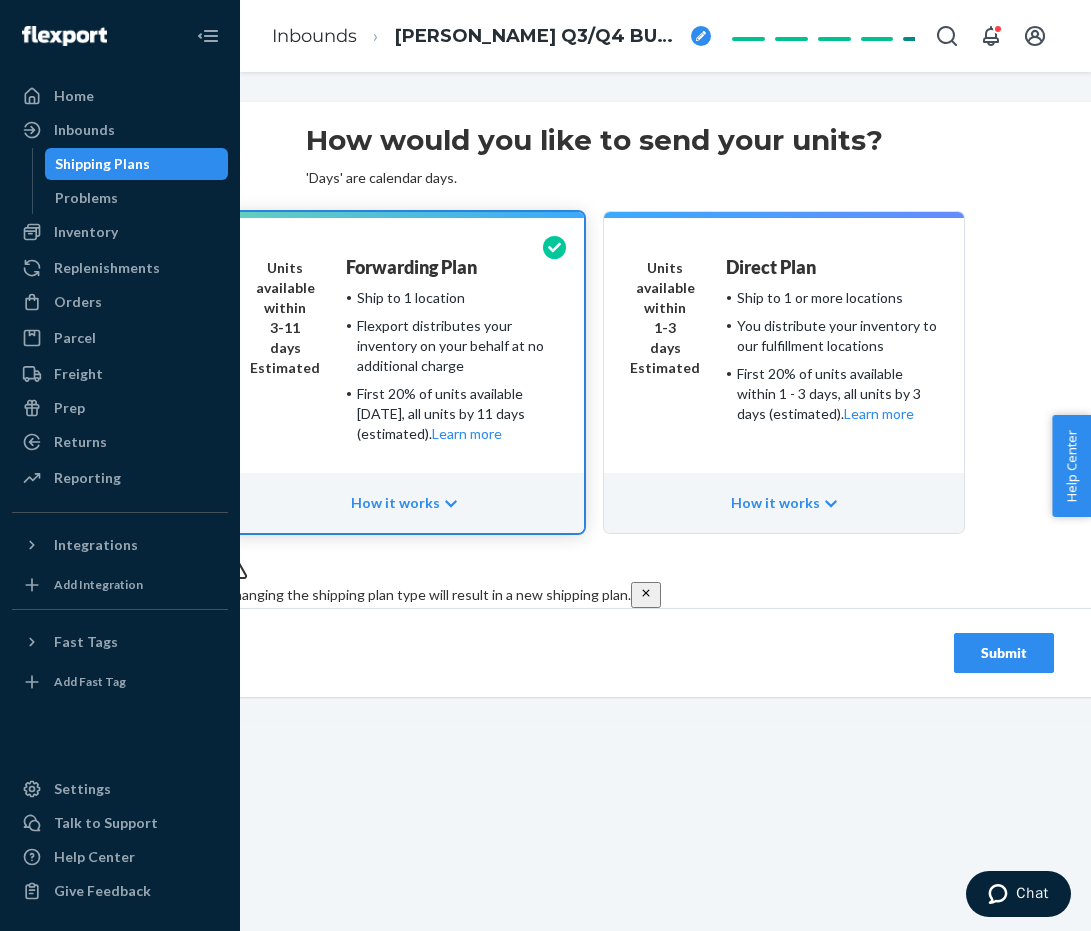 scroll, scrollTop: 0, scrollLeft: 182, axis: horizontal 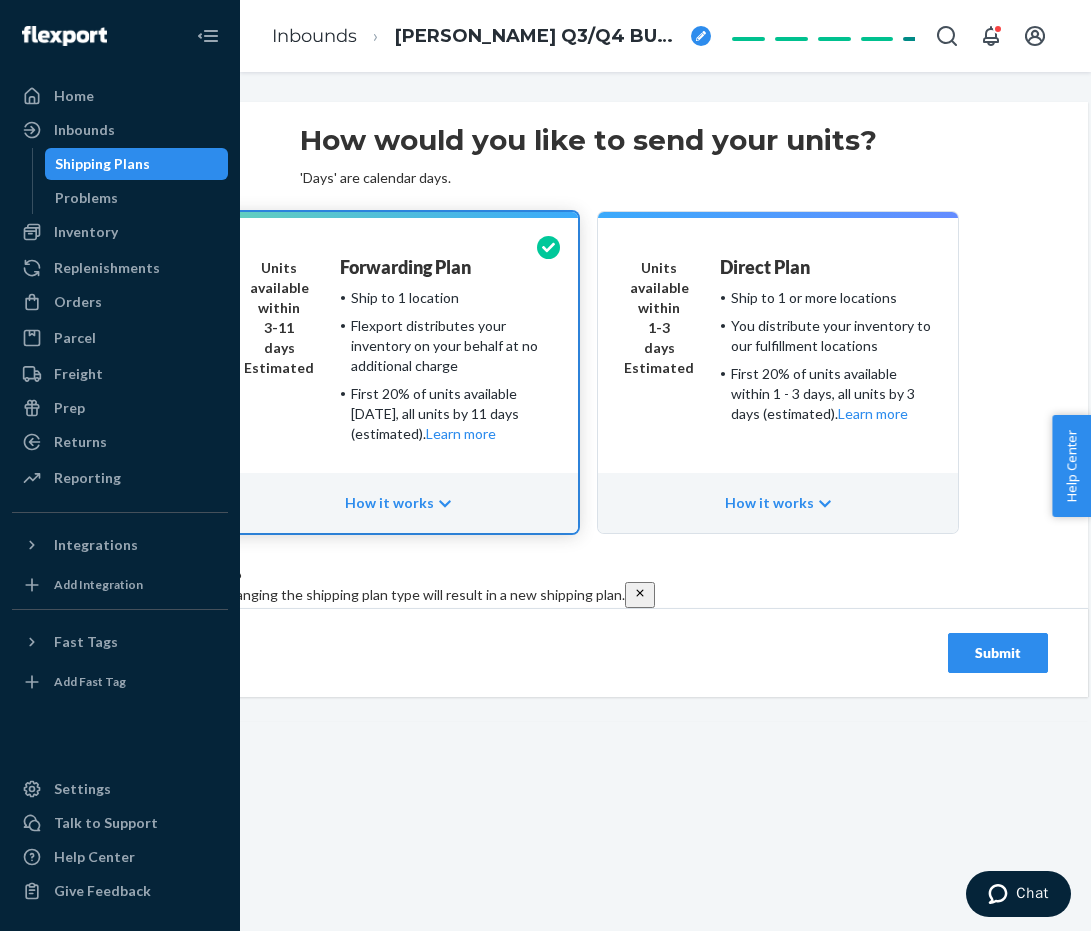 click on "Submit" at bounding box center [998, 653] 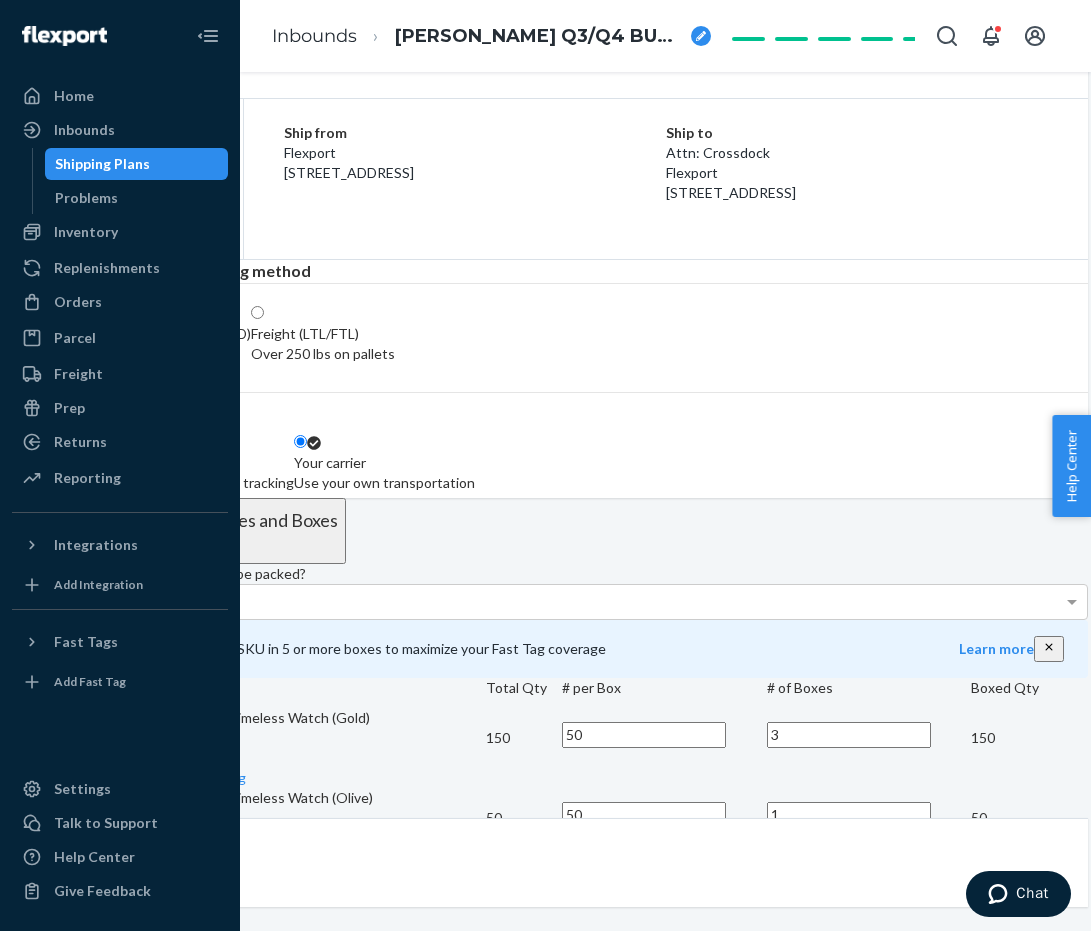 scroll, scrollTop: 0, scrollLeft: 182, axis: horizontal 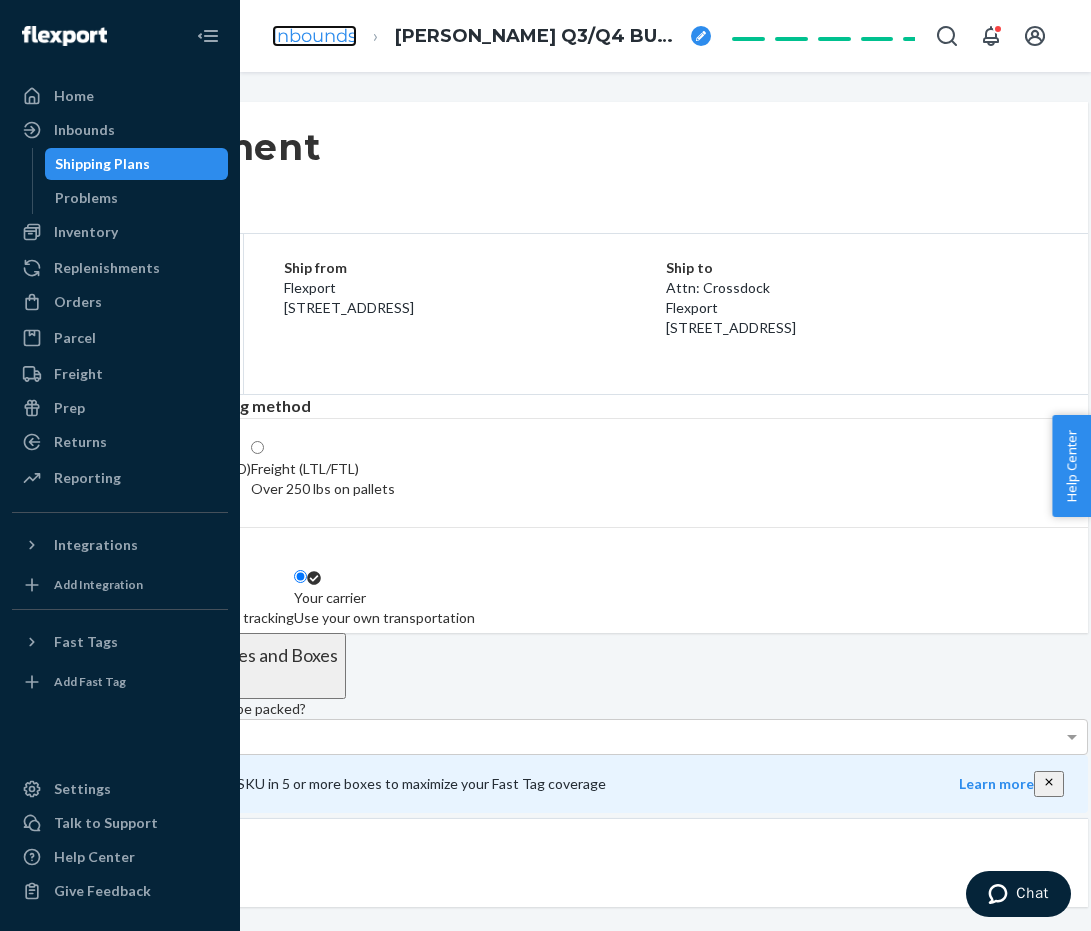 click on "Inbounds" at bounding box center (314, 36) 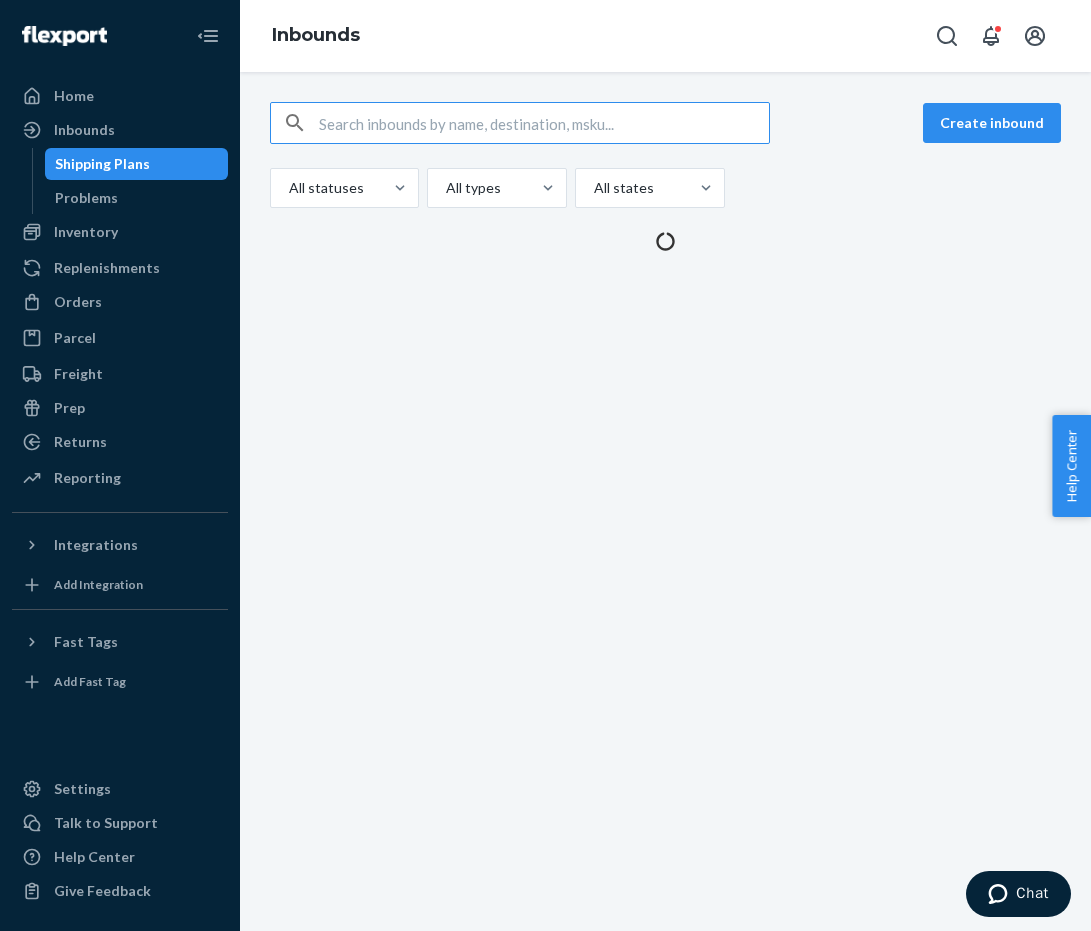 scroll, scrollTop: 0, scrollLeft: 0, axis: both 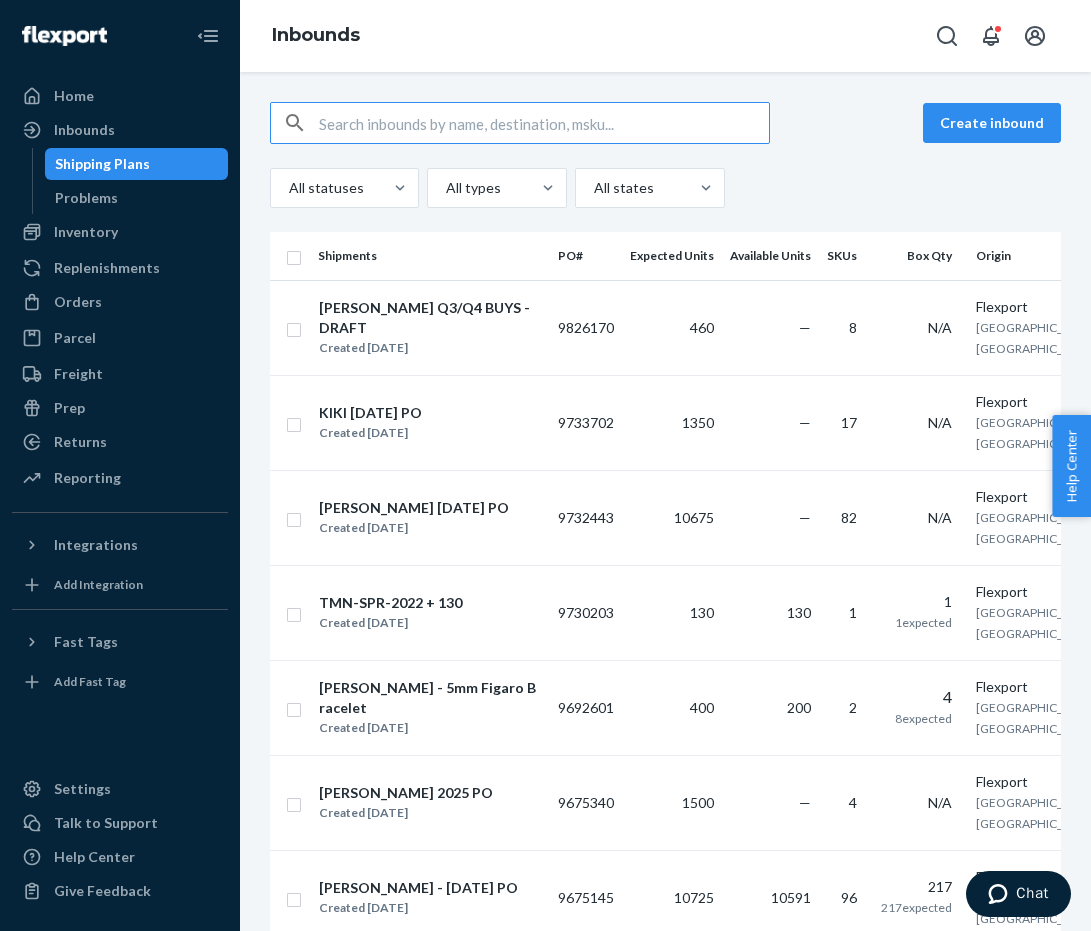 click on "Shipping Plans" at bounding box center [102, 164] 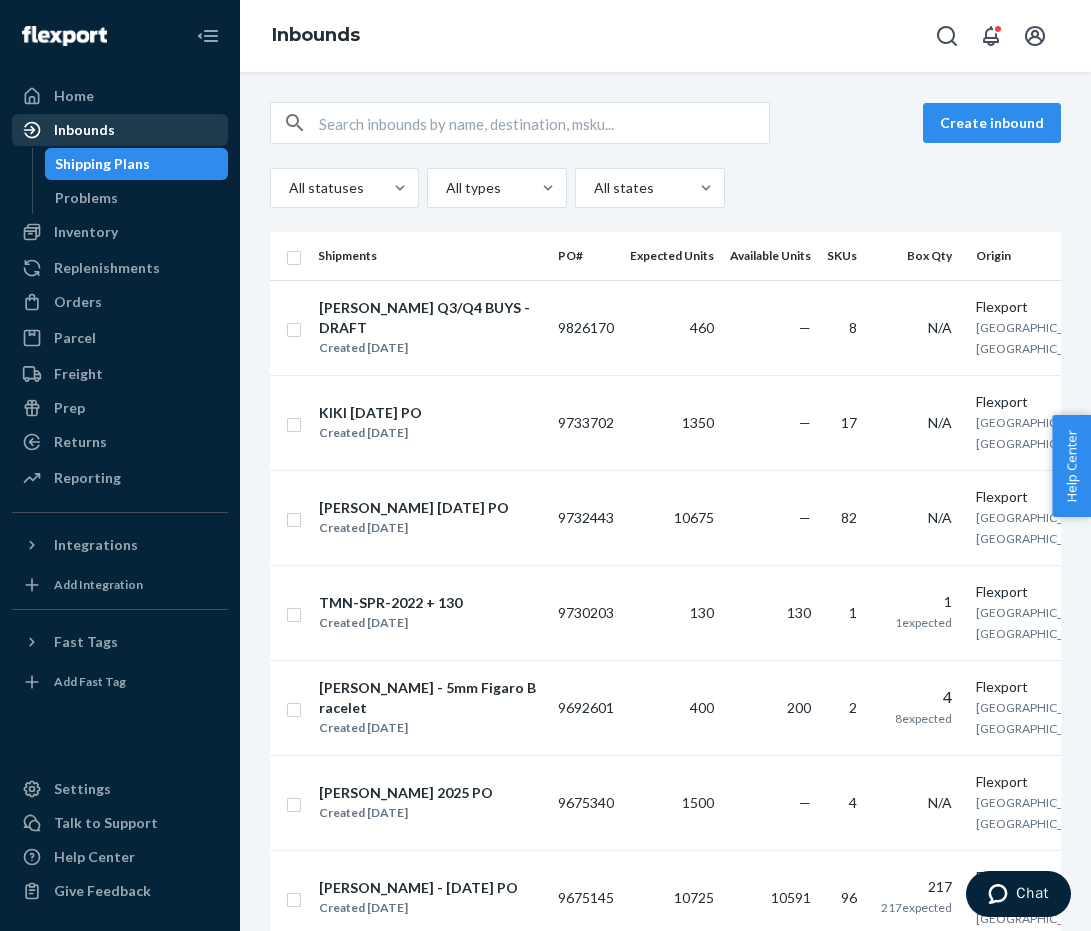 click on "Inbounds" at bounding box center [84, 130] 